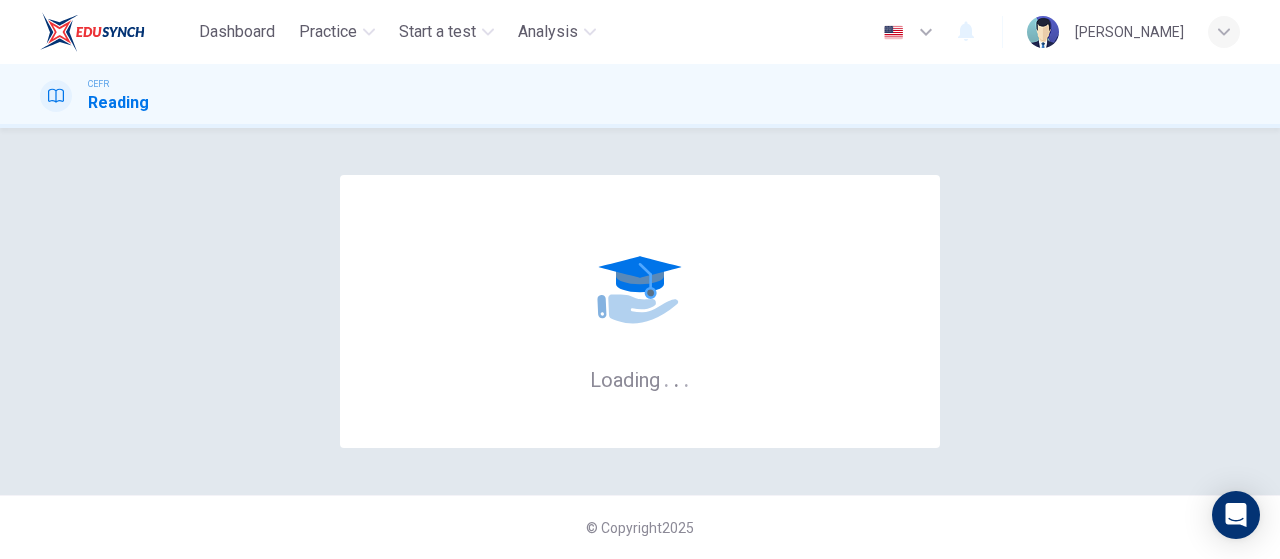 scroll, scrollTop: 0, scrollLeft: 0, axis: both 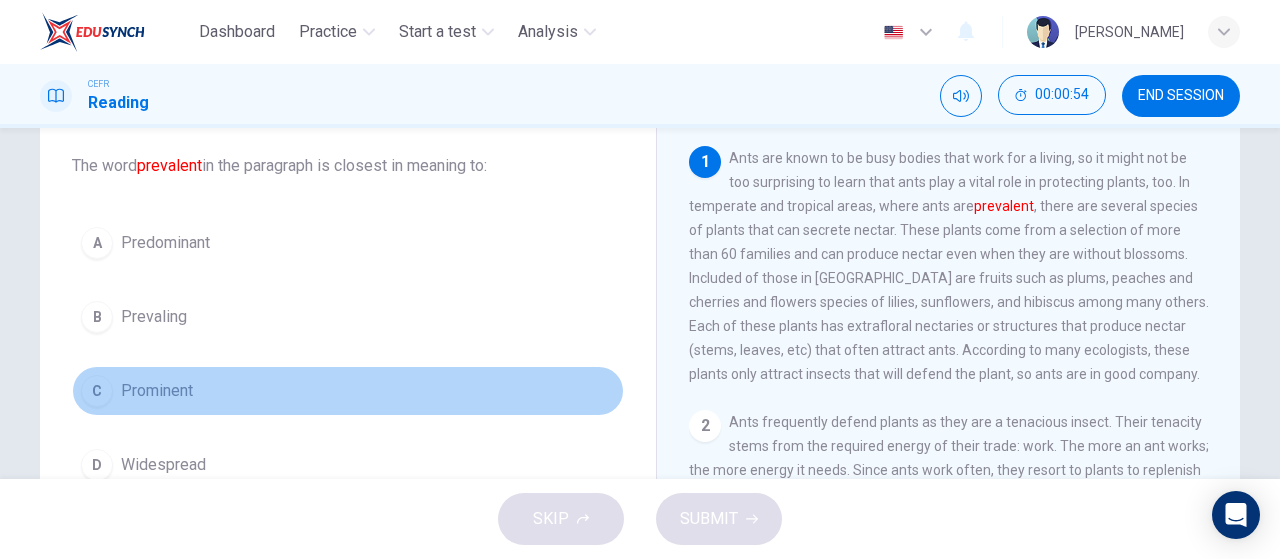 click on "Prominent" at bounding box center [157, 391] 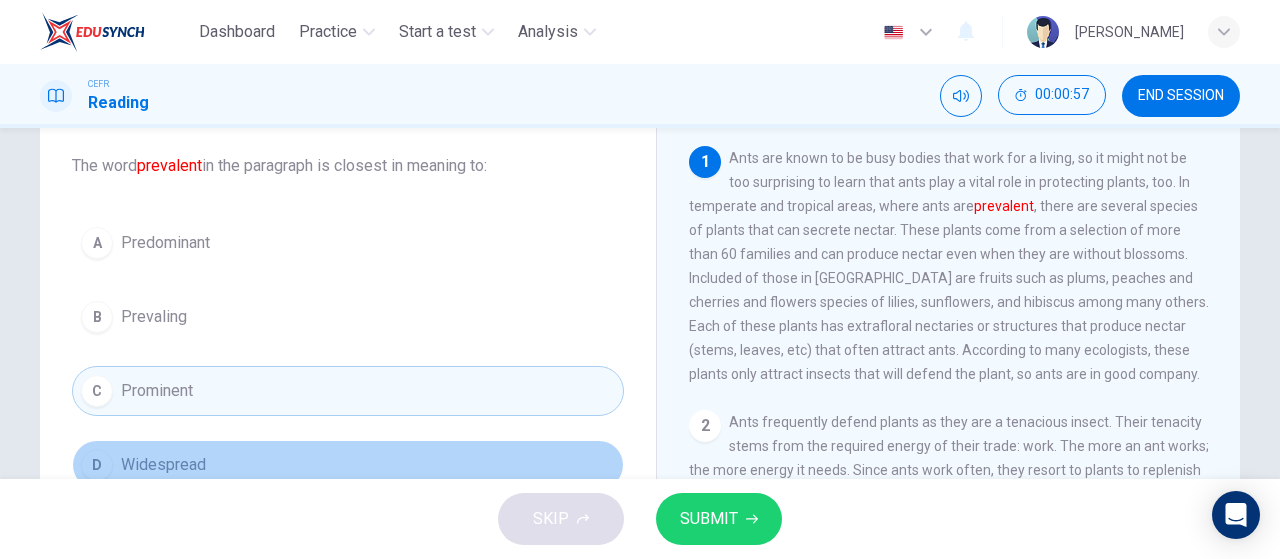 click on "Widespread" at bounding box center (163, 465) 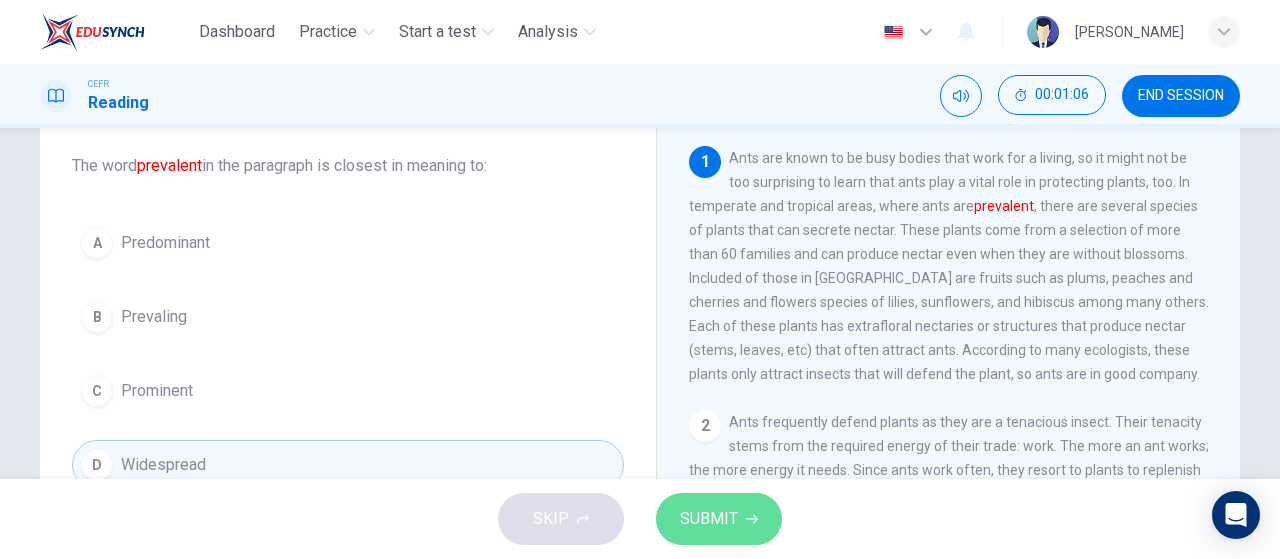 click on "SUBMIT" at bounding box center [709, 519] 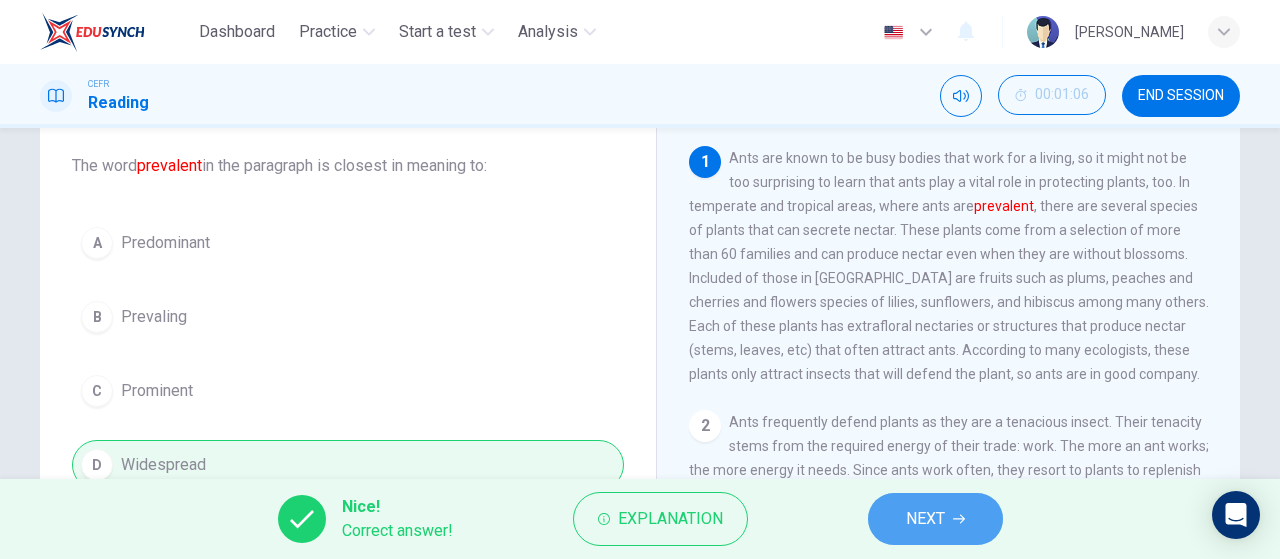 click on "NEXT" at bounding box center [925, 519] 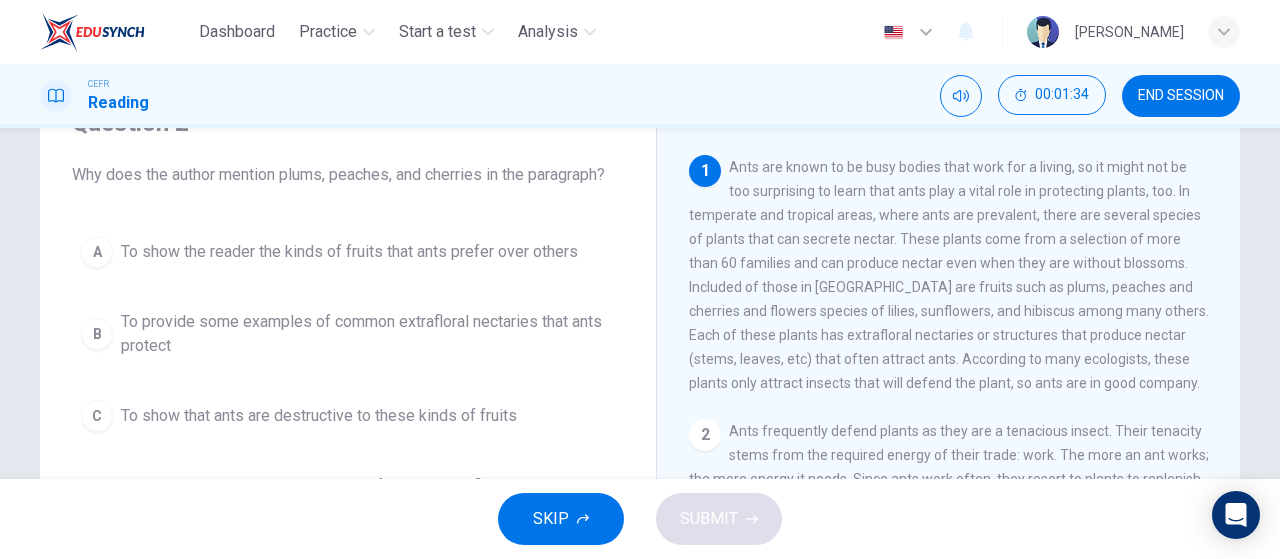 scroll, scrollTop: 100, scrollLeft: 0, axis: vertical 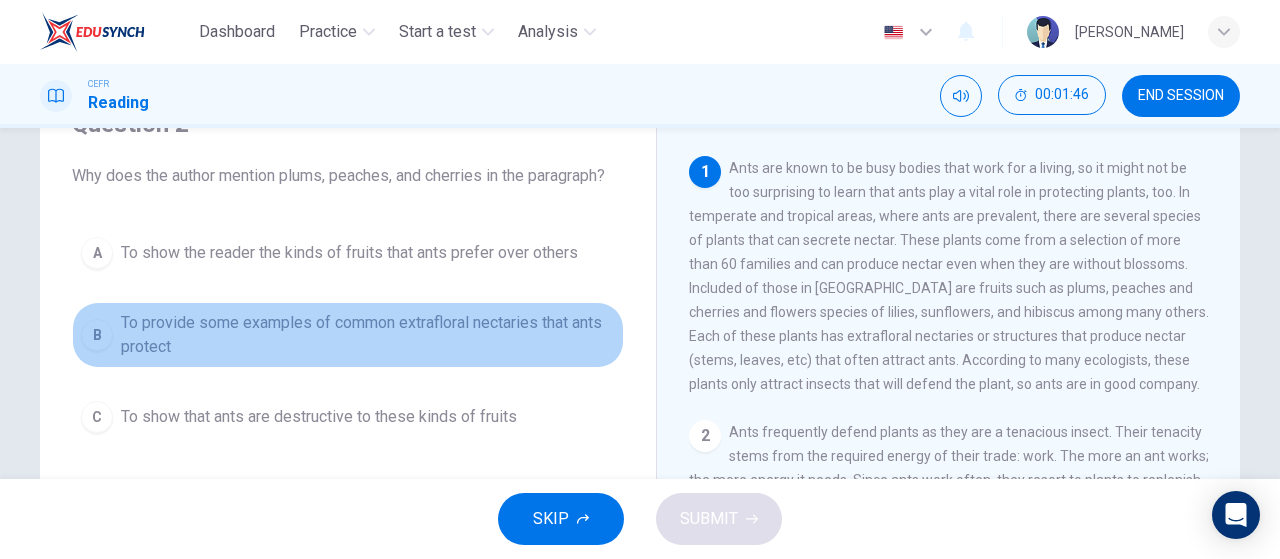 click on "To provide some examples of common extrafloral nectaries that ants protect" at bounding box center (368, 335) 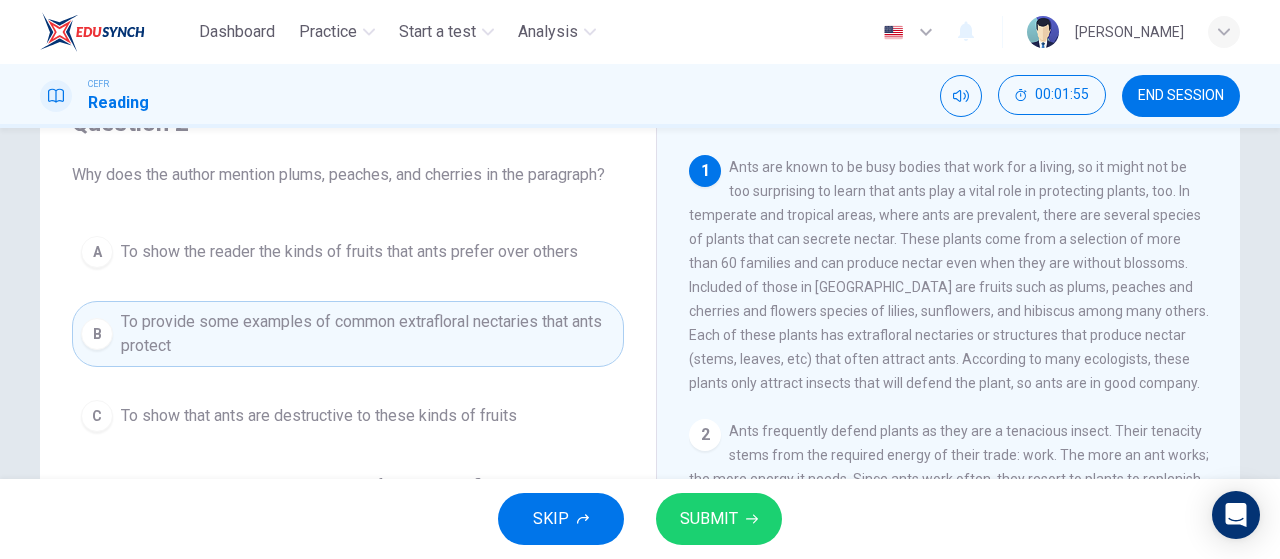 scroll, scrollTop: 100, scrollLeft: 0, axis: vertical 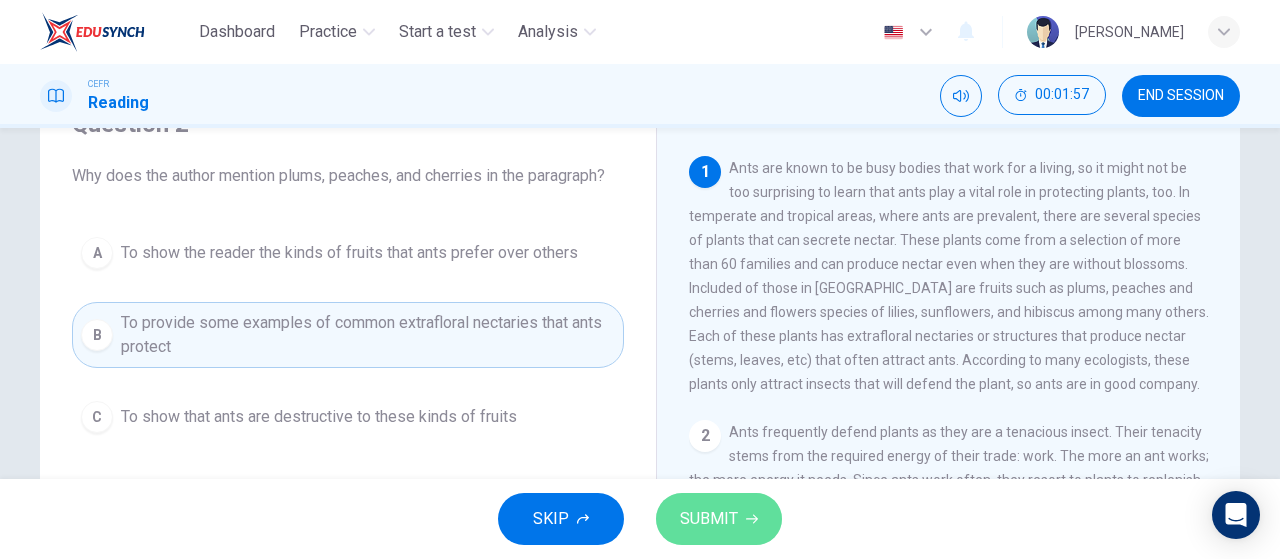 click on "SUBMIT" at bounding box center [709, 519] 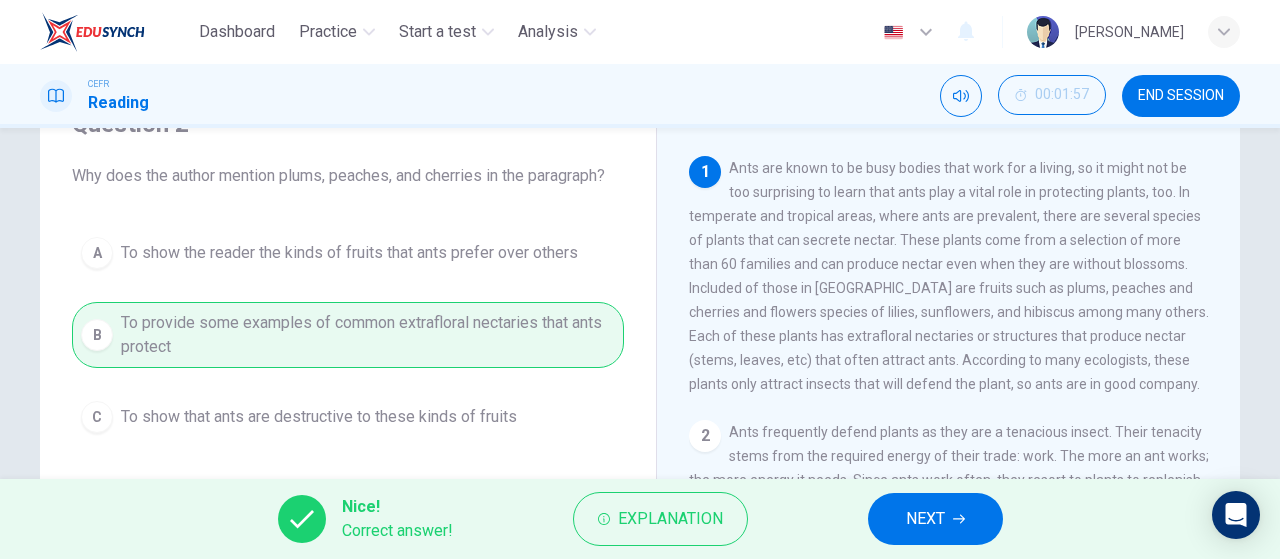 click on "NEXT" at bounding box center [935, 519] 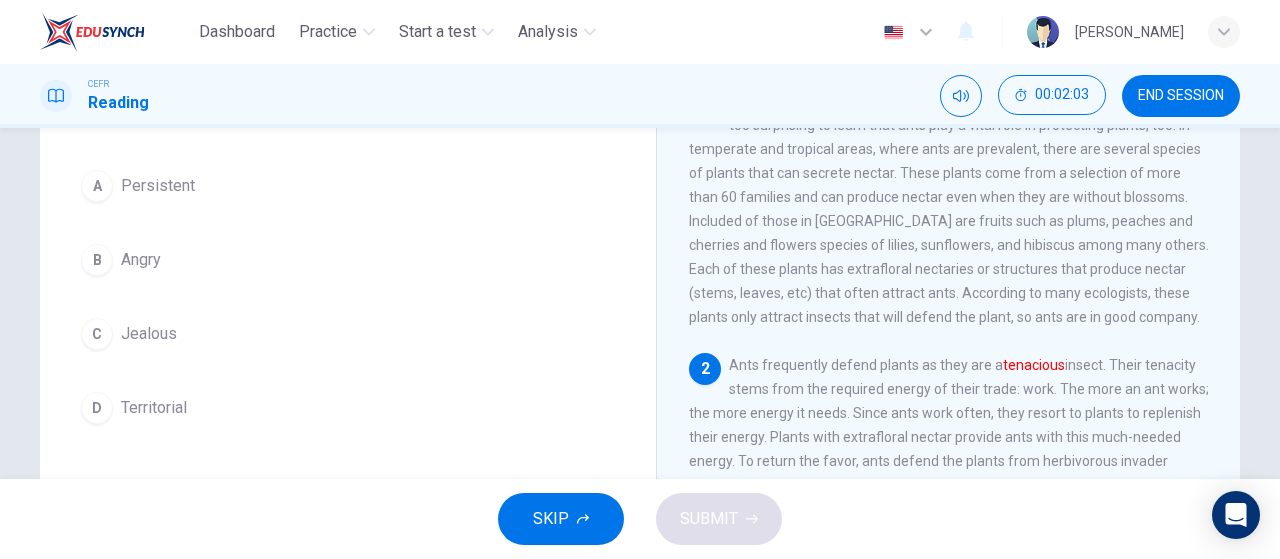 scroll, scrollTop: 166, scrollLeft: 0, axis: vertical 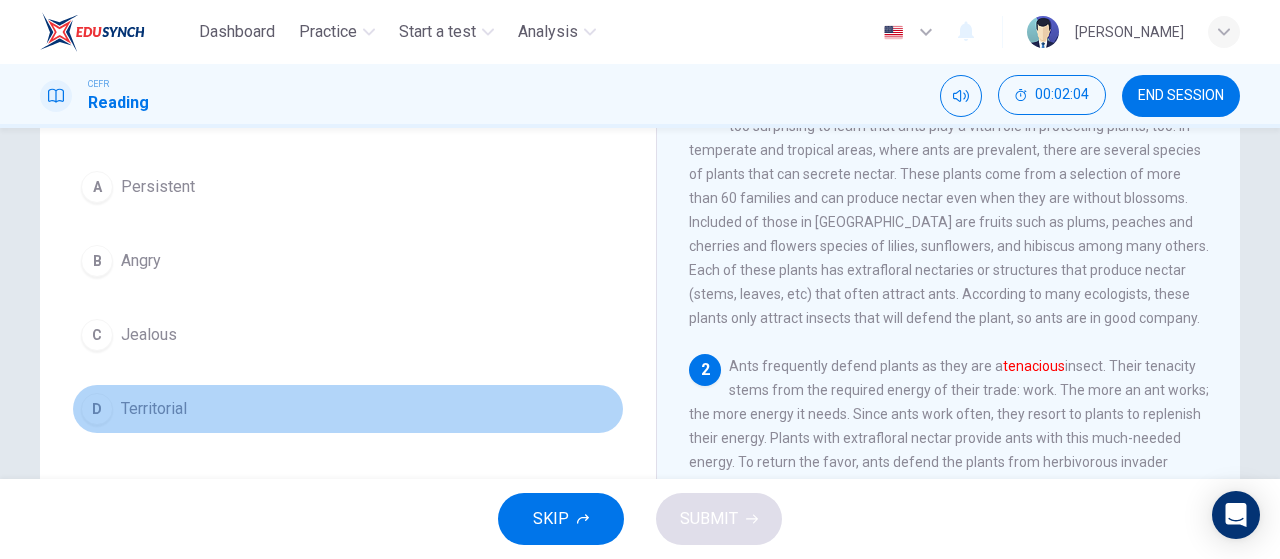 click on "Territorial" at bounding box center (154, 409) 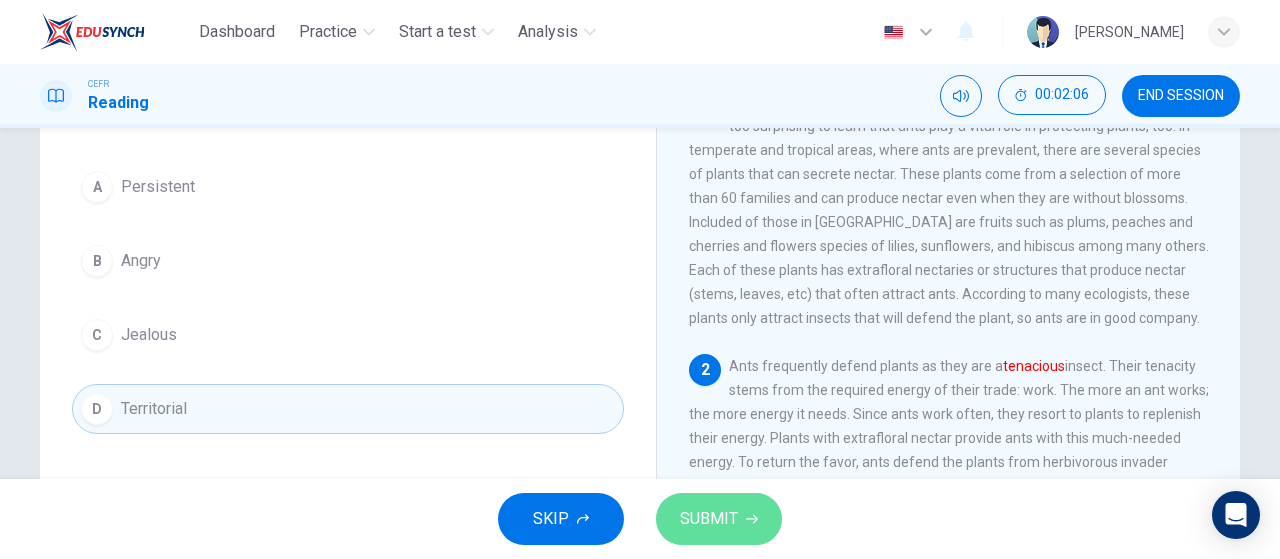 click on "SUBMIT" at bounding box center (709, 519) 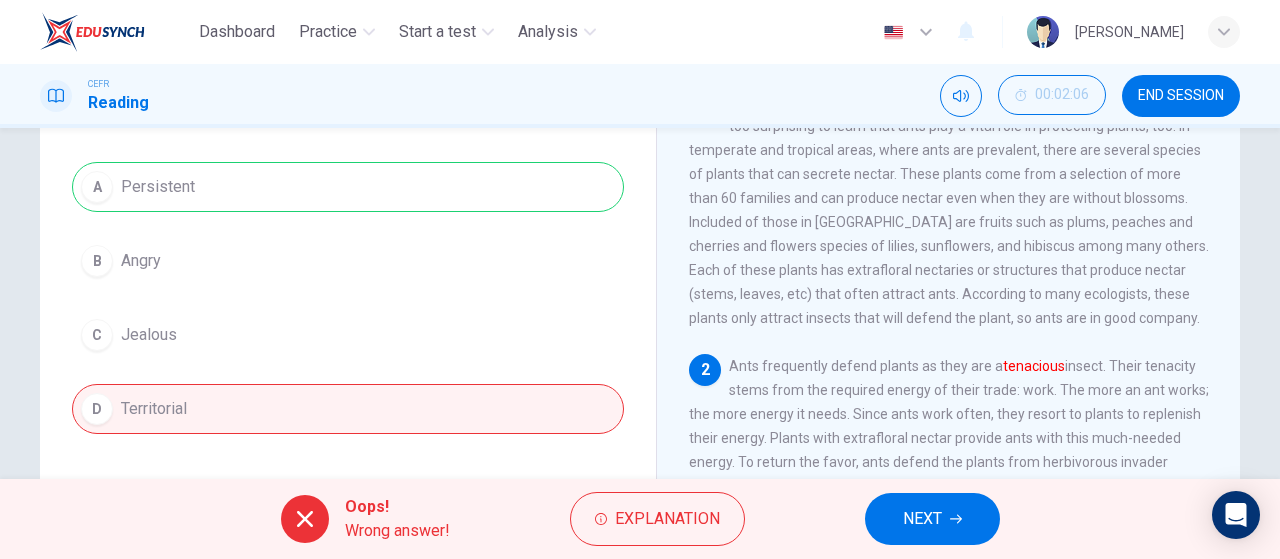click on "NEXT" at bounding box center [922, 519] 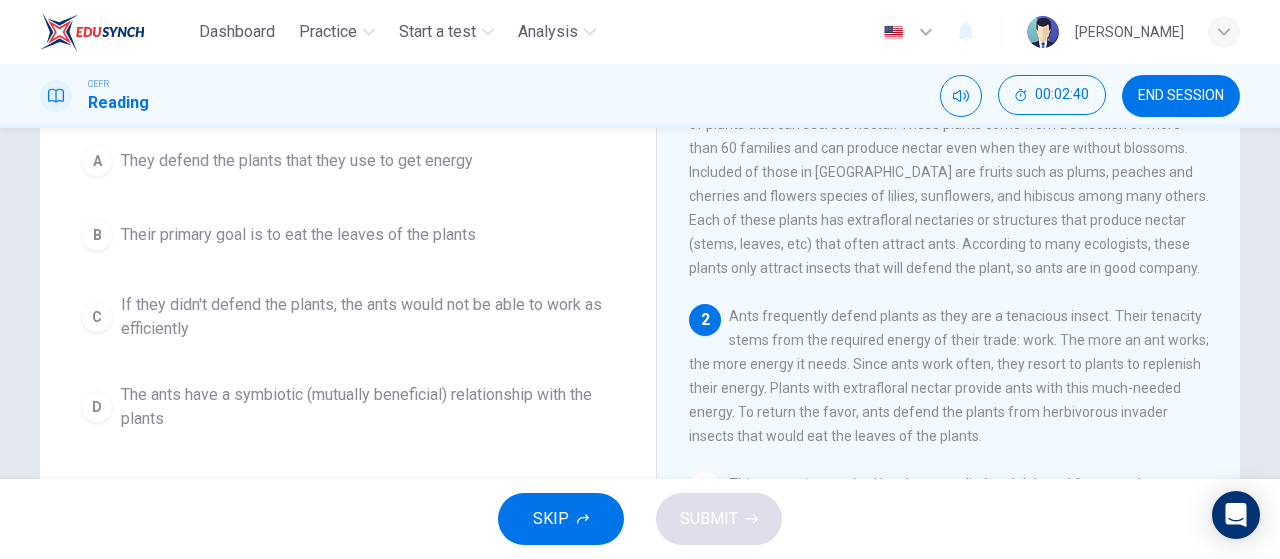 scroll, scrollTop: 214, scrollLeft: 0, axis: vertical 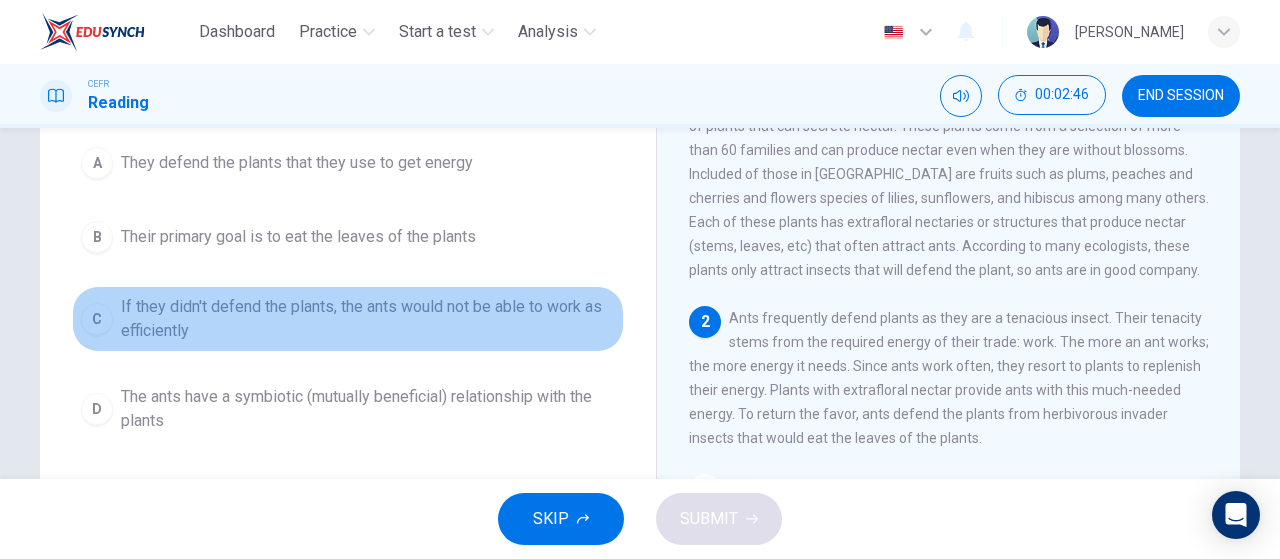 click on "If they didn't defend the plants, the ants would not be able to work as efficiently" at bounding box center [368, 319] 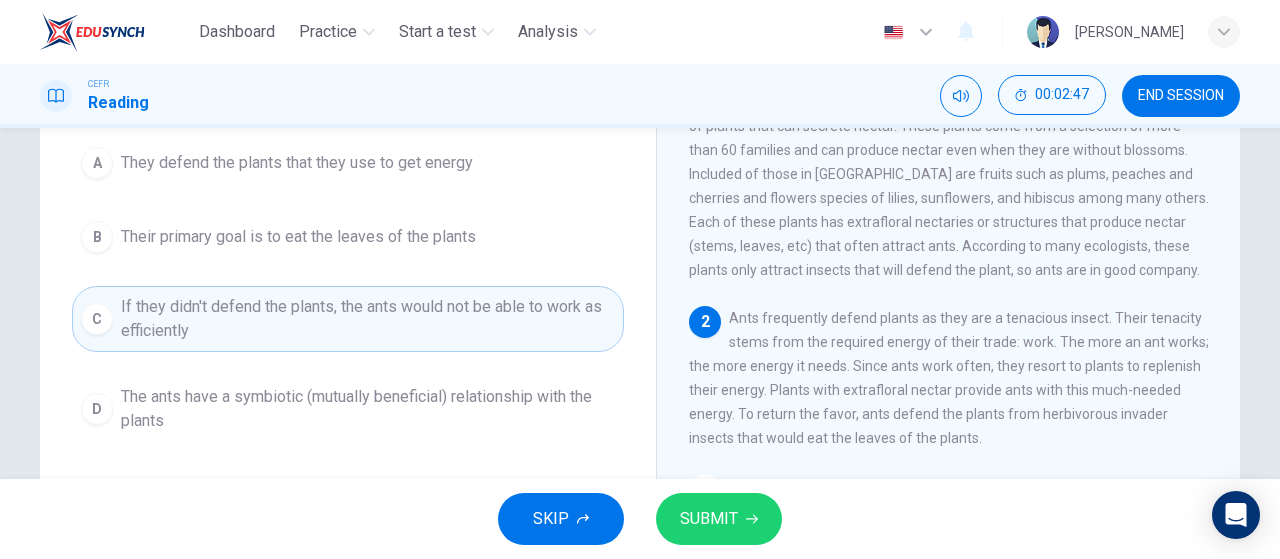 scroll, scrollTop: 189, scrollLeft: 0, axis: vertical 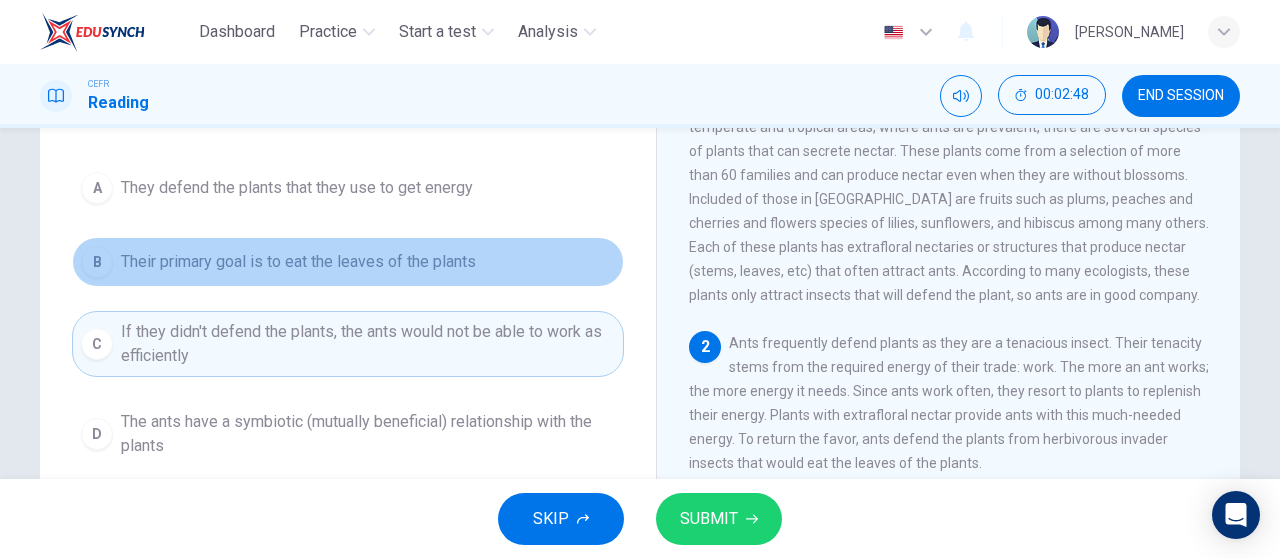 click on "Their primary goal is to eat the leaves of the plants" at bounding box center [298, 262] 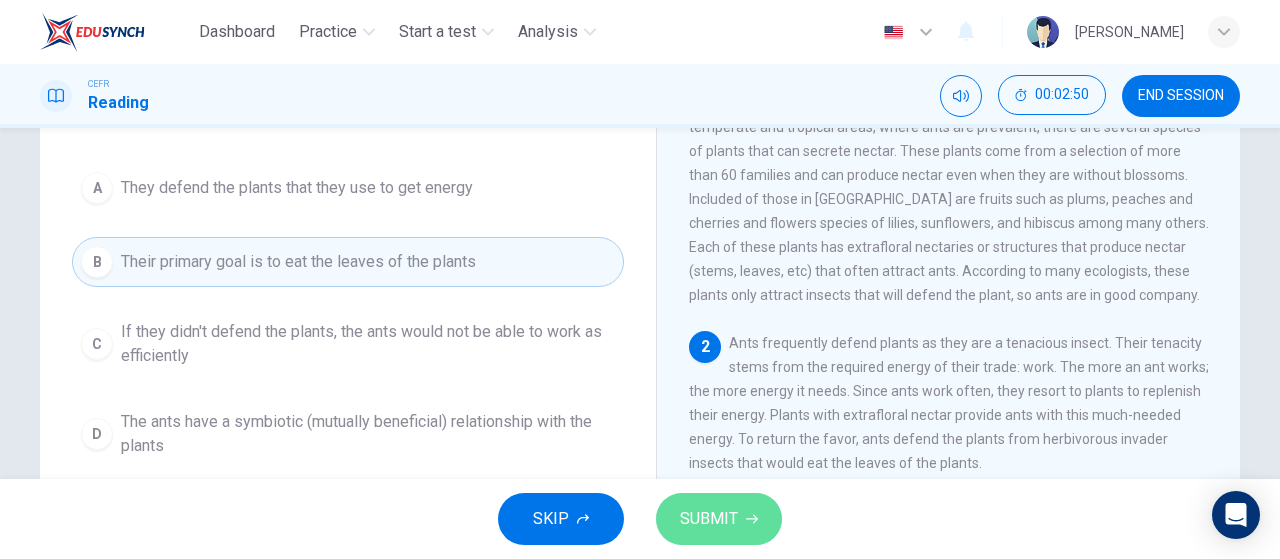 click on "SUBMIT" at bounding box center [709, 519] 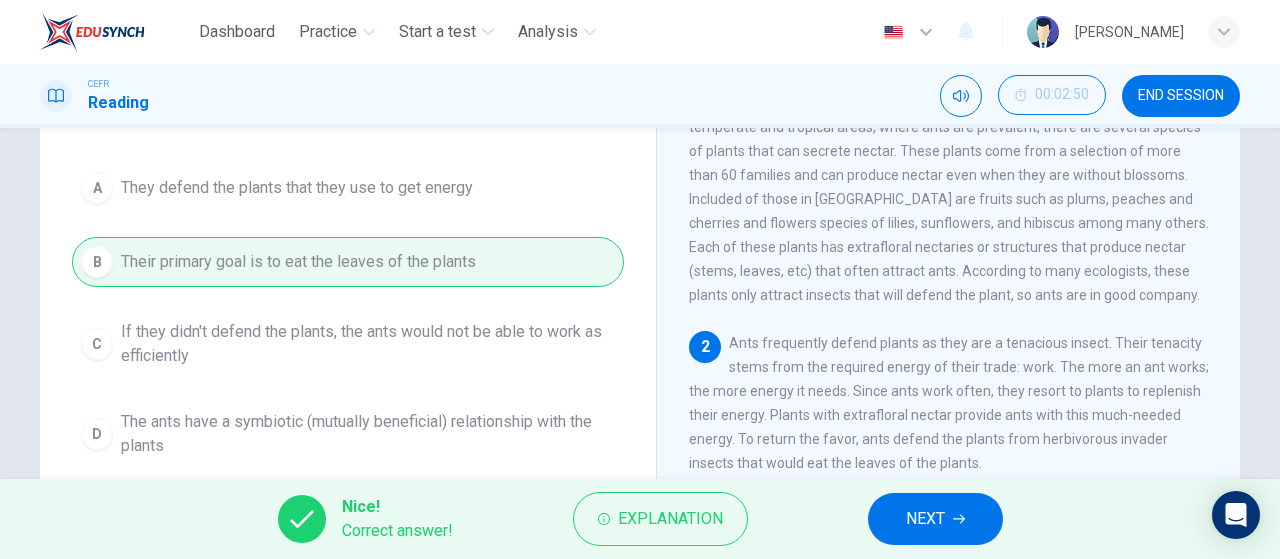 click on "NEXT" at bounding box center [925, 519] 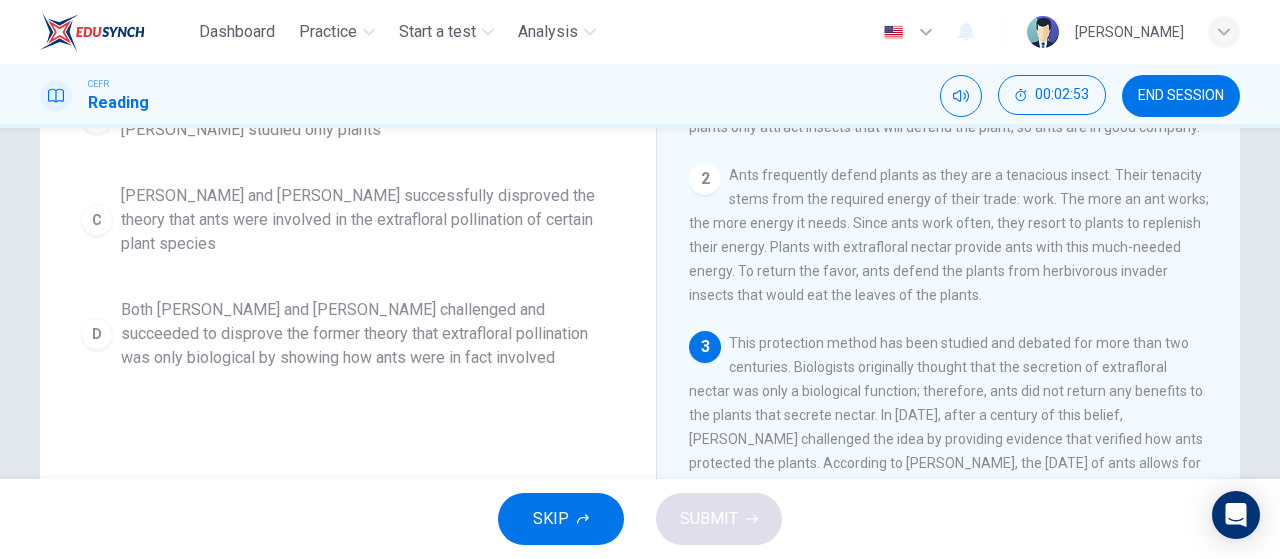 scroll, scrollTop: 358, scrollLeft: 0, axis: vertical 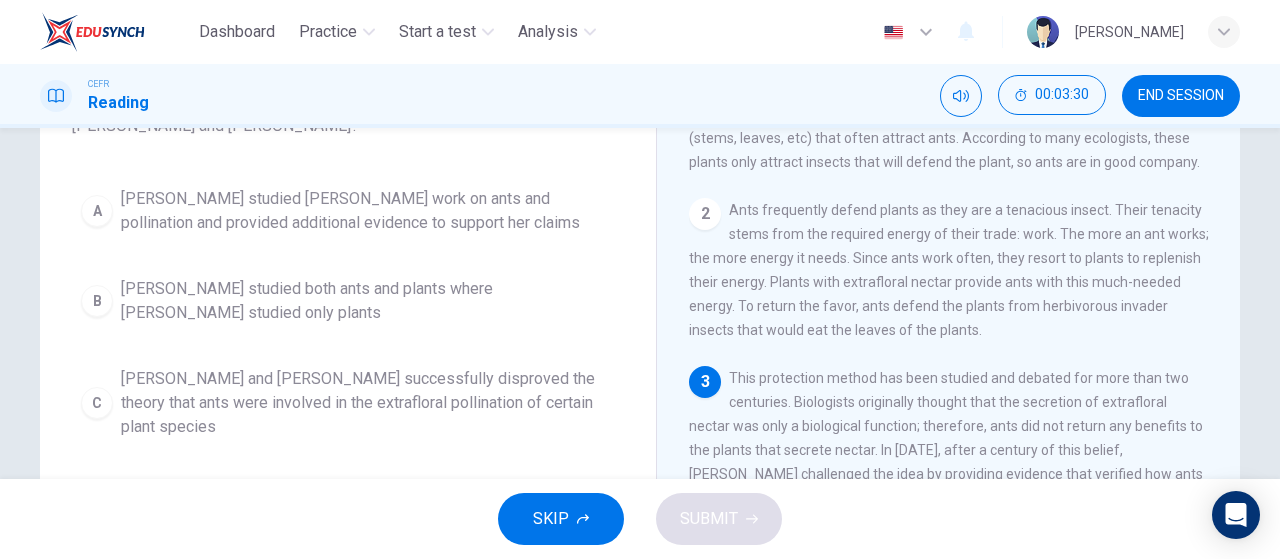 click on "A Wheeler studied Bentley's work on ants and pollination and provided additional evidence to support her claims B Wheeler studied both ants and plants where Bentley studied only plants C Bentley and Wheeler successfully disproved the theory that ants were involved in the extrafloral pollination of certain plant species D Both Wheeler and Bentley challenged and succeeded to disprove the former theory that extrafloral pollination was only biological by showing how ants were in fact involved" at bounding box center (348, 370) 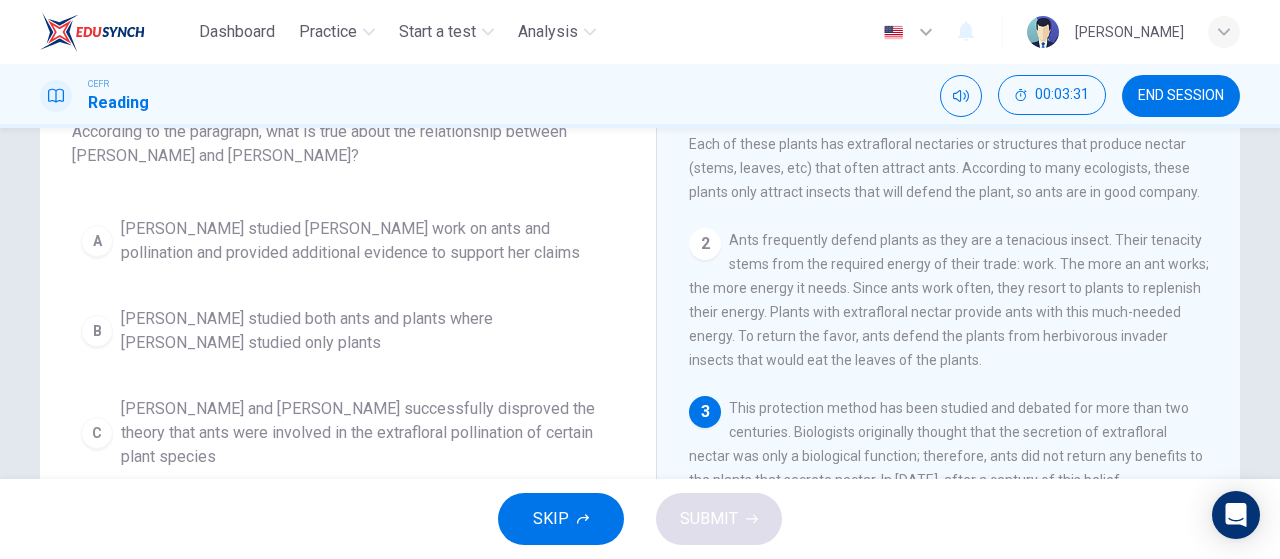 scroll, scrollTop: 143, scrollLeft: 0, axis: vertical 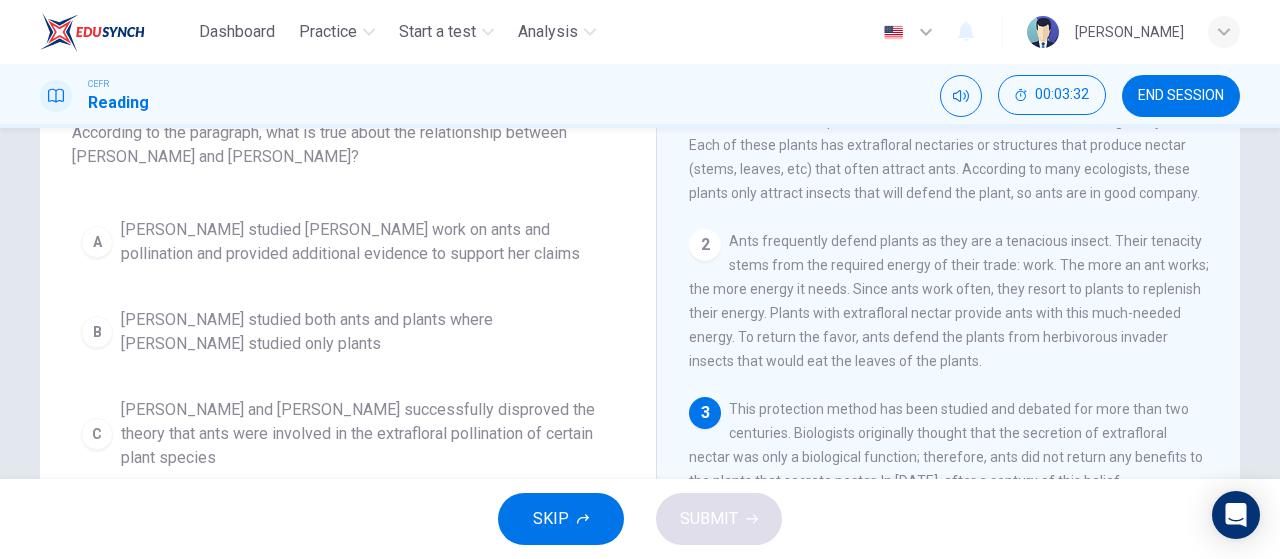 click on "Wheeler studied Bentley's work on ants and pollination and provided additional evidence to support her claims" at bounding box center (368, 242) 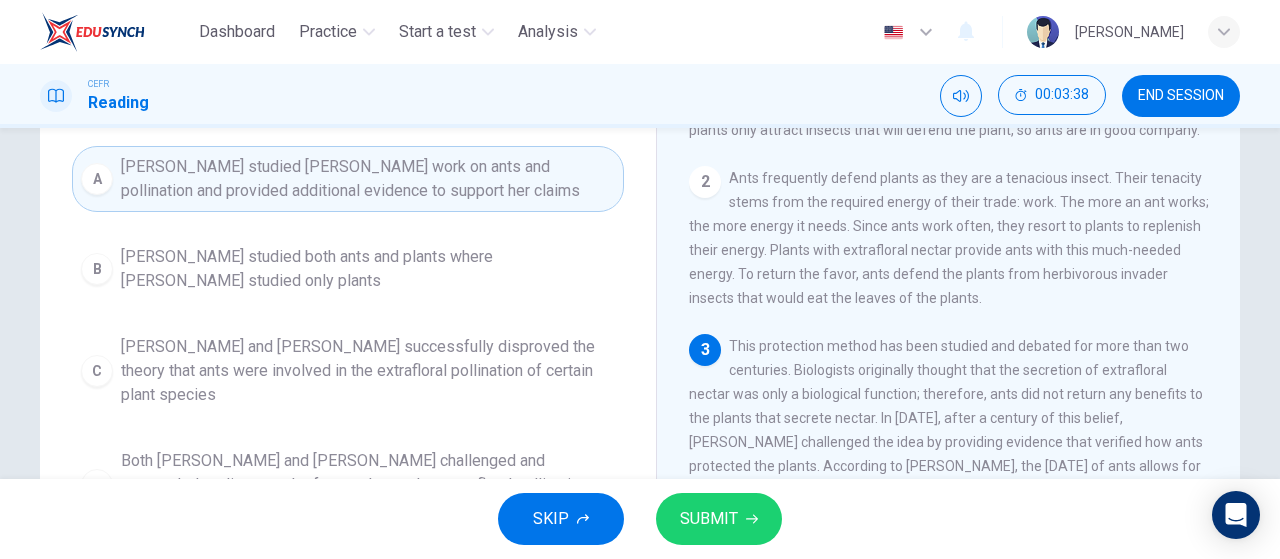 scroll, scrollTop: 207, scrollLeft: 0, axis: vertical 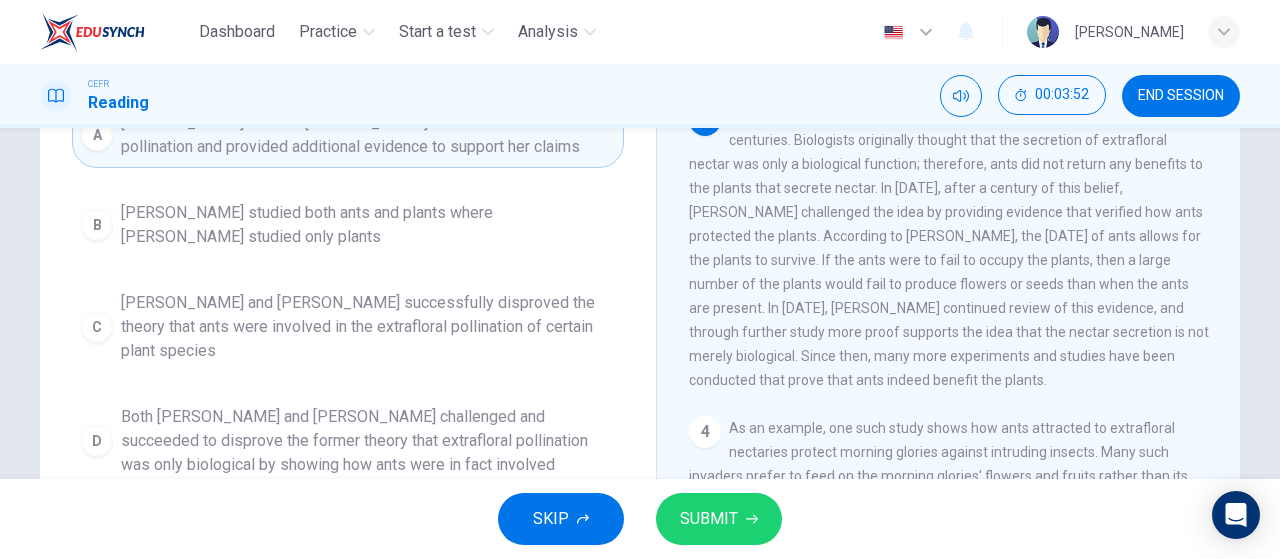 click on "Bentley and Wheeler successfully disproved the theory that ants were involved in the extrafloral pollination of certain plant species" at bounding box center (368, 327) 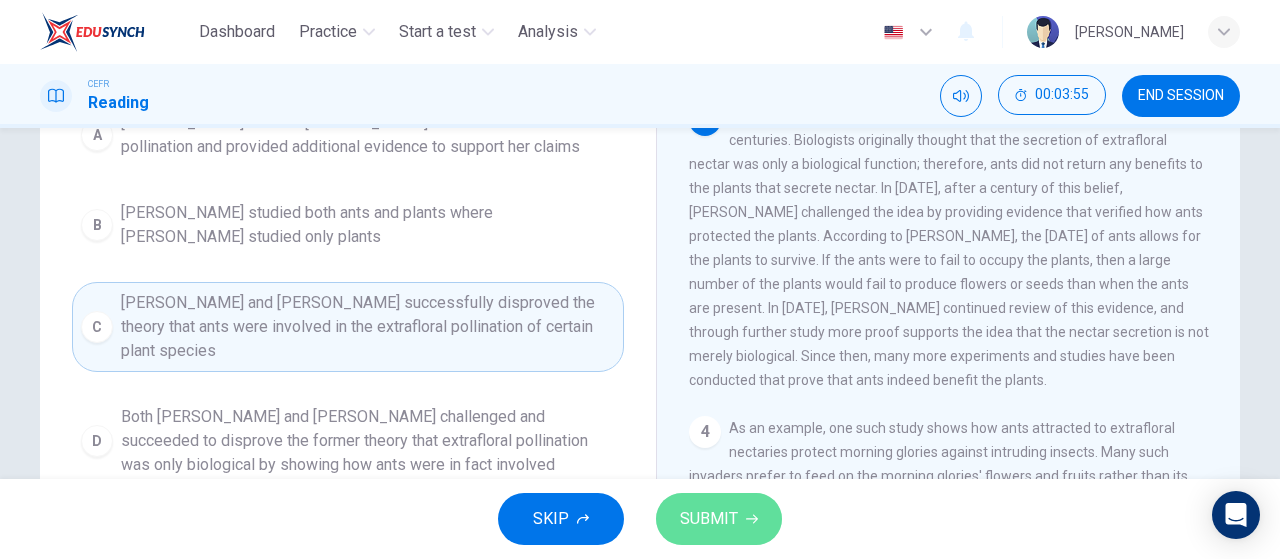 click on "SUBMIT" at bounding box center [709, 519] 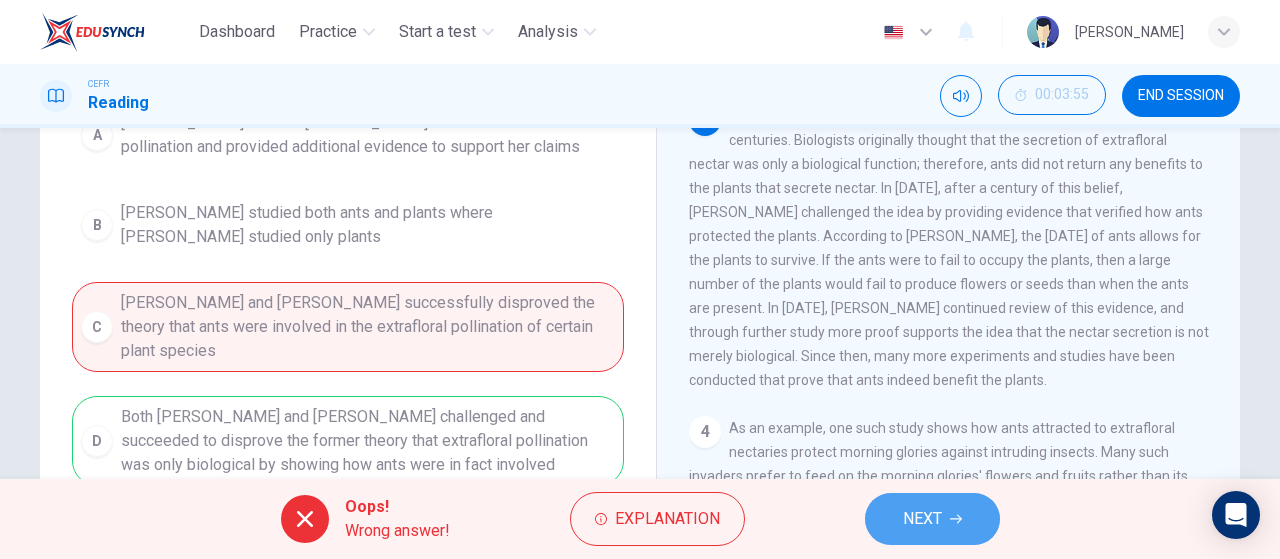click on "NEXT" at bounding box center [932, 519] 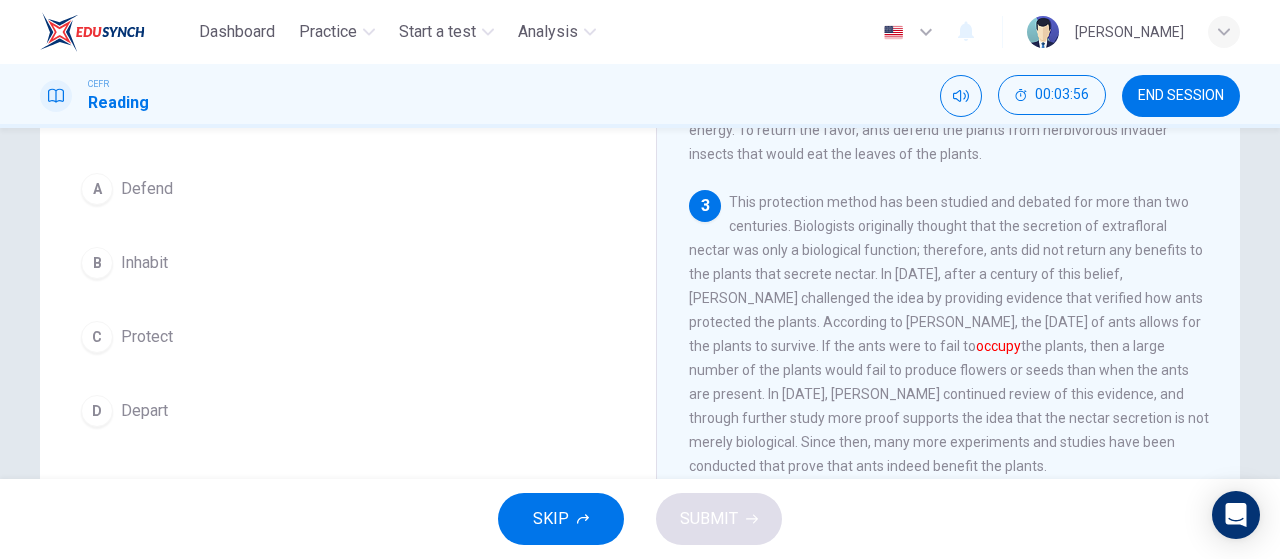 scroll, scrollTop: 220, scrollLeft: 0, axis: vertical 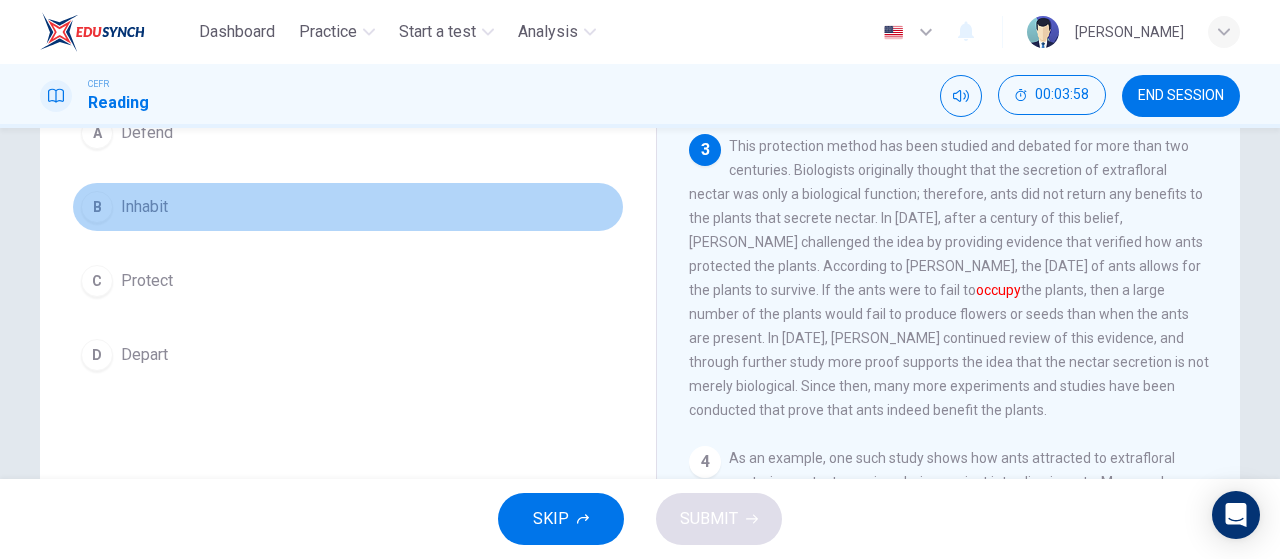 click on "Inhabit" at bounding box center [144, 207] 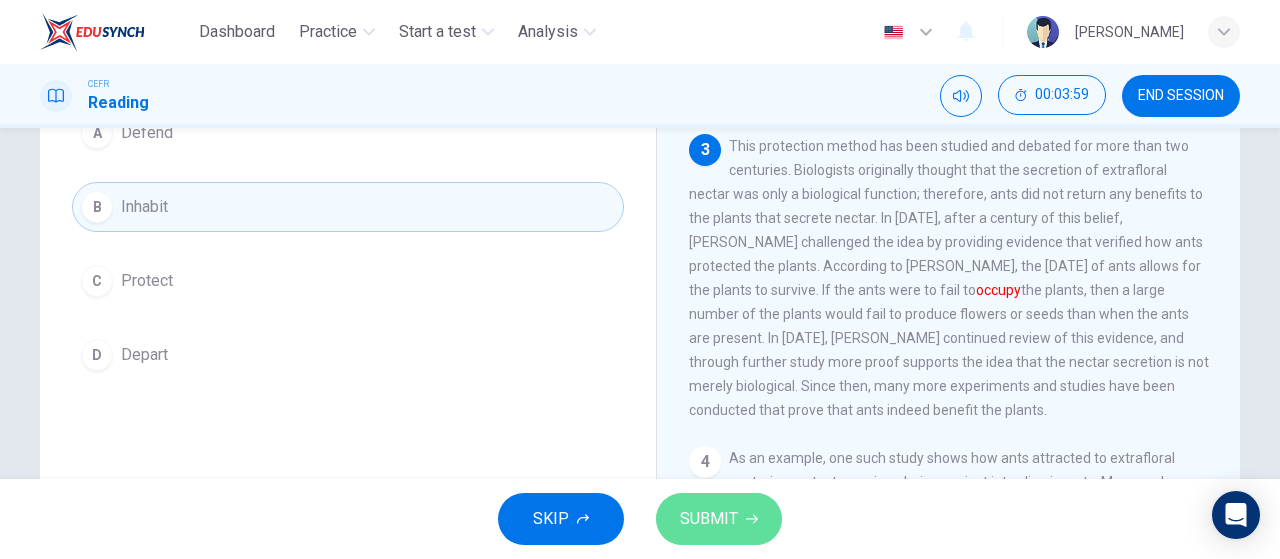 click on "SUBMIT" at bounding box center (709, 519) 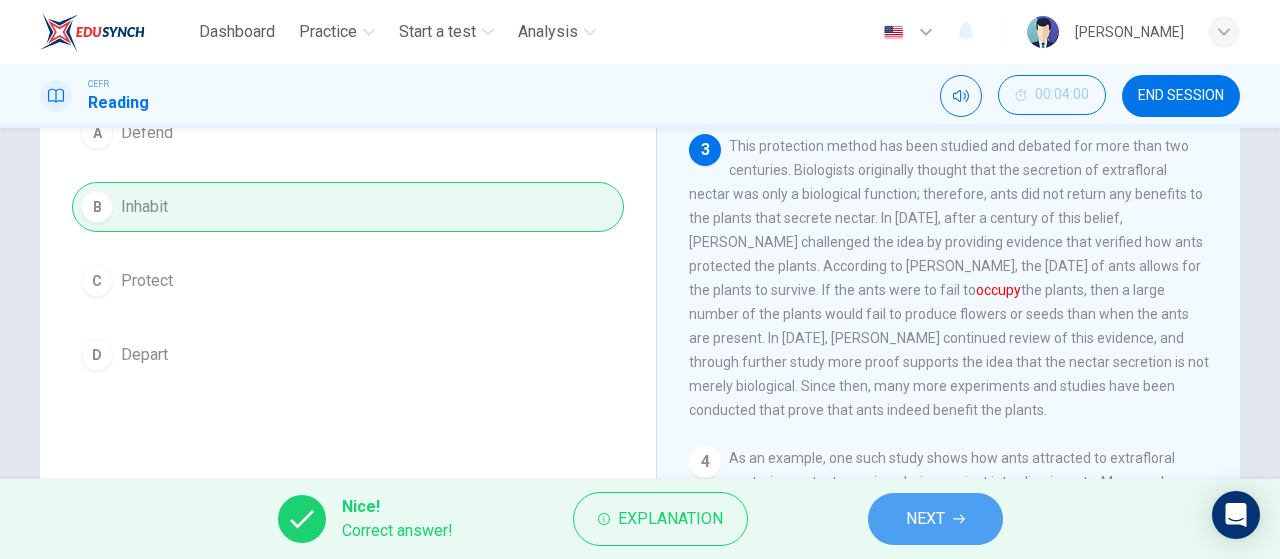 click on "NEXT" at bounding box center (925, 519) 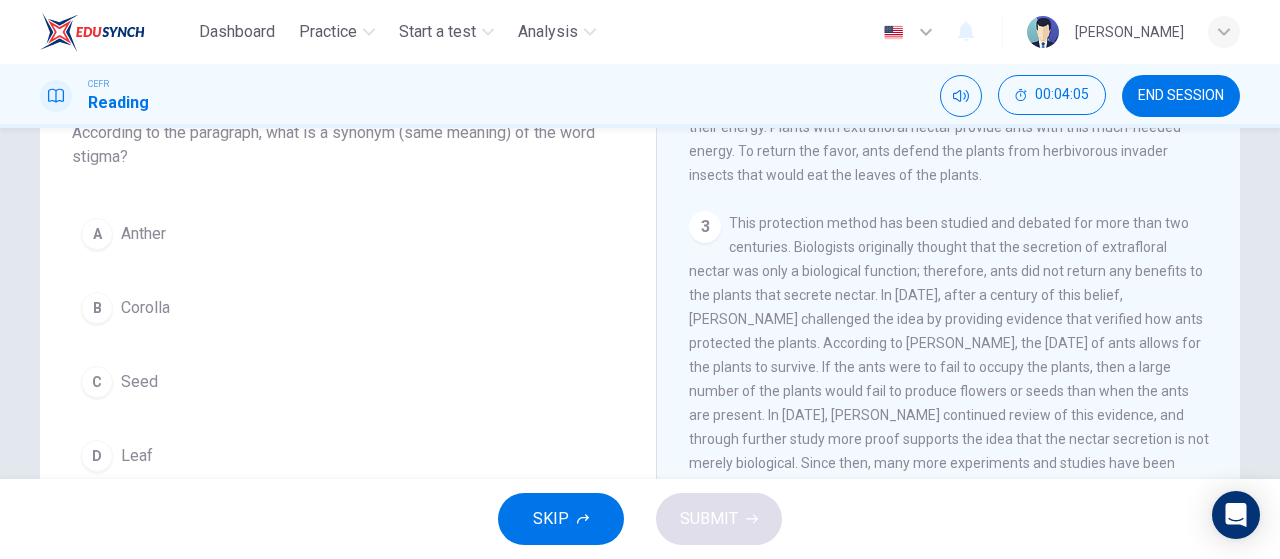 scroll, scrollTop: 142, scrollLeft: 0, axis: vertical 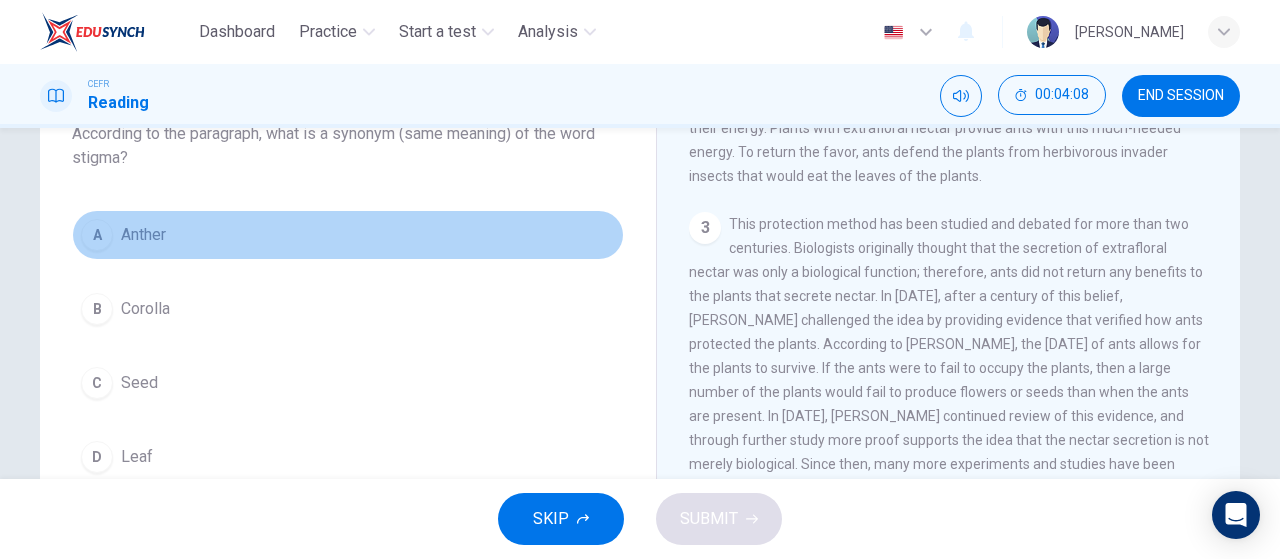 click on "Anther" at bounding box center (143, 235) 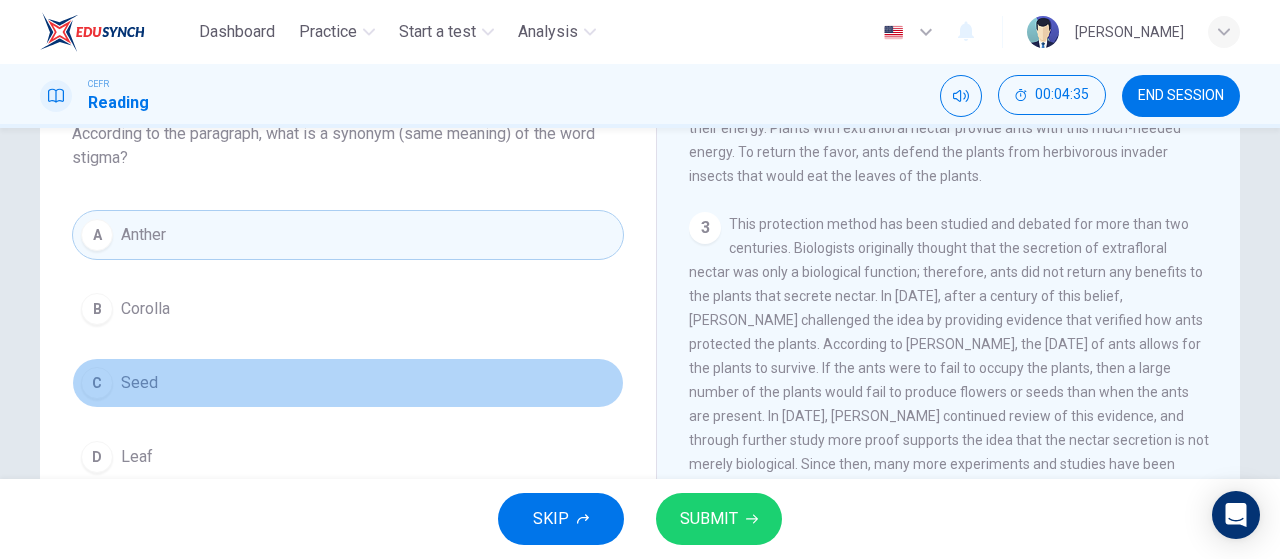 click on "Seed" at bounding box center [139, 383] 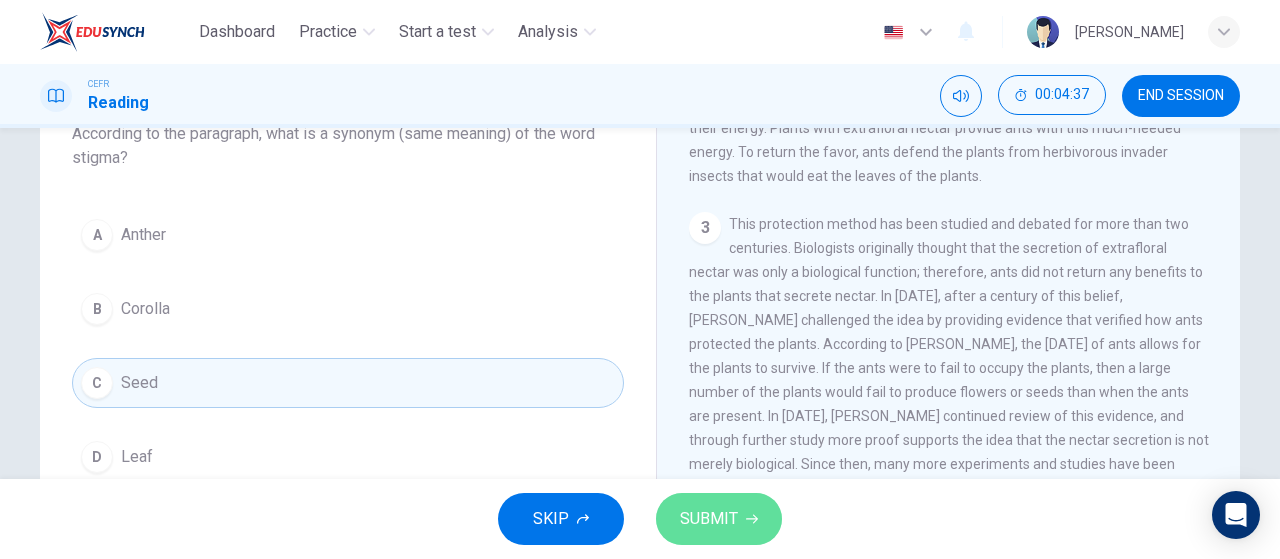 click on "SUBMIT" at bounding box center [709, 519] 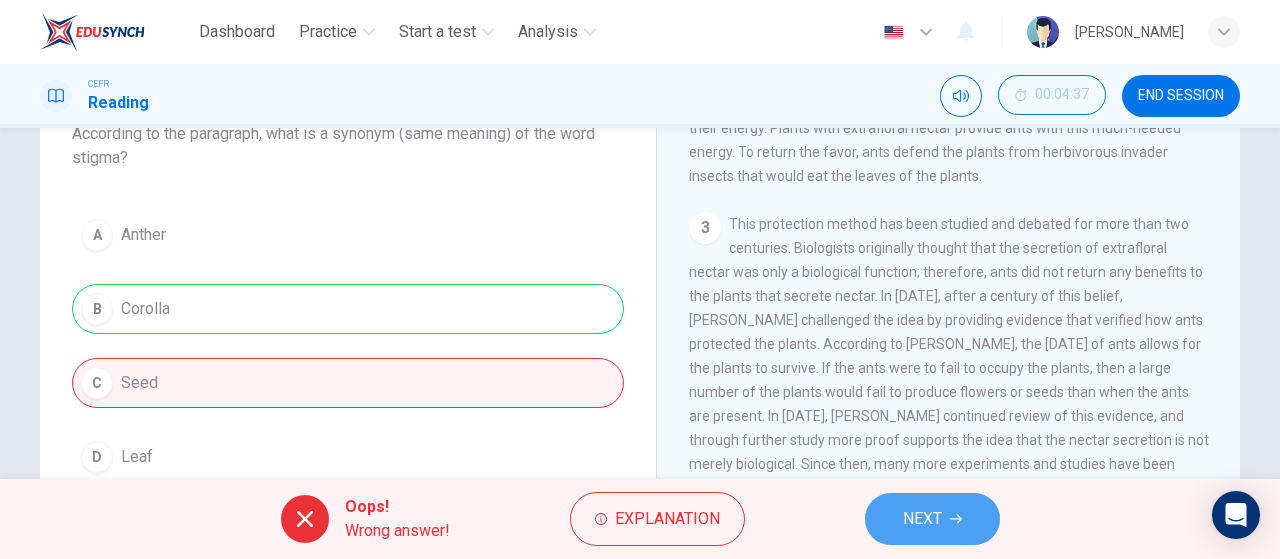 click on "NEXT" at bounding box center [922, 519] 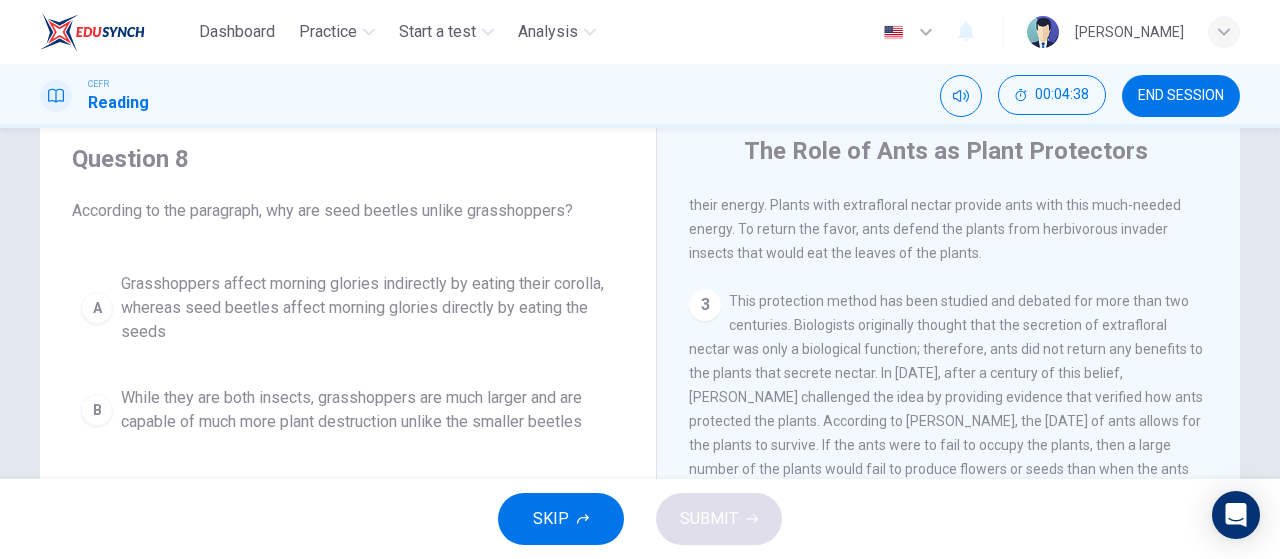 scroll, scrollTop: 76, scrollLeft: 0, axis: vertical 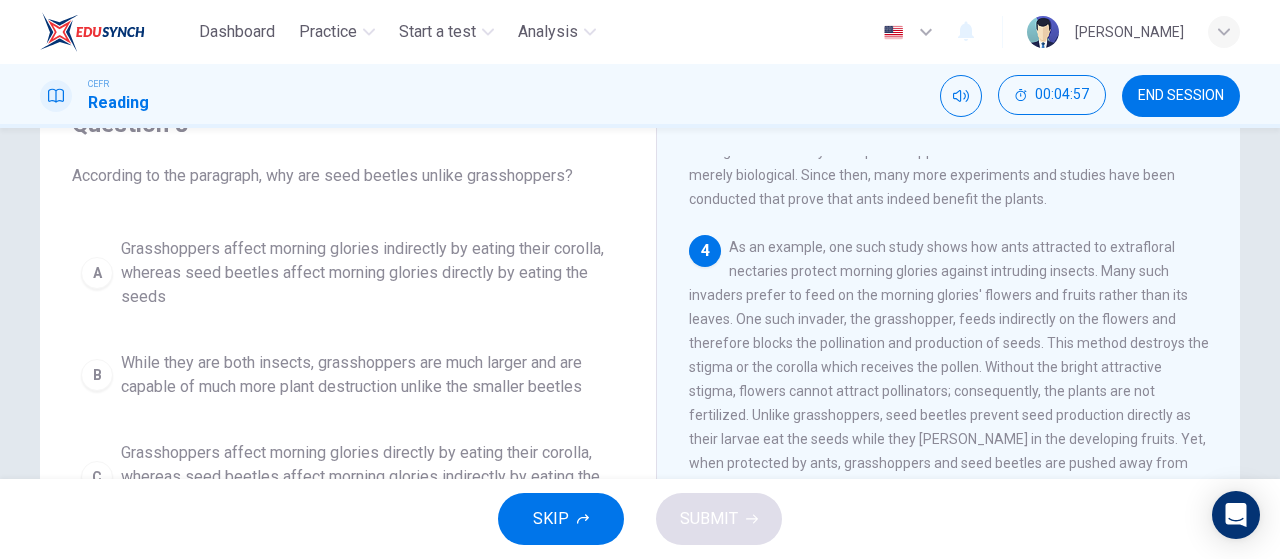 drag, startPoint x: 790, startPoint y: 355, endPoint x: 841, endPoint y: 356, distance: 51.009804 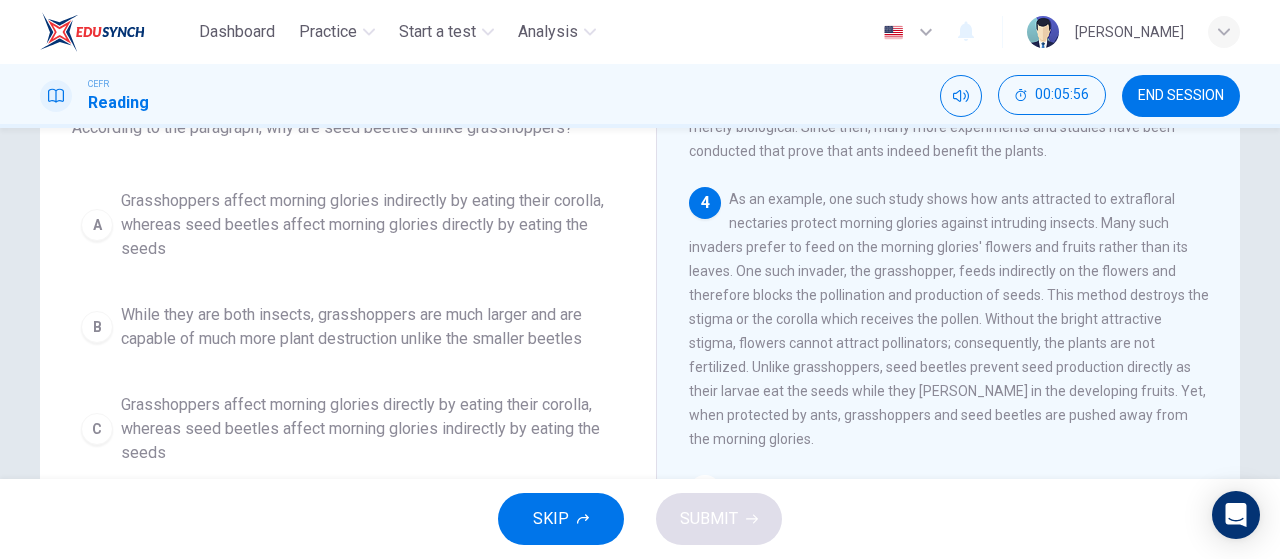 scroll, scrollTop: 140, scrollLeft: 0, axis: vertical 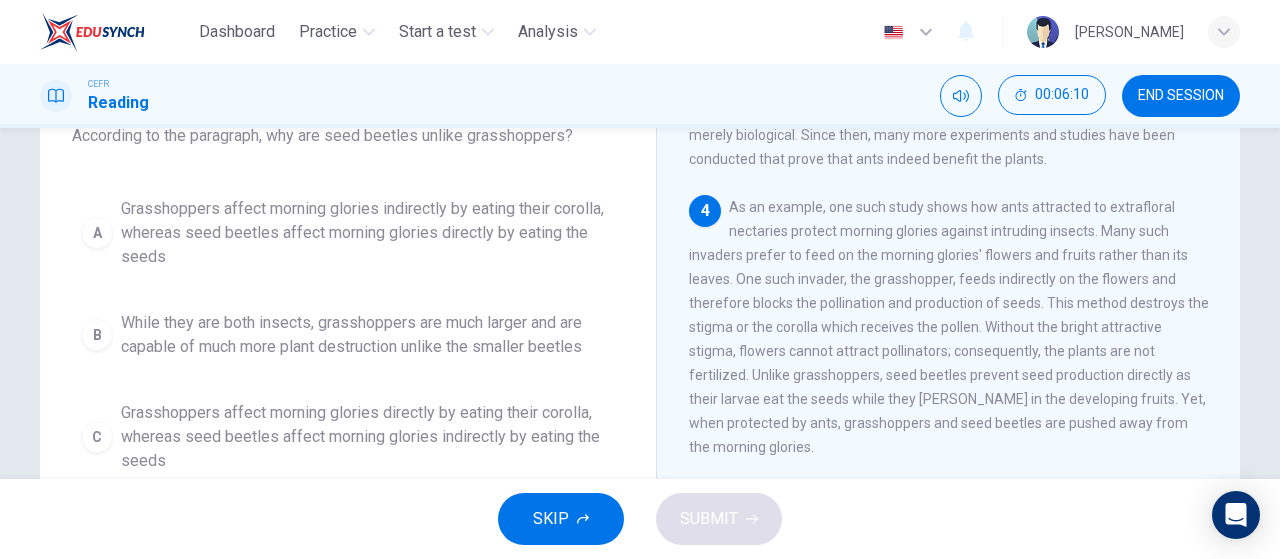 click on "Grasshoppers affect morning glories indirectly by eating their corolla, whereas seed beetles affect morning glories directly by eating the seeds" at bounding box center (368, 233) 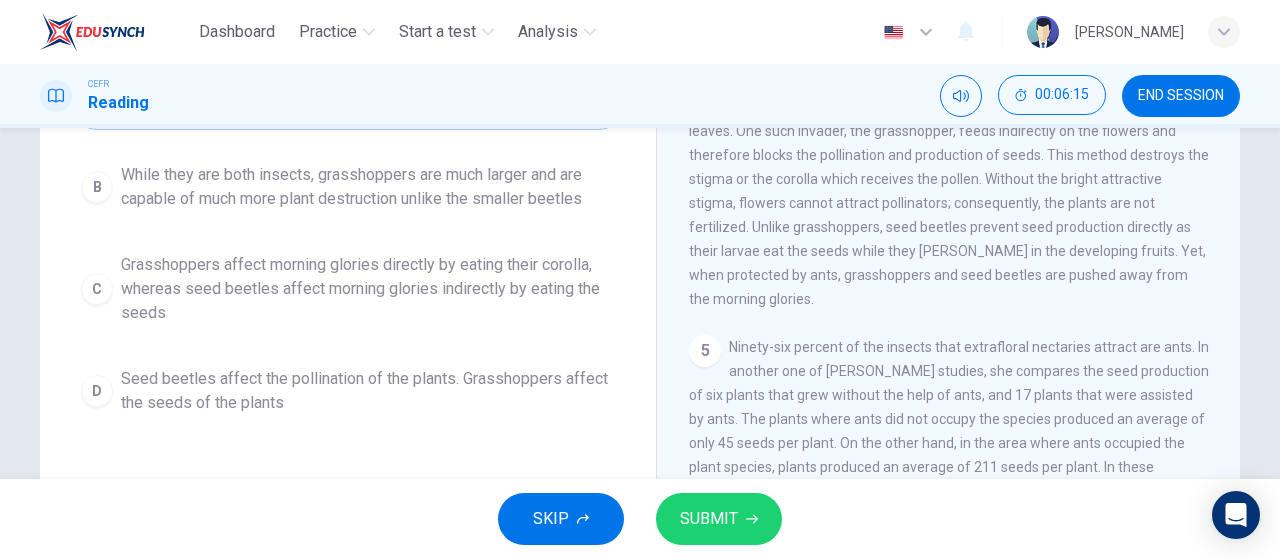 scroll, scrollTop: 271, scrollLeft: 0, axis: vertical 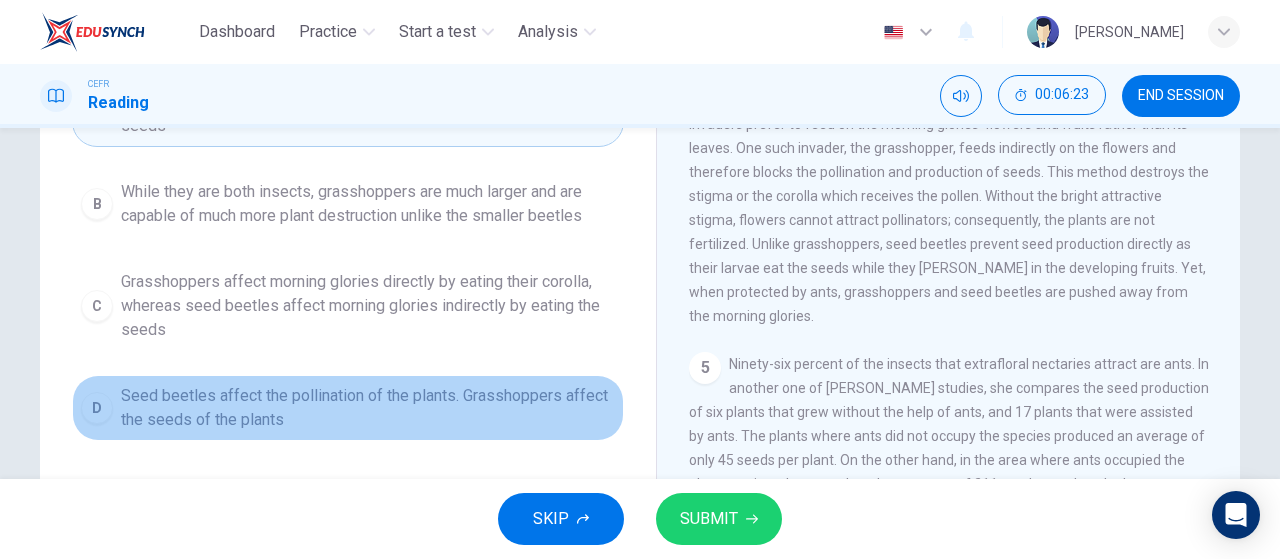 click on "Seed beetles affect the pollination of the plants. Grasshoppers affect the seeds of the plants" at bounding box center (368, 408) 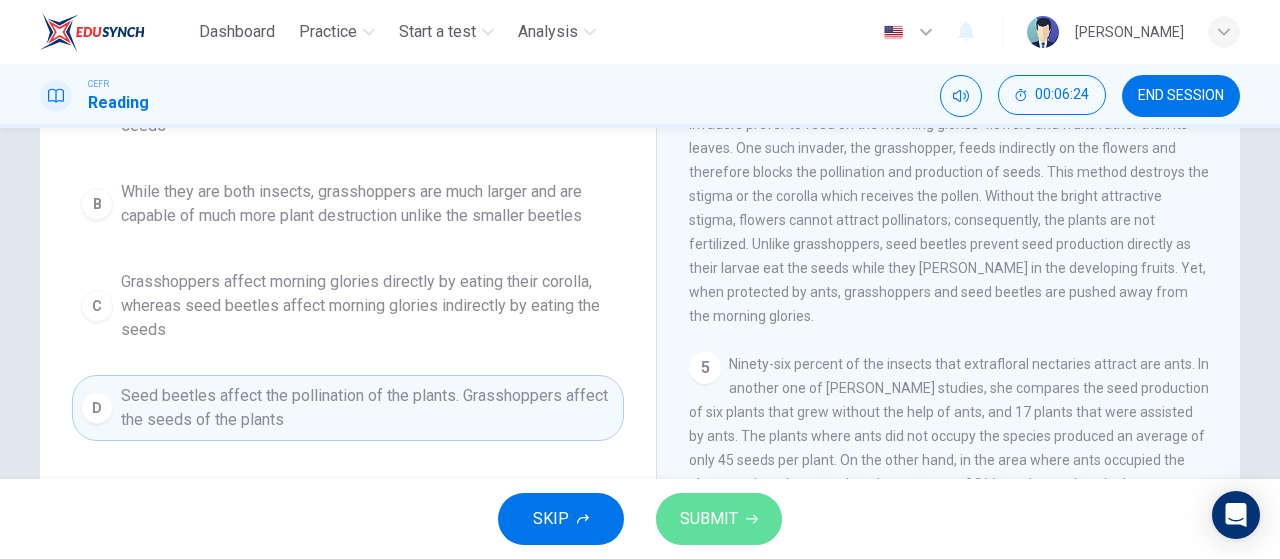 click on "SUBMIT" at bounding box center (709, 519) 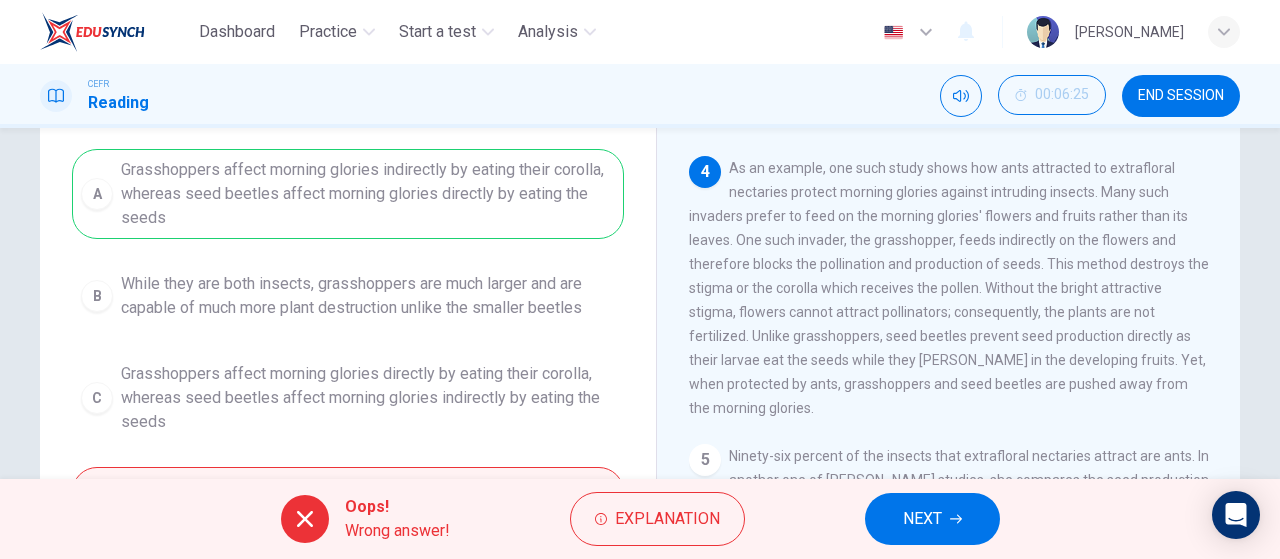 scroll, scrollTop: 157, scrollLeft: 0, axis: vertical 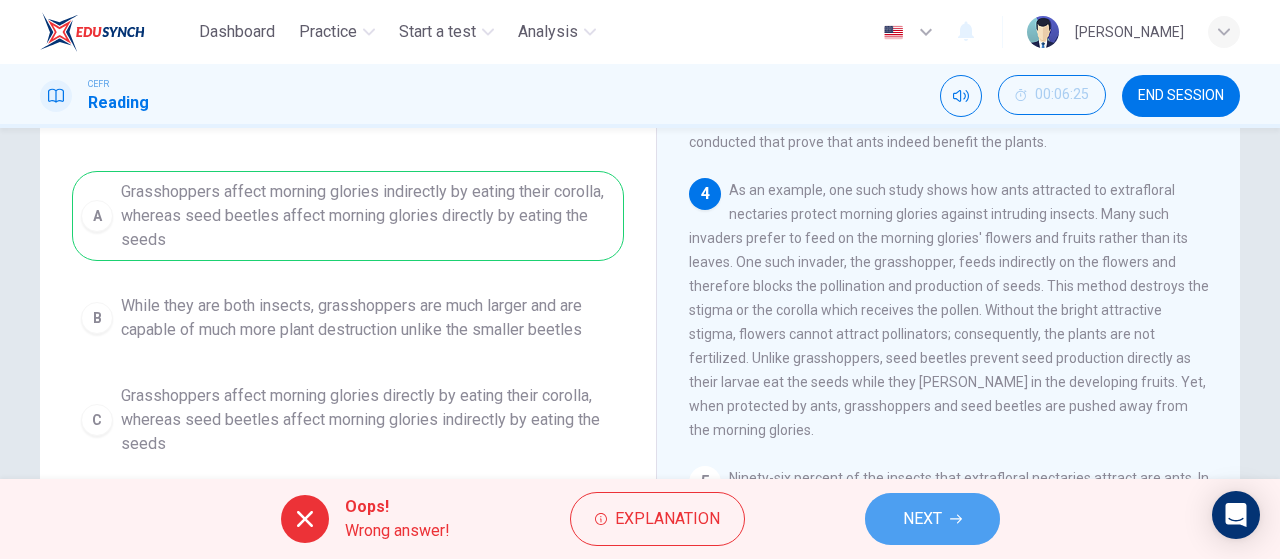 click on "NEXT" at bounding box center [922, 519] 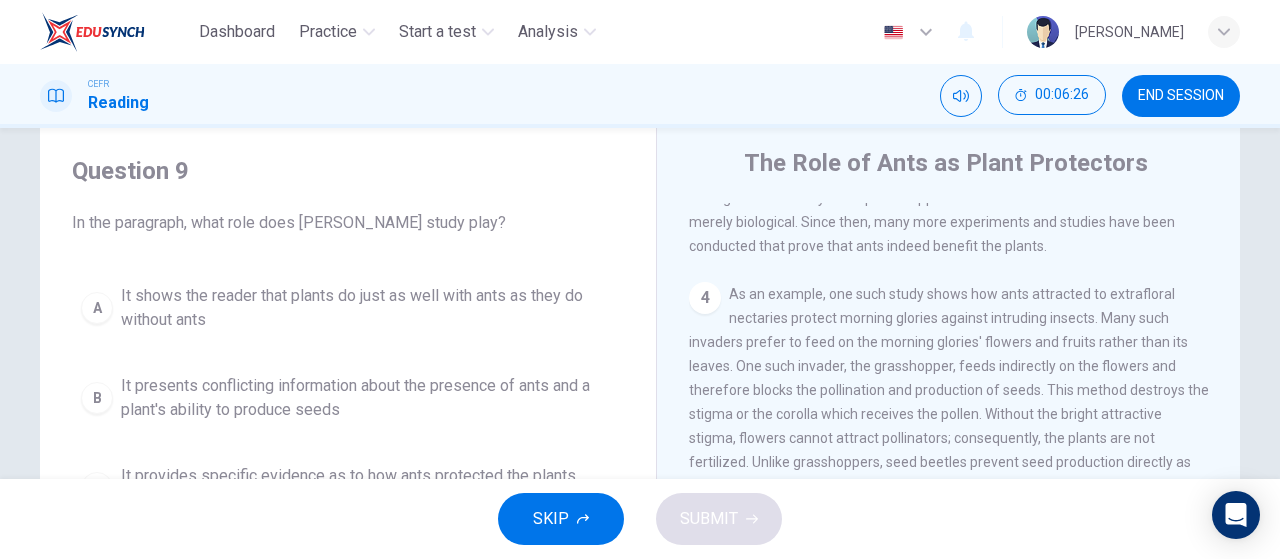 scroll, scrollTop: 54, scrollLeft: 0, axis: vertical 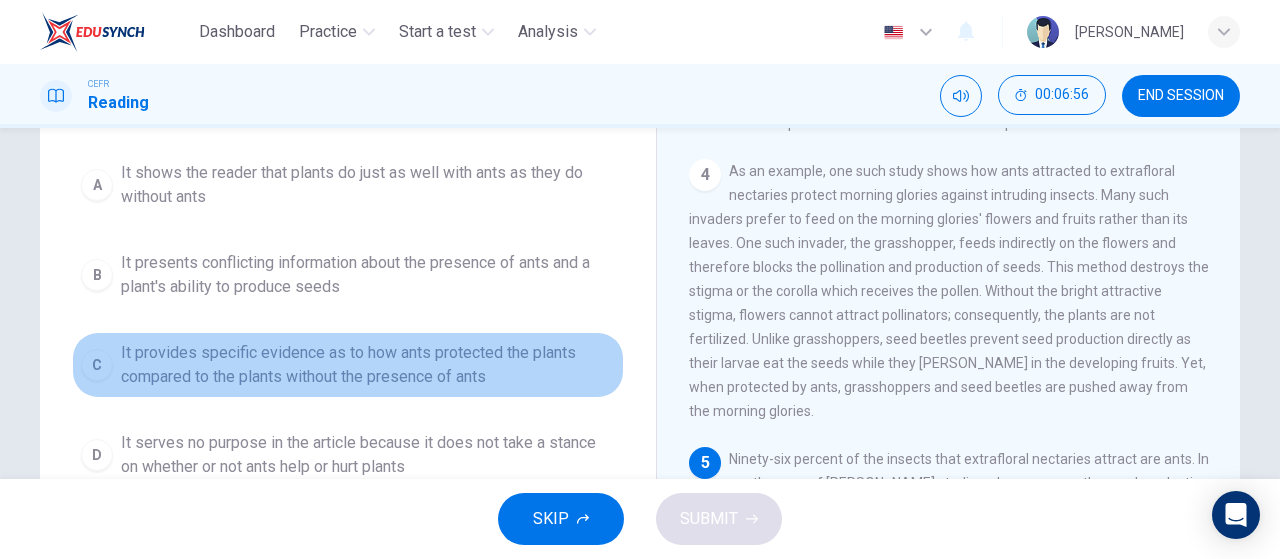 click on "It provides specific evidence as to how ants protected the plants compared to the plants without the presence of ants" at bounding box center (368, 365) 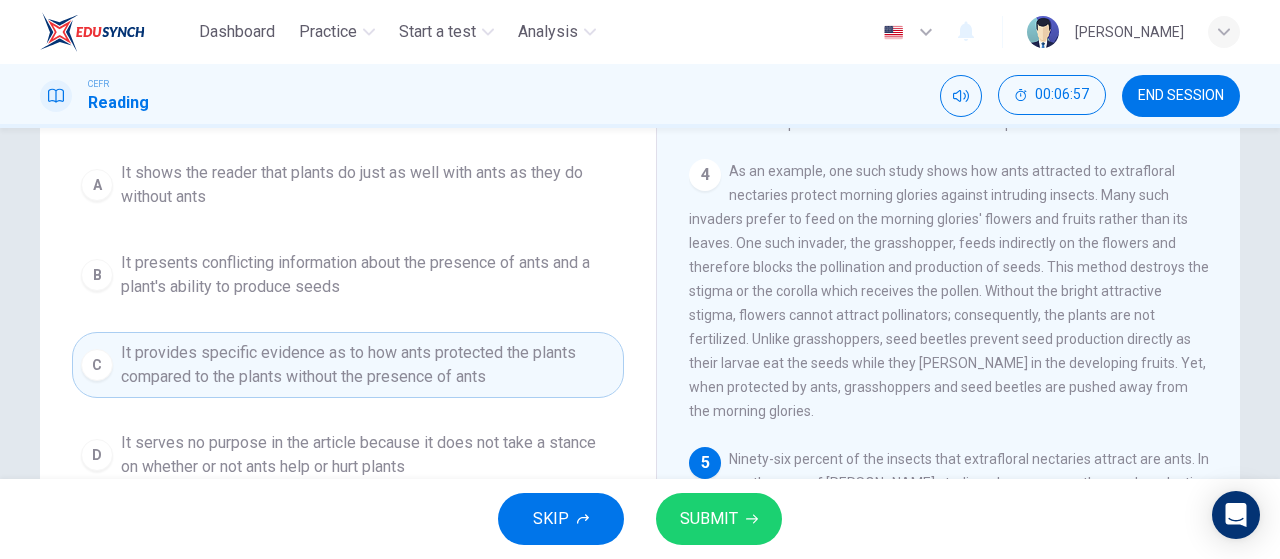 scroll, scrollTop: 244, scrollLeft: 0, axis: vertical 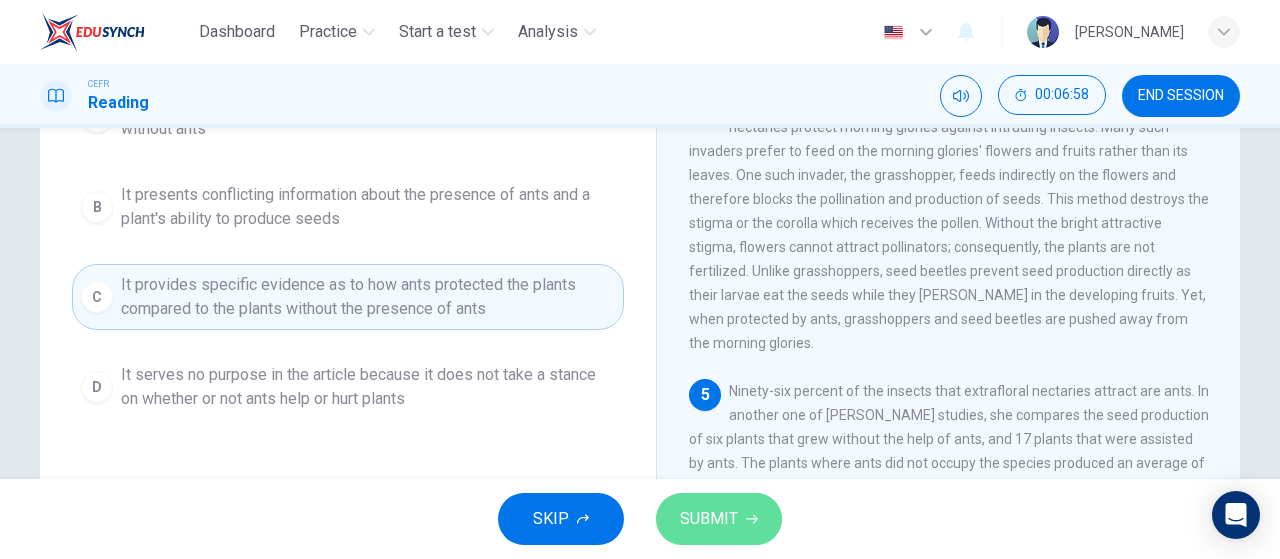 click on "SUBMIT" at bounding box center [709, 519] 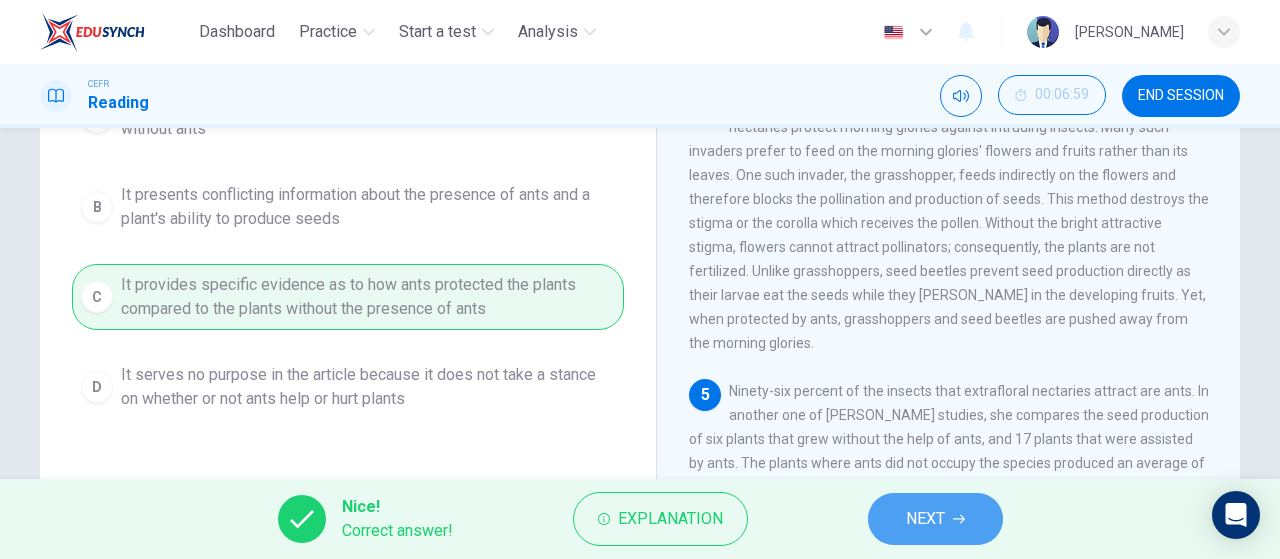 click on "NEXT" at bounding box center [935, 519] 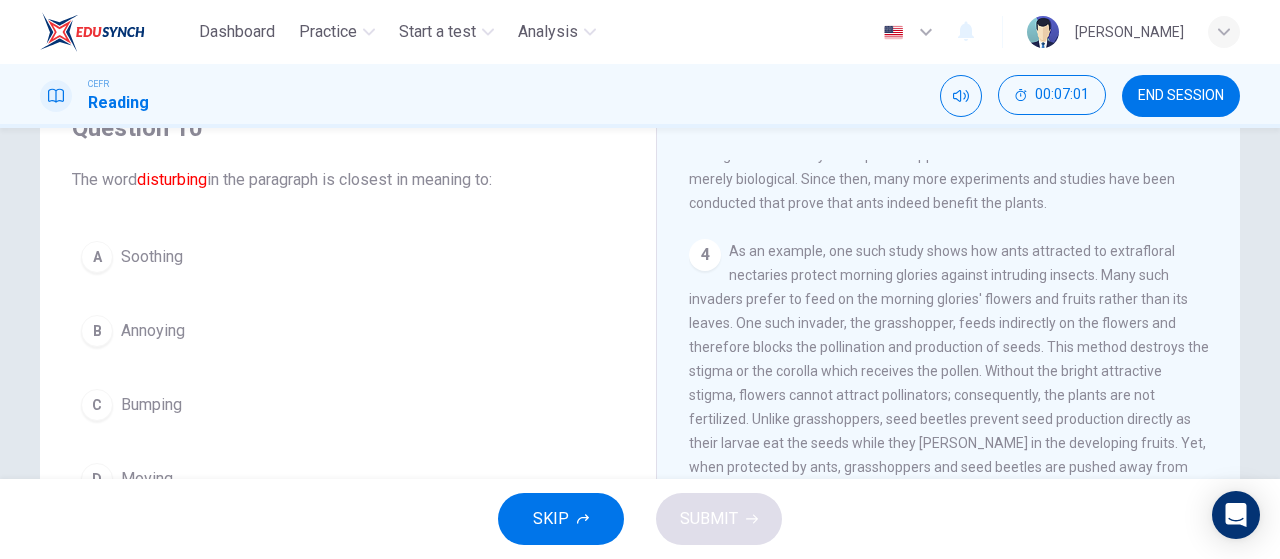 scroll, scrollTop: 128, scrollLeft: 0, axis: vertical 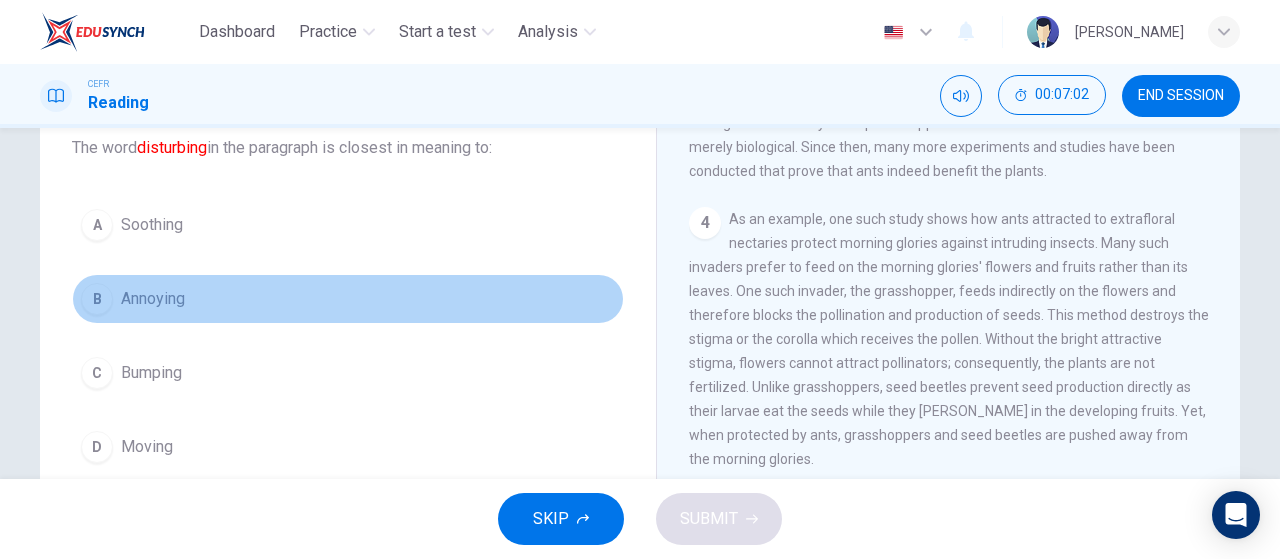 click on "Annoying" at bounding box center (153, 299) 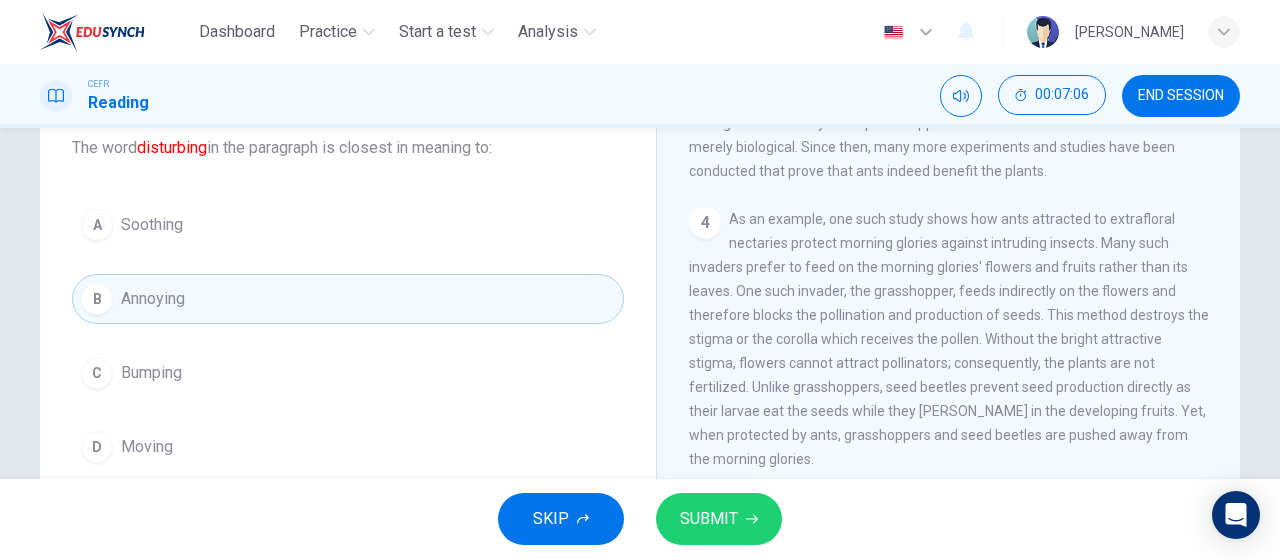 click on "SUBMIT" at bounding box center (719, 519) 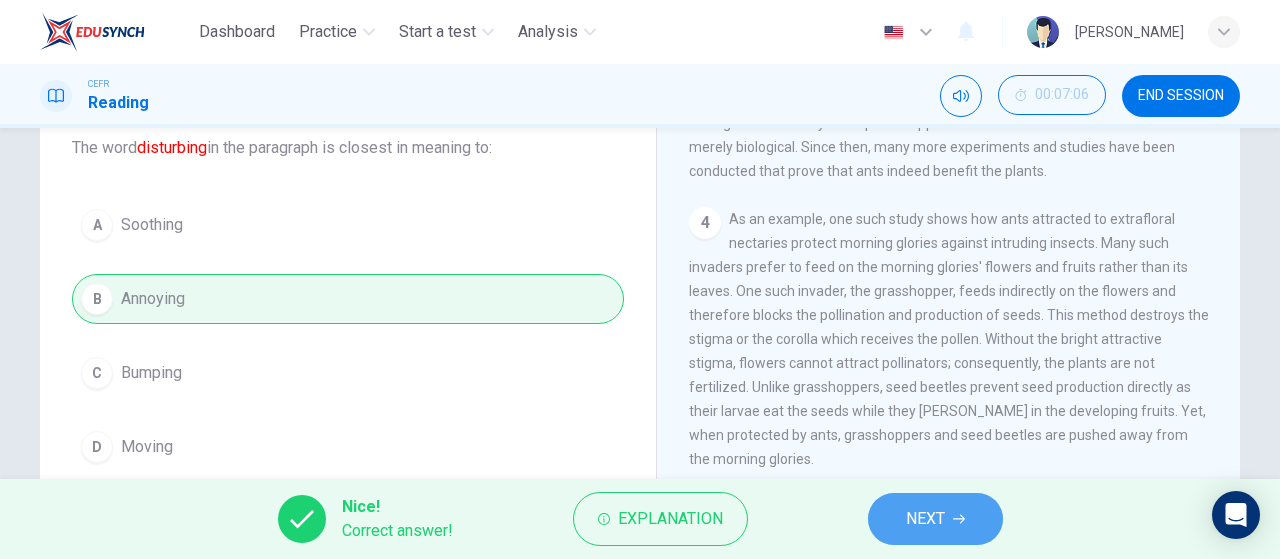 click on "NEXT" at bounding box center [925, 519] 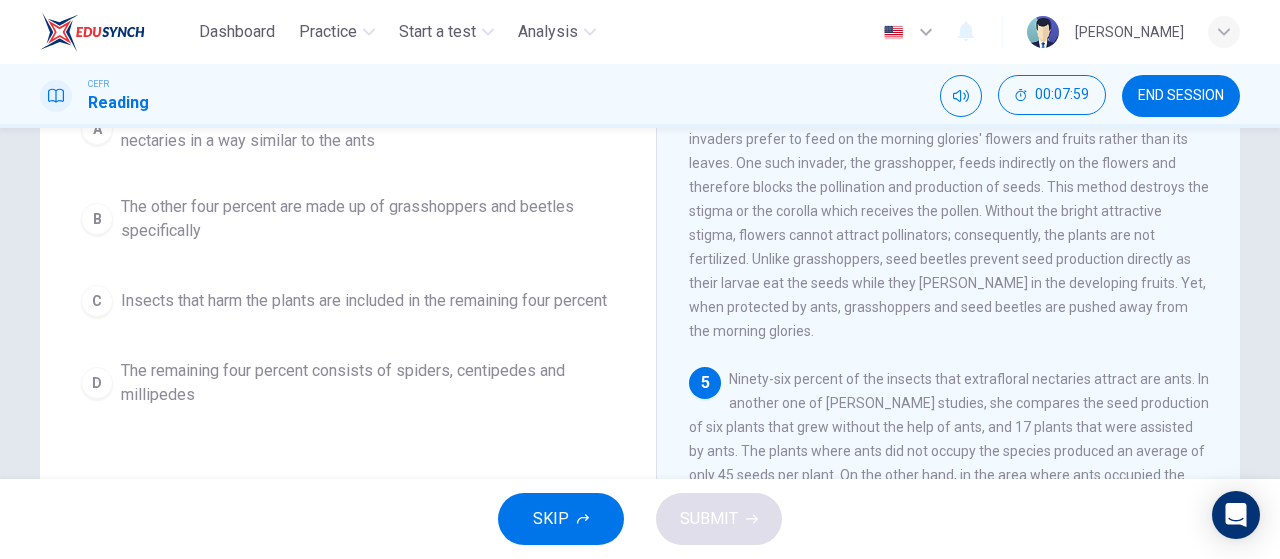 scroll, scrollTop: 253, scrollLeft: 0, axis: vertical 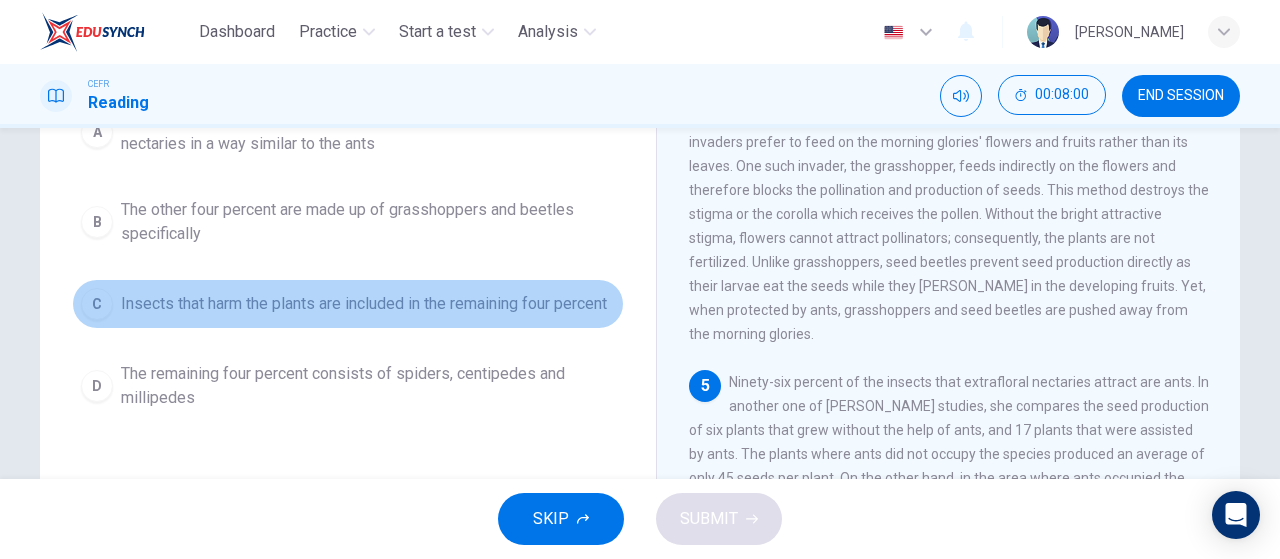 click on "Insects that harm the plants are included in the remaining four percent" at bounding box center [364, 304] 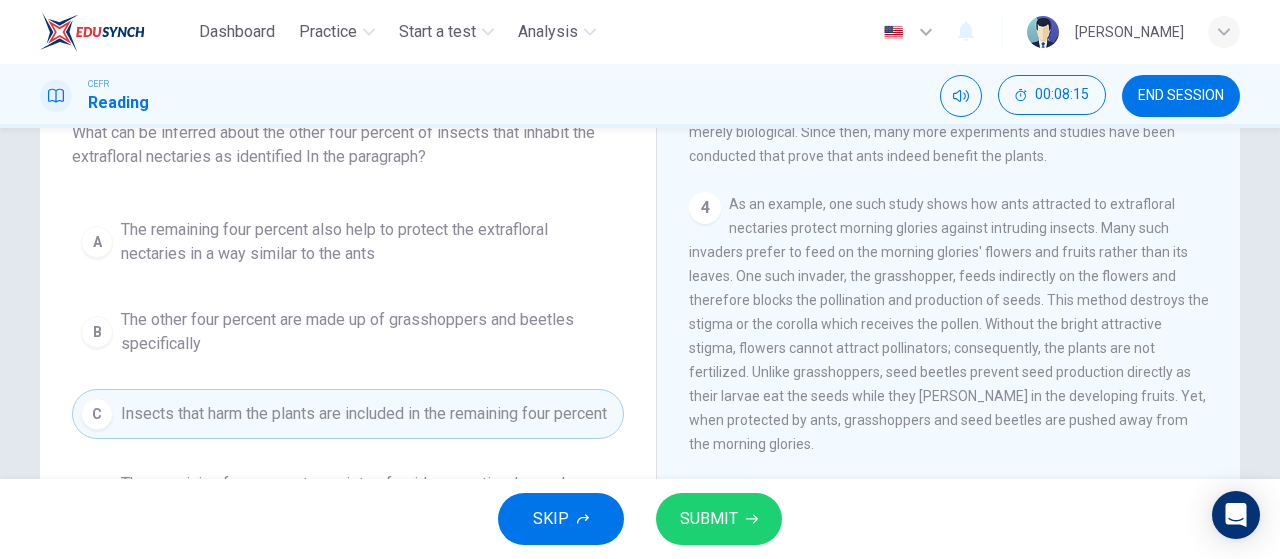 scroll, scrollTop: 301, scrollLeft: 0, axis: vertical 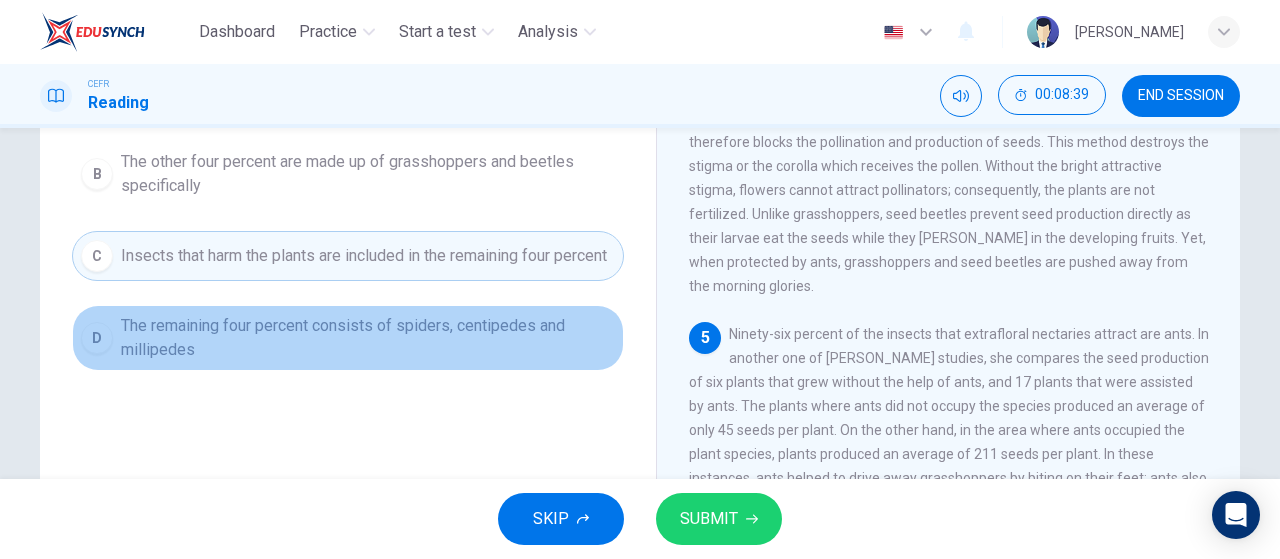 click on "The remaining four percent consists of spiders, centipedes and millipedes" at bounding box center (368, 338) 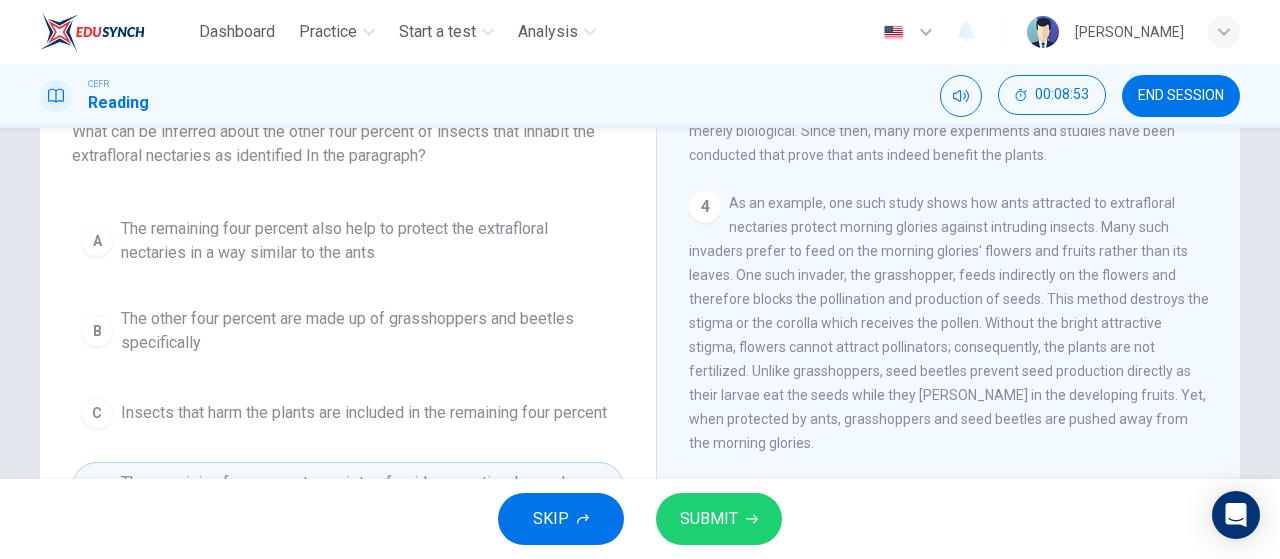 scroll, scrollTop: 143, scrollLeft: 0, axis: vertical 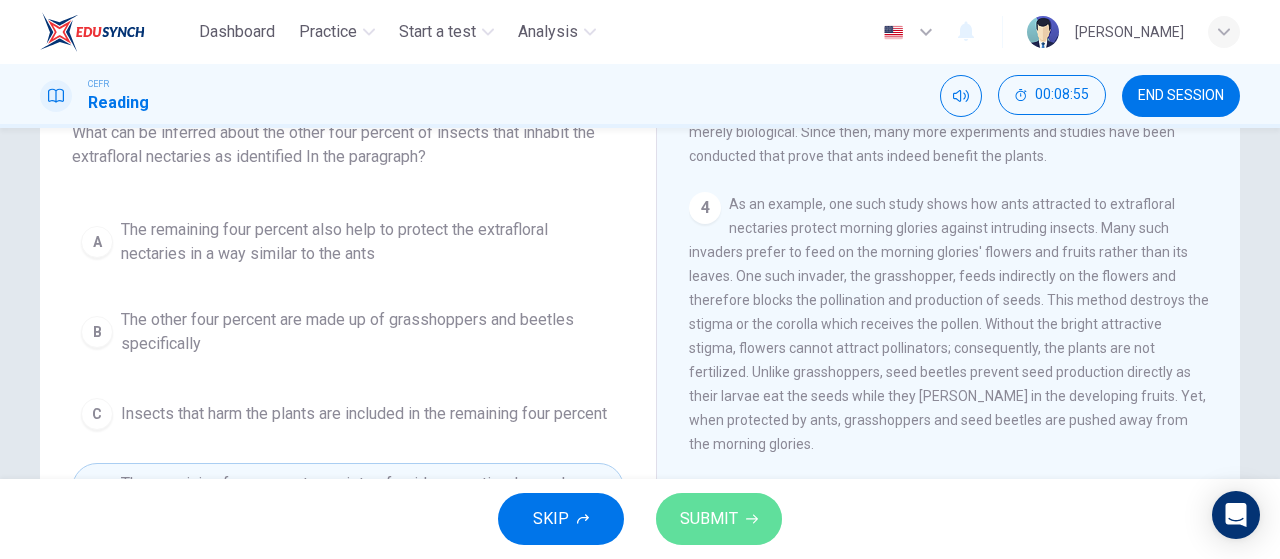 click on "SUBMIT" at bounding box center (709, 519) 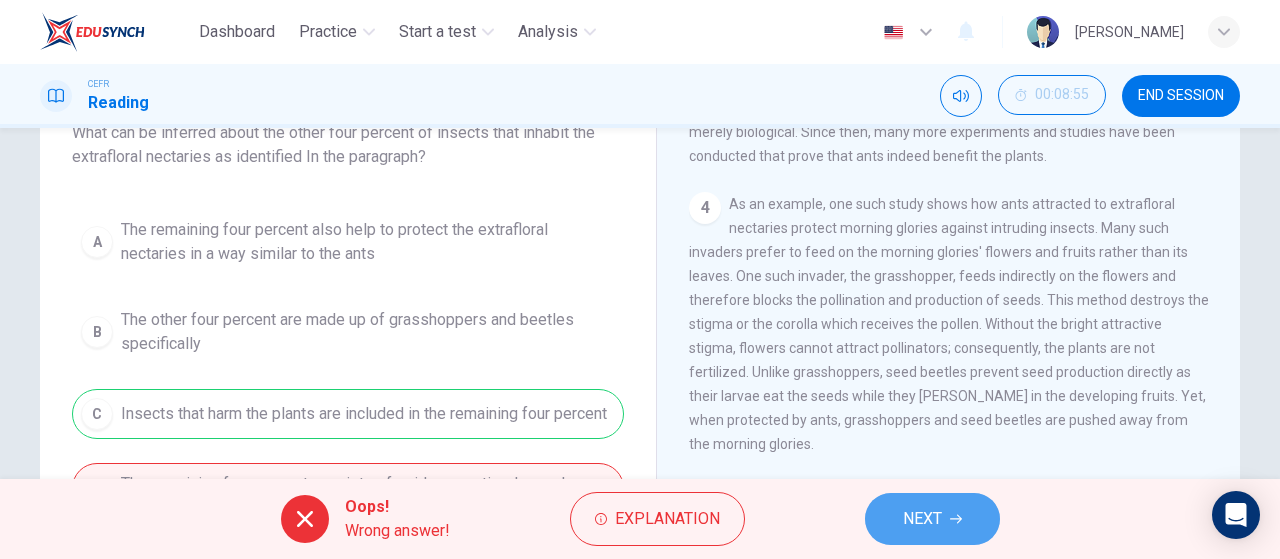 click on "NEXT" at bounding box center (922, 519) 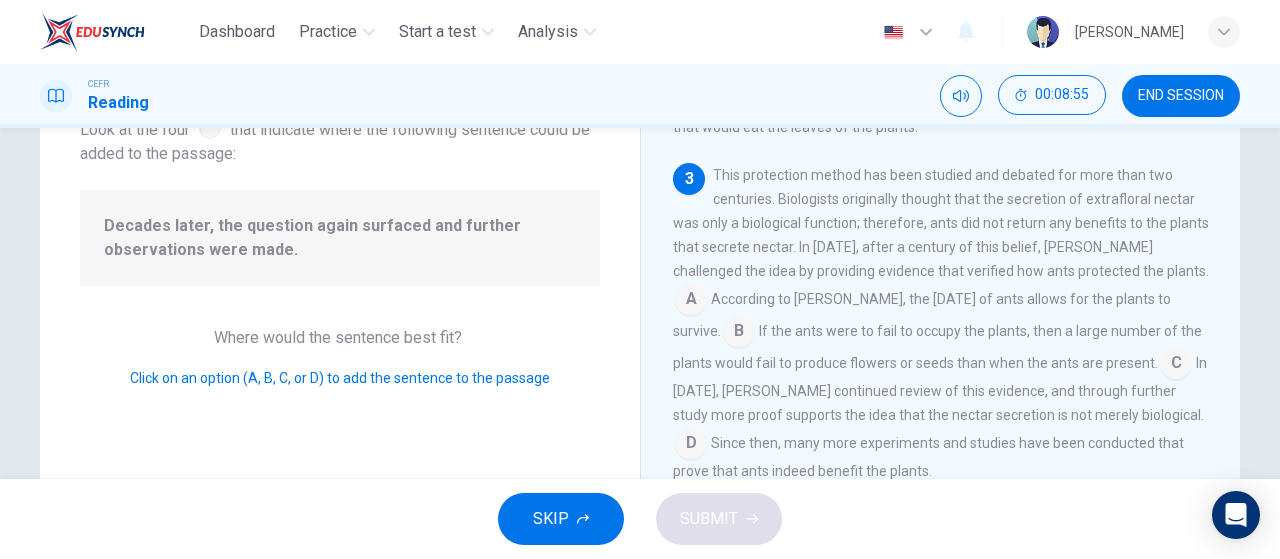 scroll, scrollTop: 388, scrollLeft: 0, axis: vertical 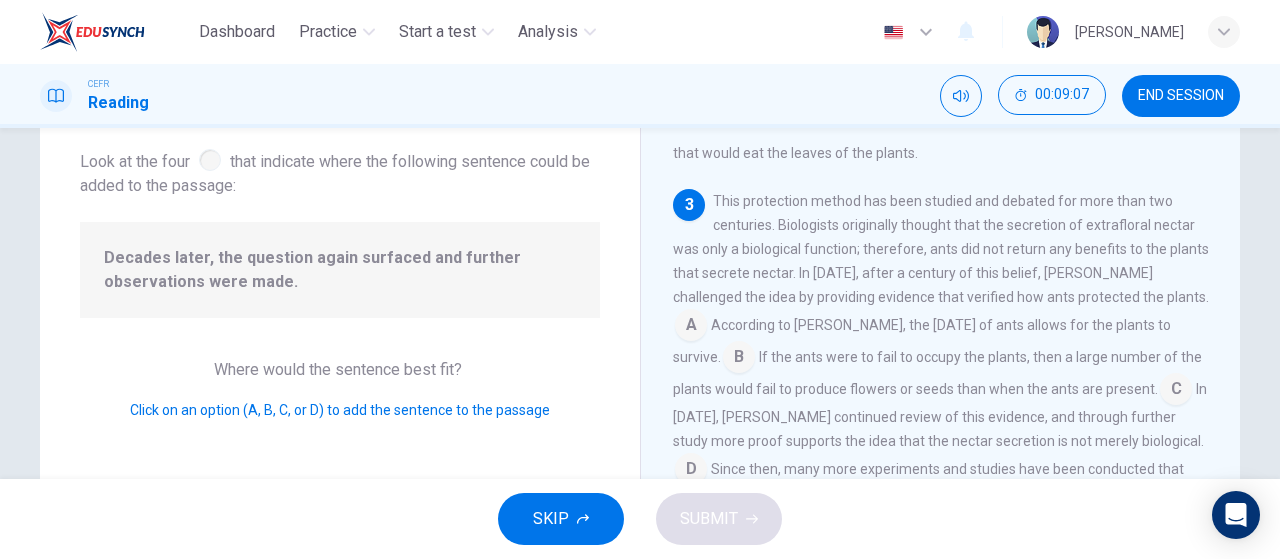click at bounding box center (691, 327) 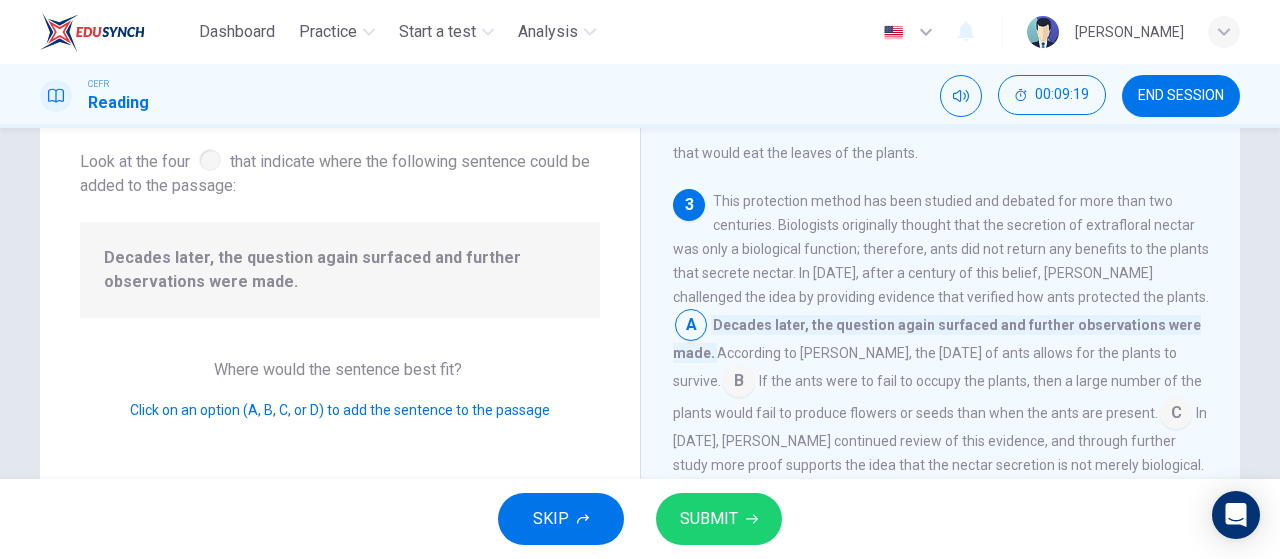 click at bounding box center (1176, 415) 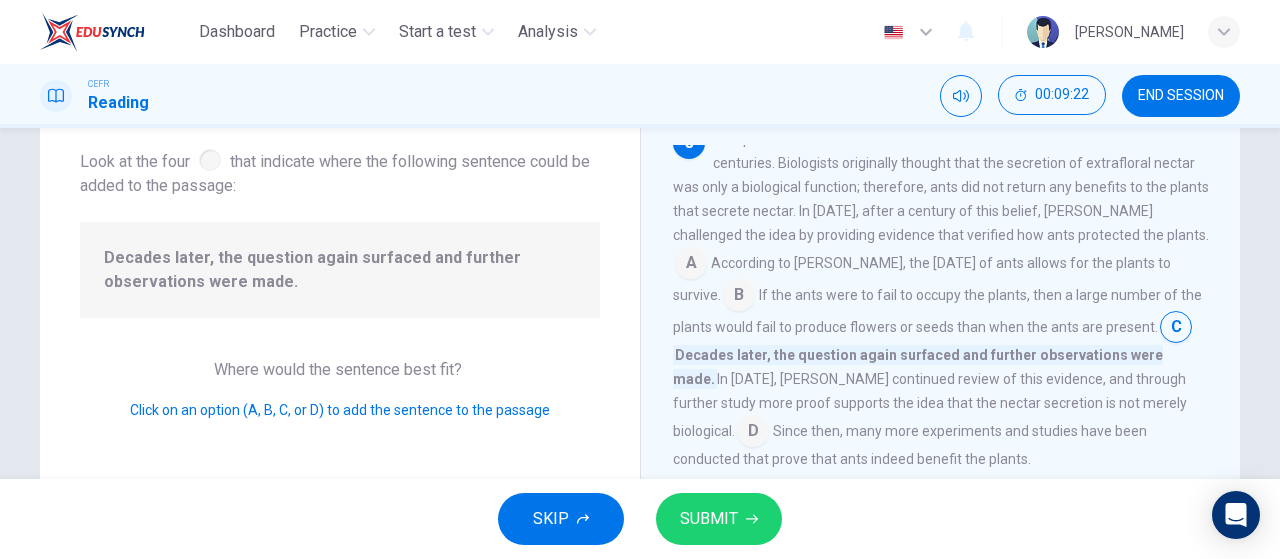 scroll, scrollTop: 462, scrollLeft: 0, axis: vertical 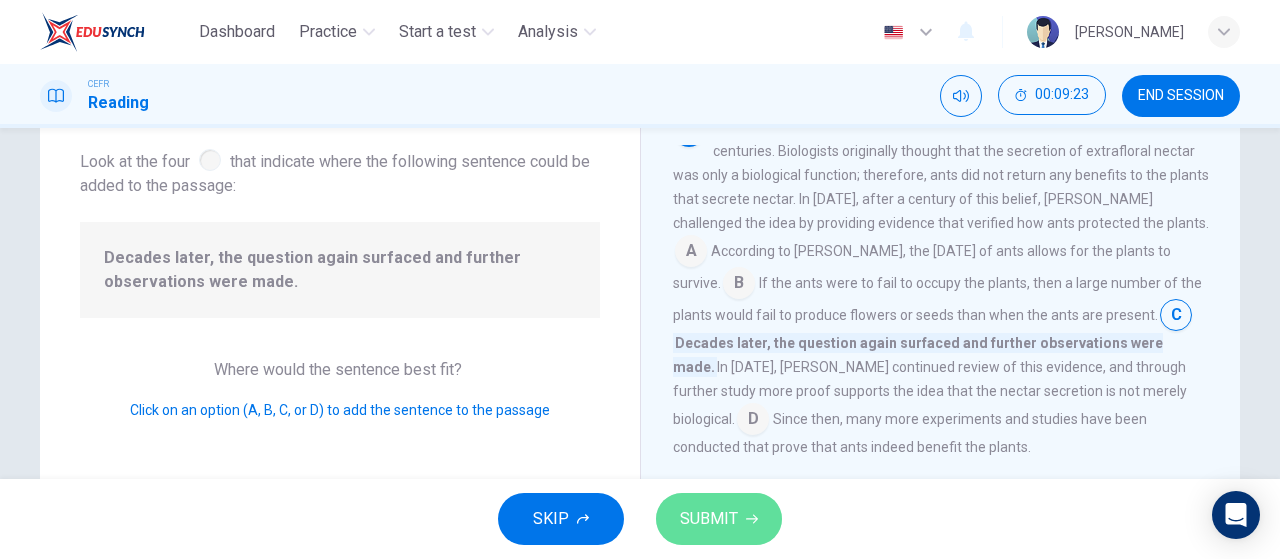 click on "SUBMIT" at bounding box center (719, 519) 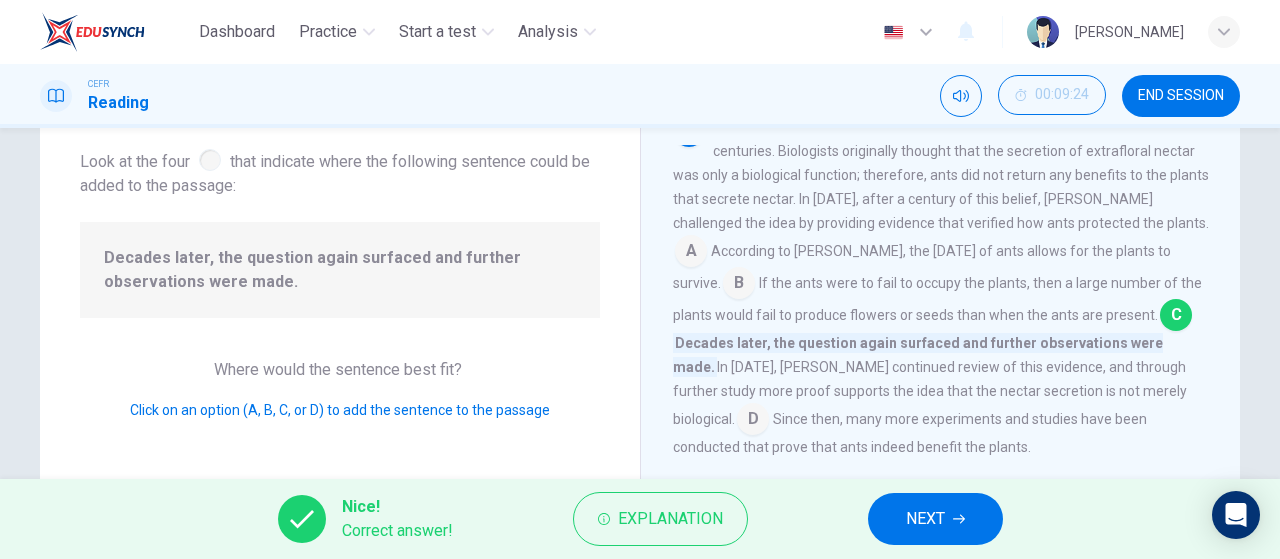 click on "NEXT" at bounding box center (925, 519) 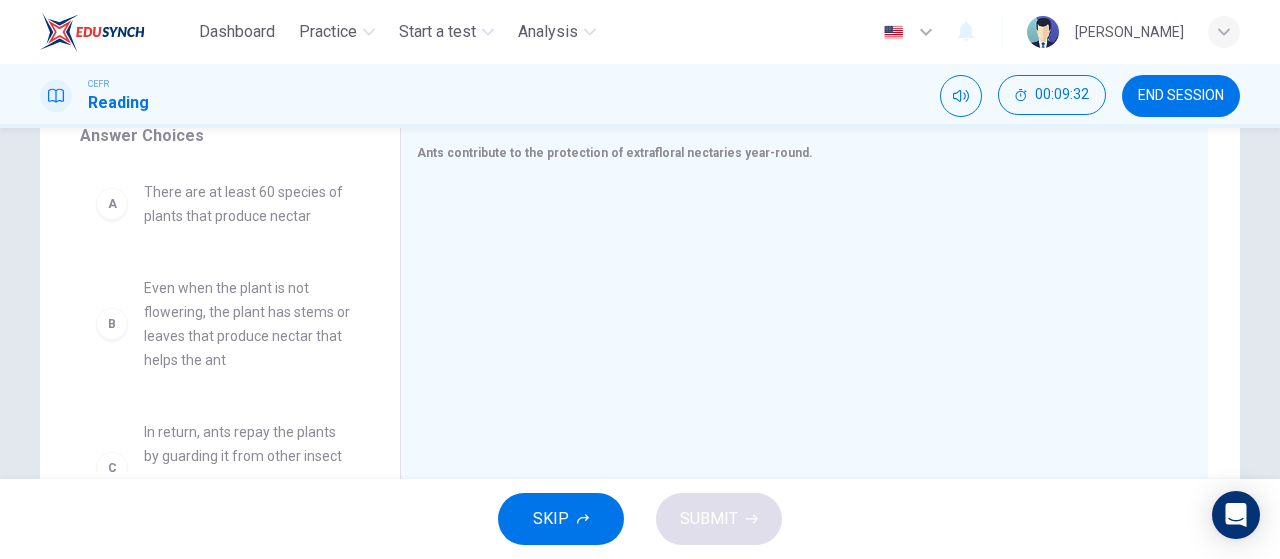 scroll, scrollTop: 353, scrollLeft: 0, axis: vertical 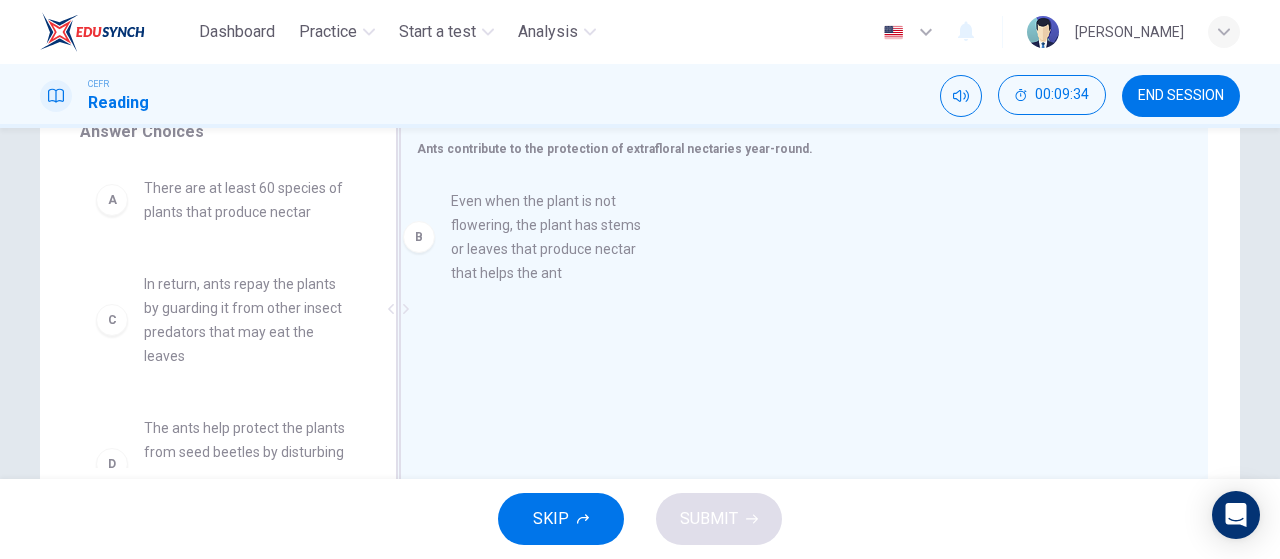 drag, startPoint x: 223, startPoint y: 347, endPoint x: 552, endPoint y: 260, distance: 340.3087 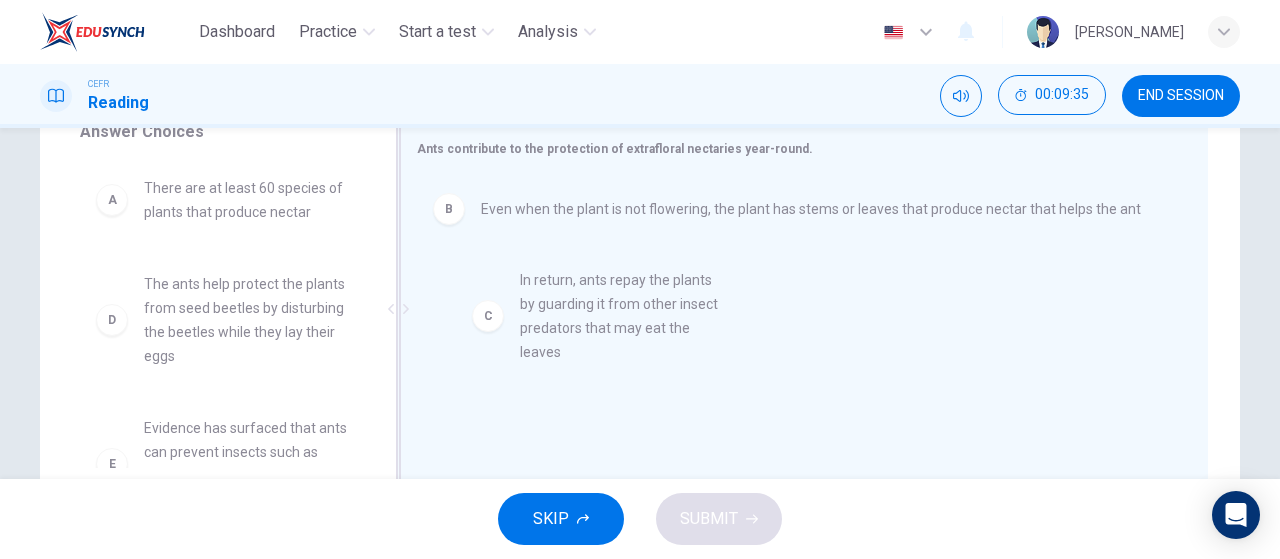 drag, startPoint x: 276, startPoint y: 317, endPoint x: 682, endPoint y: 309, distance: 406.0788 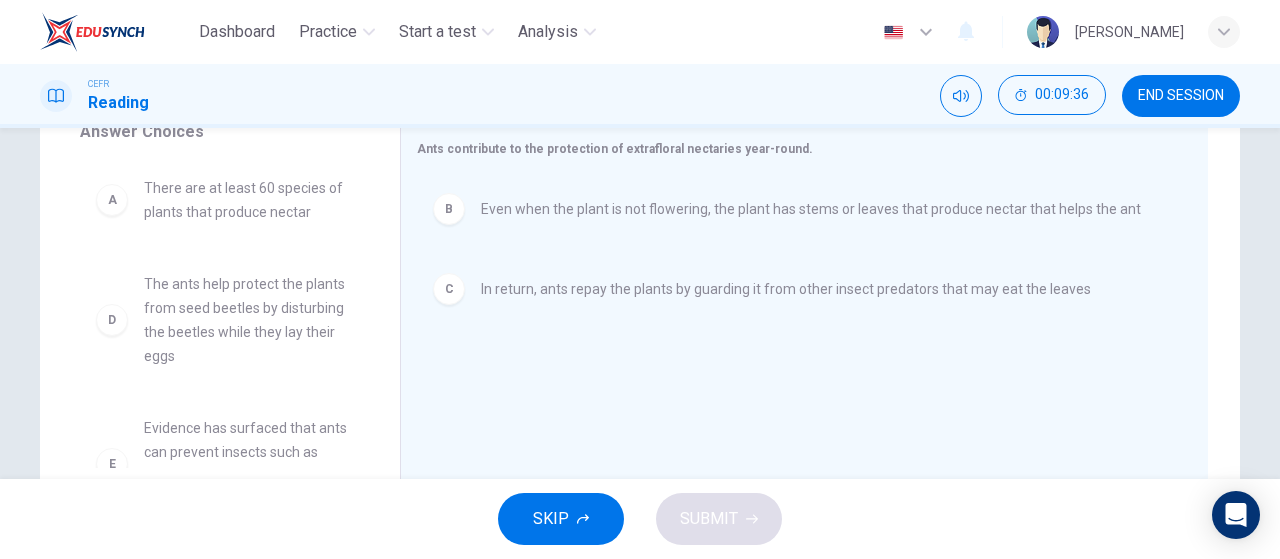 scroll, scrollTop: 204, scrollLeft: 0, axis: vertical 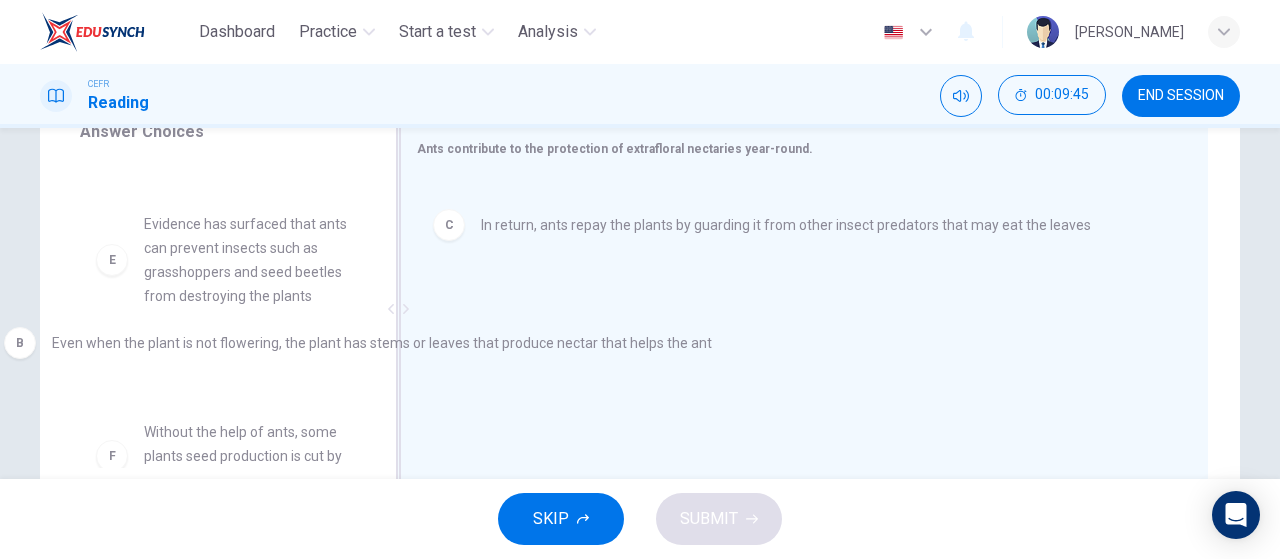 drag, startPoint x: 760, startPoint y: 209, endPoint x: 284, endPoint y: 354, distance: 497.5952 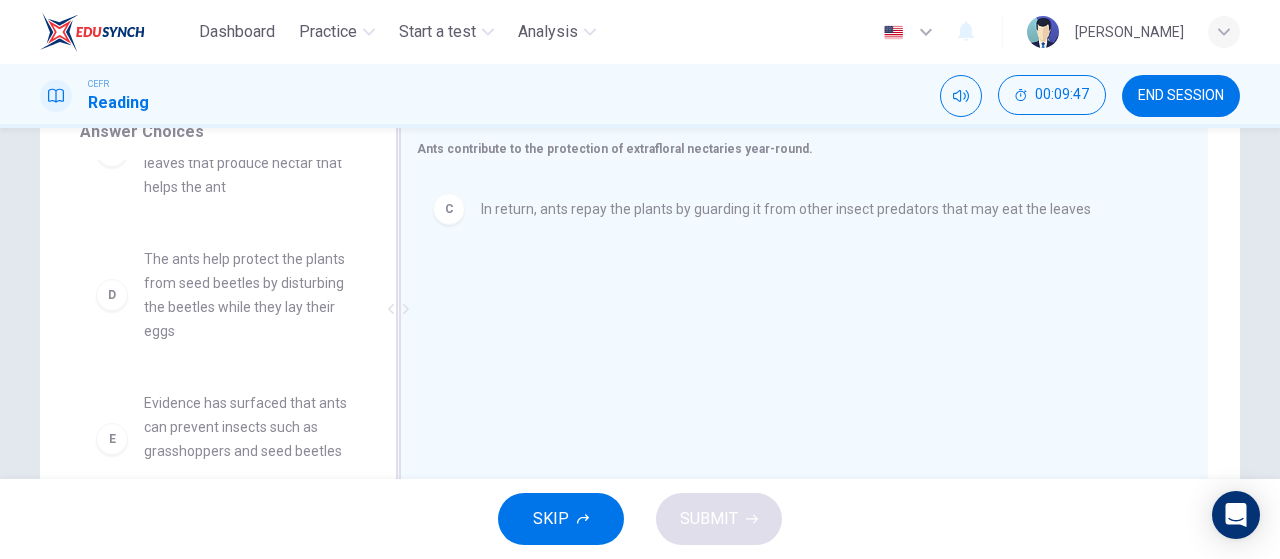 scroll, scrollTop: 163, scrollLeft: 0, axis: vertical 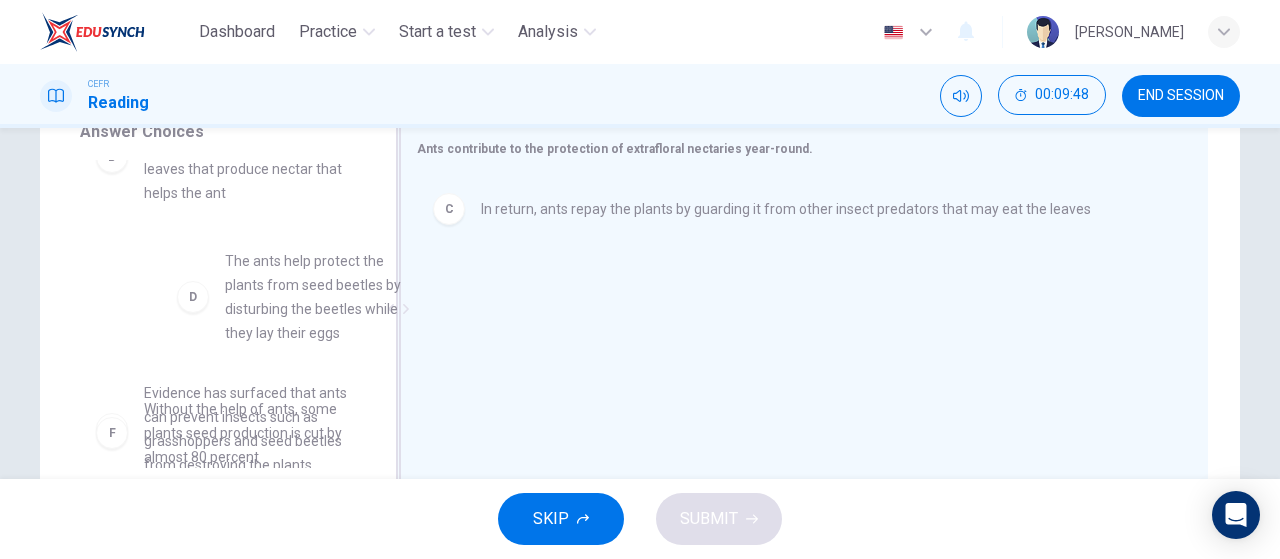 drag, startPoint x: 276, startPoint y: 286, endPoint x: 549, endPoint y: 282, distance: 273.0293 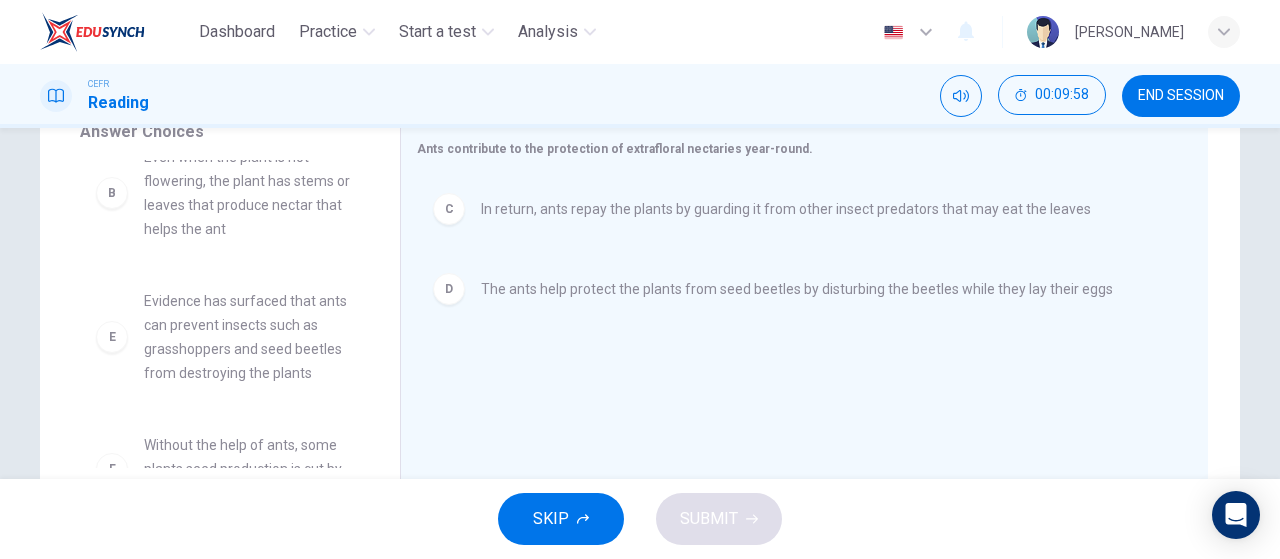 scroll, scrollTop: 129, scrollLeft: 0, axis: vertical 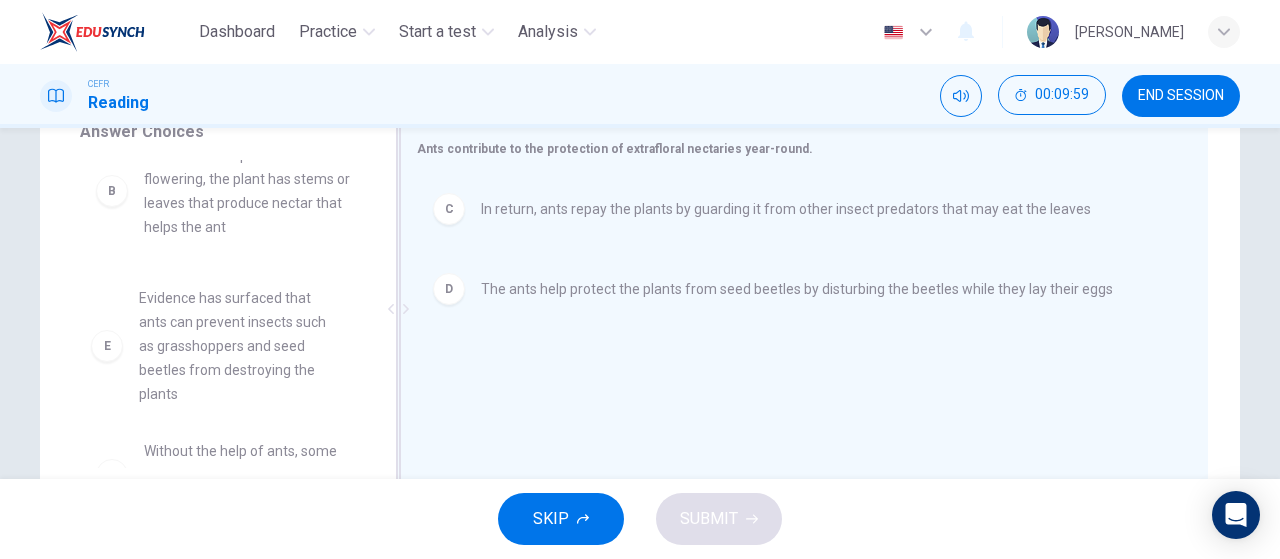 drag, startPoint x: 246, startPoint y: 347, endPoint x: 718, endPoint y: 350, distance: 472.00952 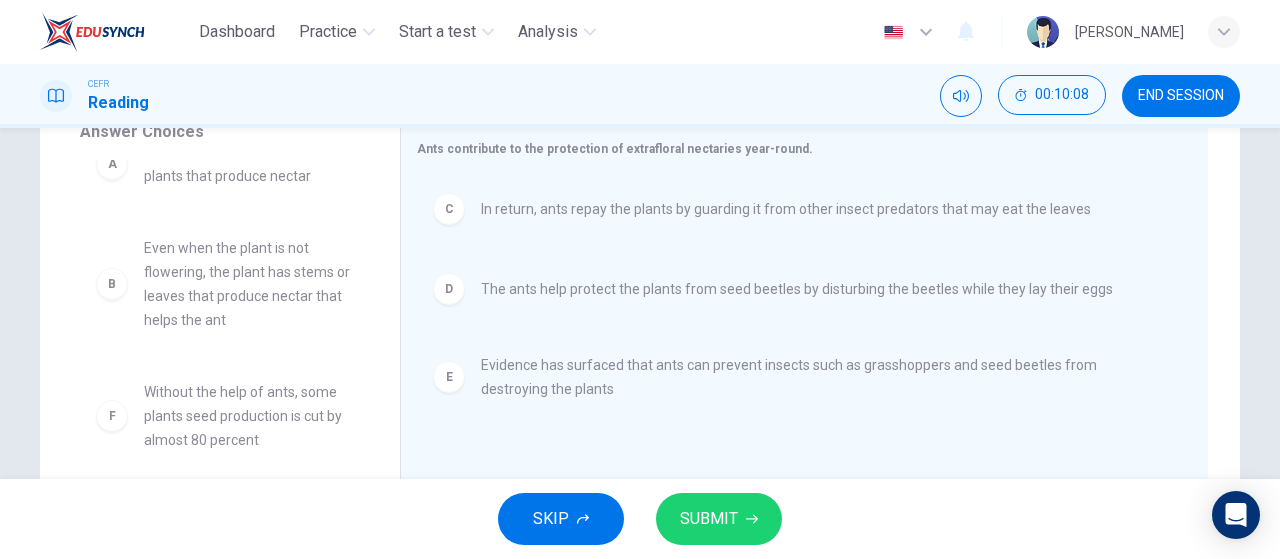 scroll, scrollTop: 0, scrollLeft: 0, axis: both 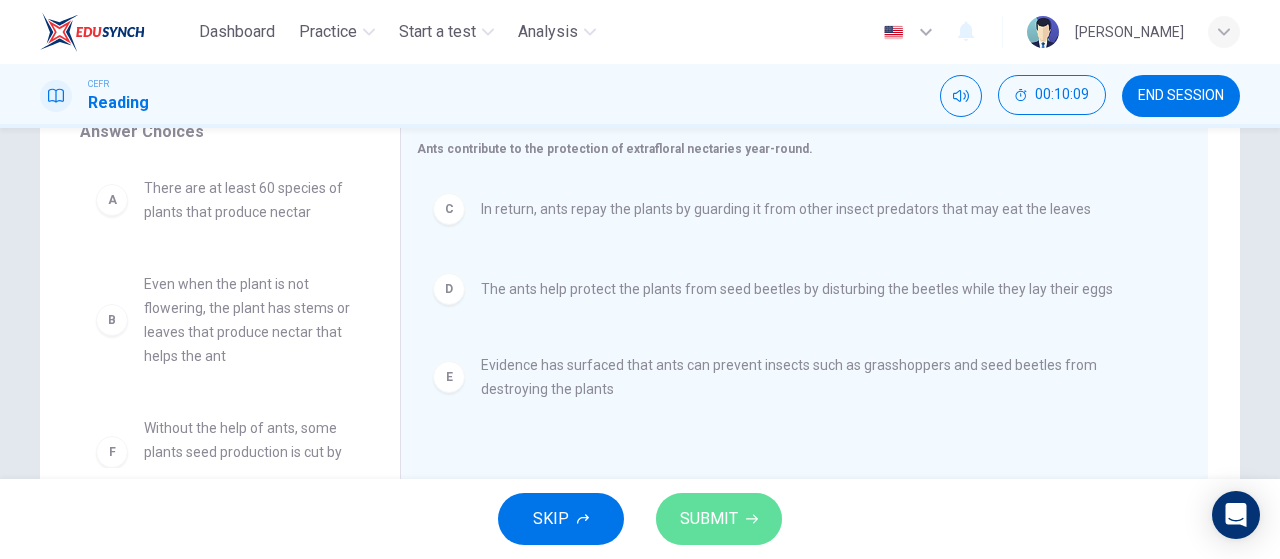 click on "SUBMIT" at bounding box center [709, 519] 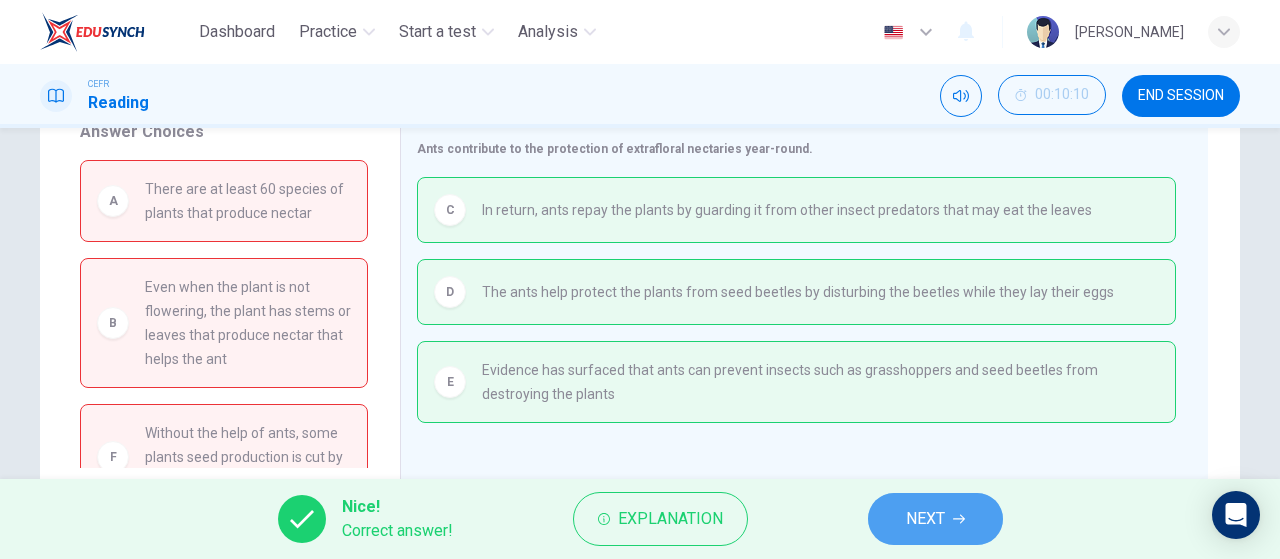 click on "NEXT" at bounding box center (925, 519) 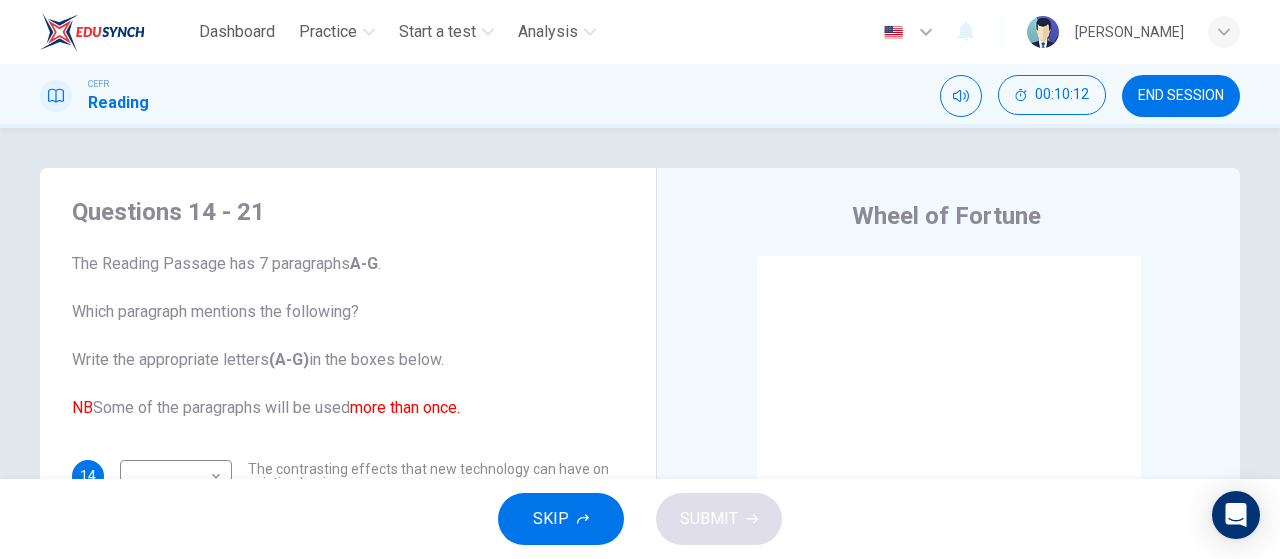 scroll, scrollTop: 72, scrollLeft: 0, axis: vertical 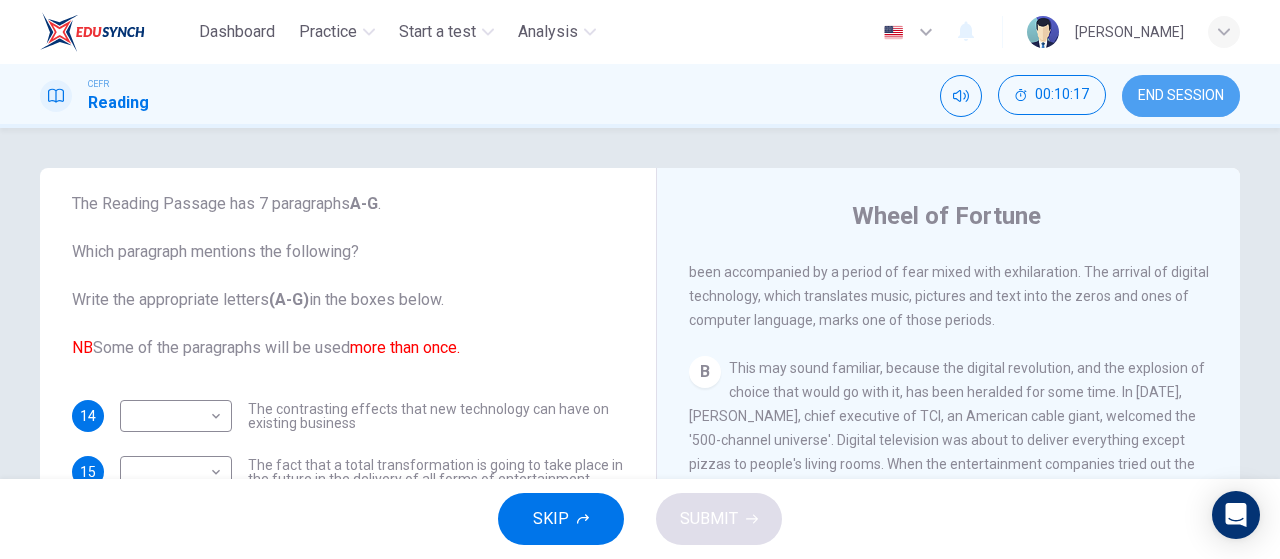 click on "END SESSION" at bounding box center [1181, 96] 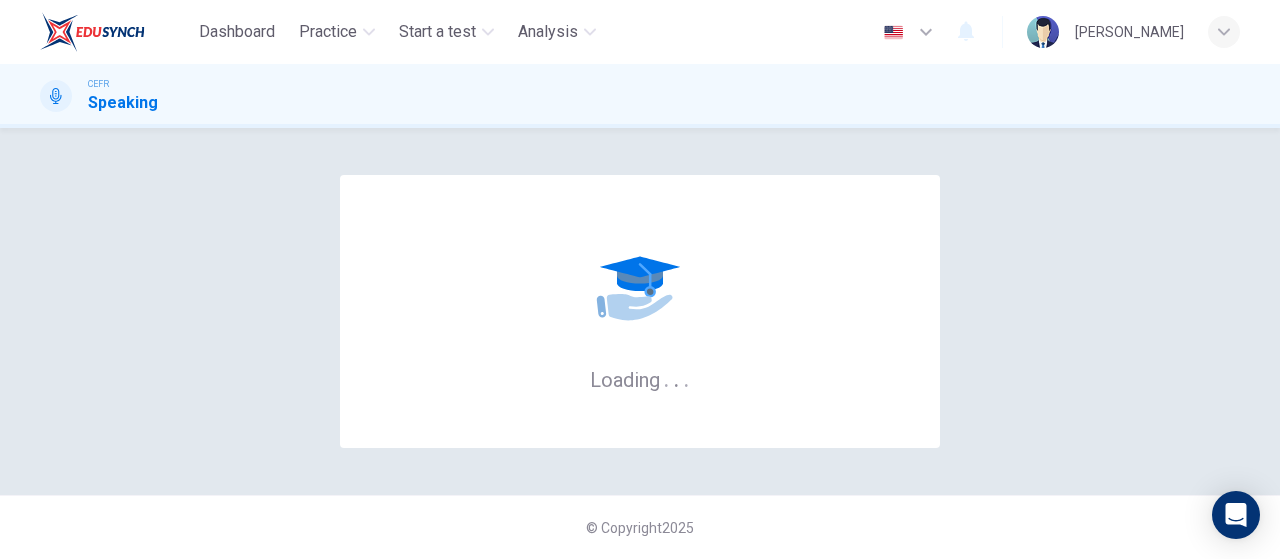 scroll, scrollTop: 0, scrollLeft: 0, axis: both 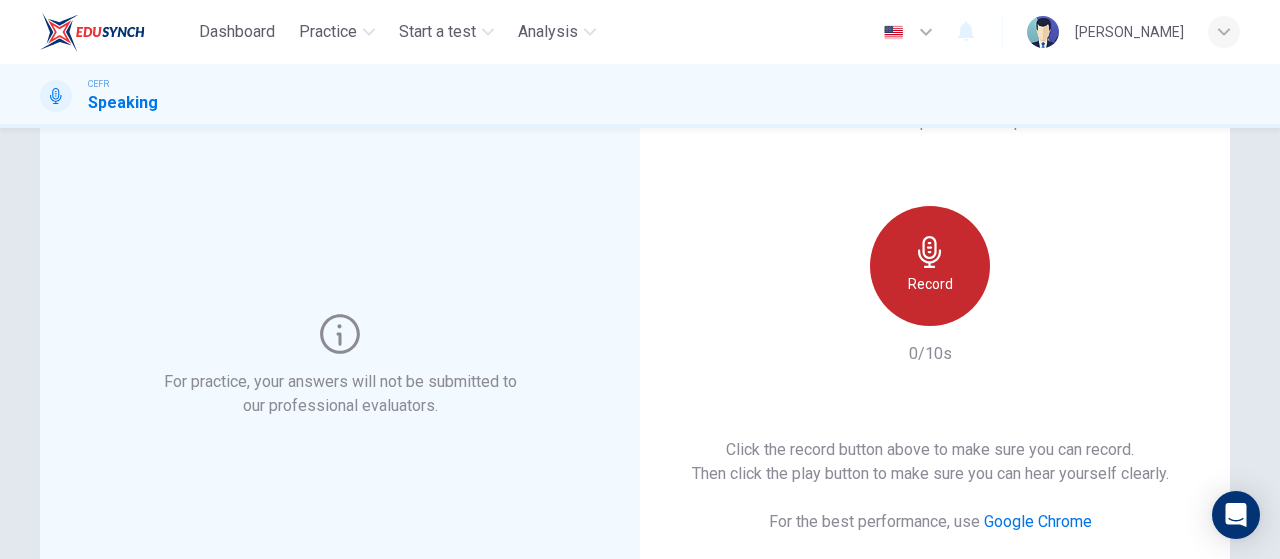 click on "Record" at bounding box center (930, 266) 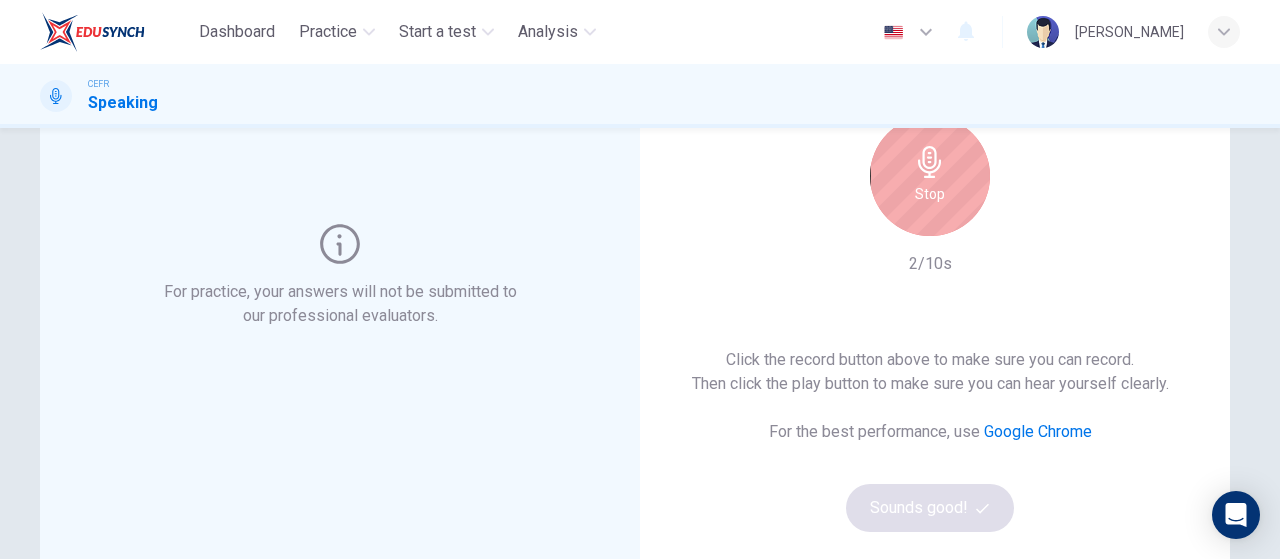 scroll, scrollTop: 202, scrollLeft: 0, axis: vertical 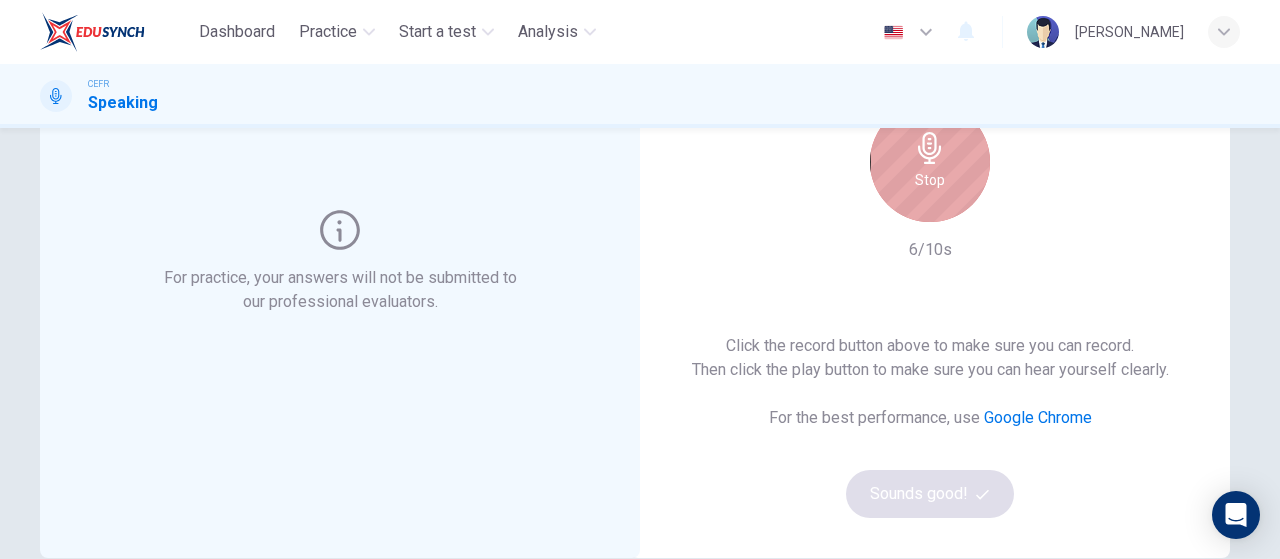 click on "Stop" at bounding box center [930, 162] 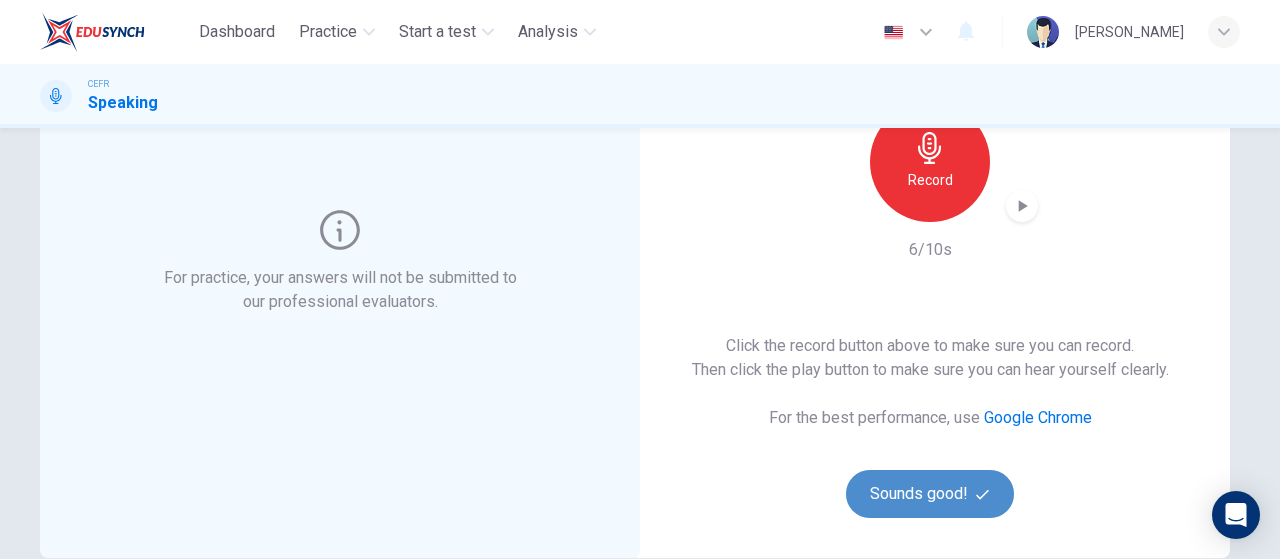 click on "Sounds good!" at bounding box center [930, 494] 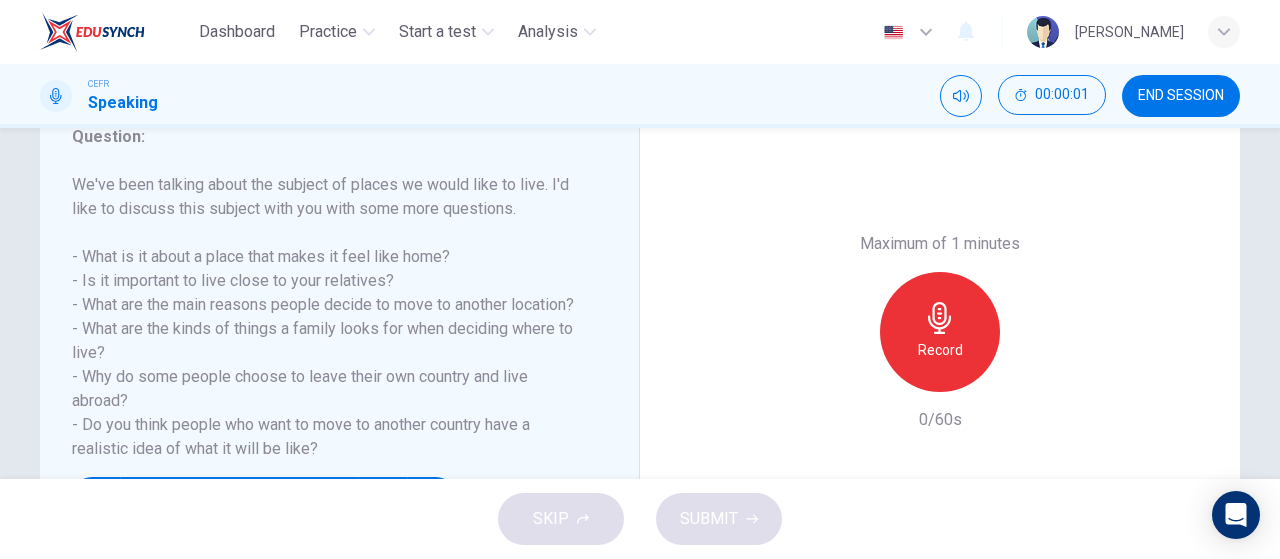 scroll, scrollTop: 286, scrollLeft: 0, axis: vertical 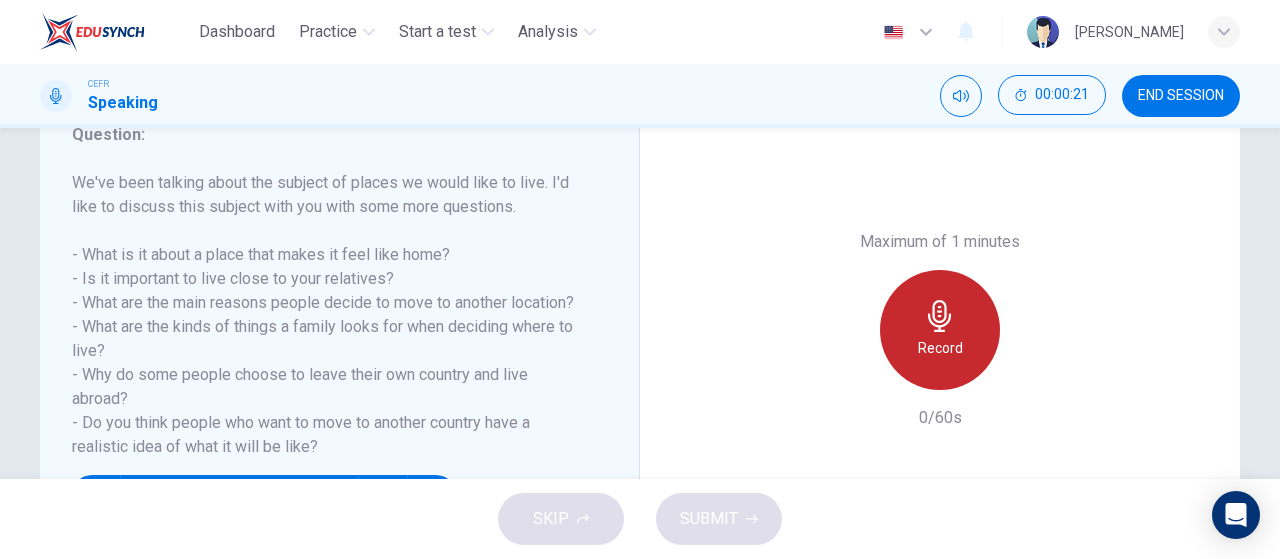click on "Record" at bounding box center [940, 330] 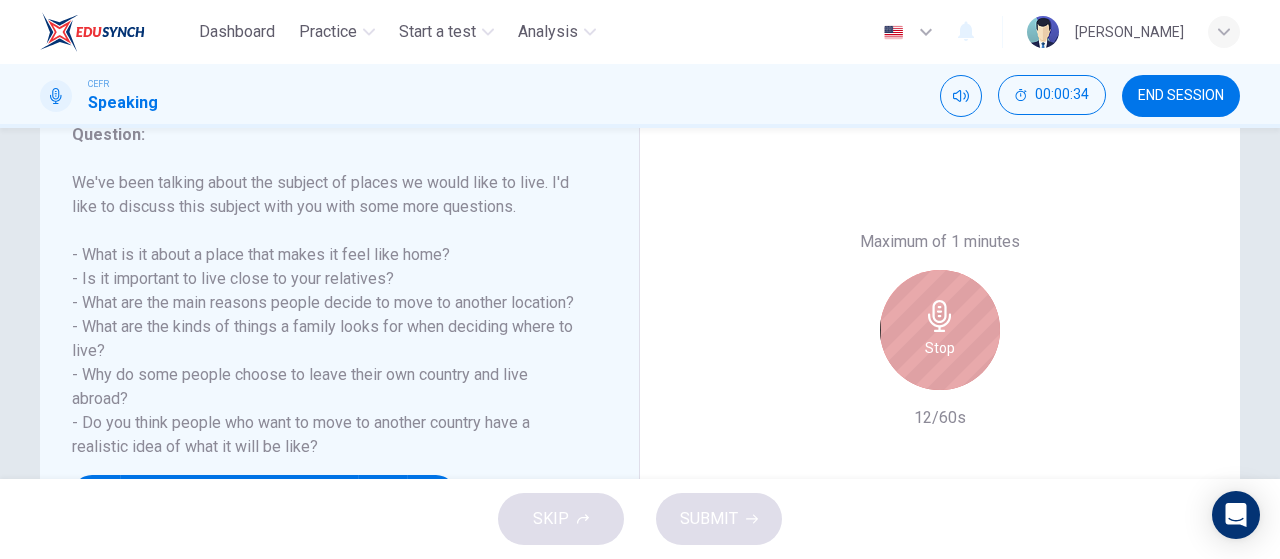 click on "Stop" at bounding box center (940, 330) 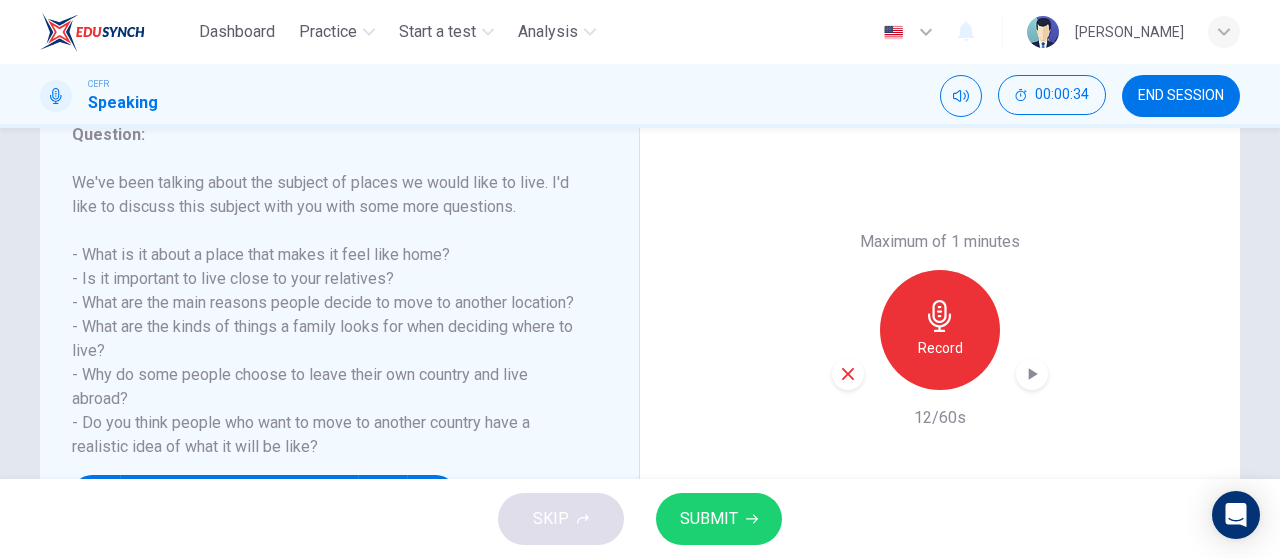 scroll, scrollTop: 360, scrollLeft: 0, axis: vertical 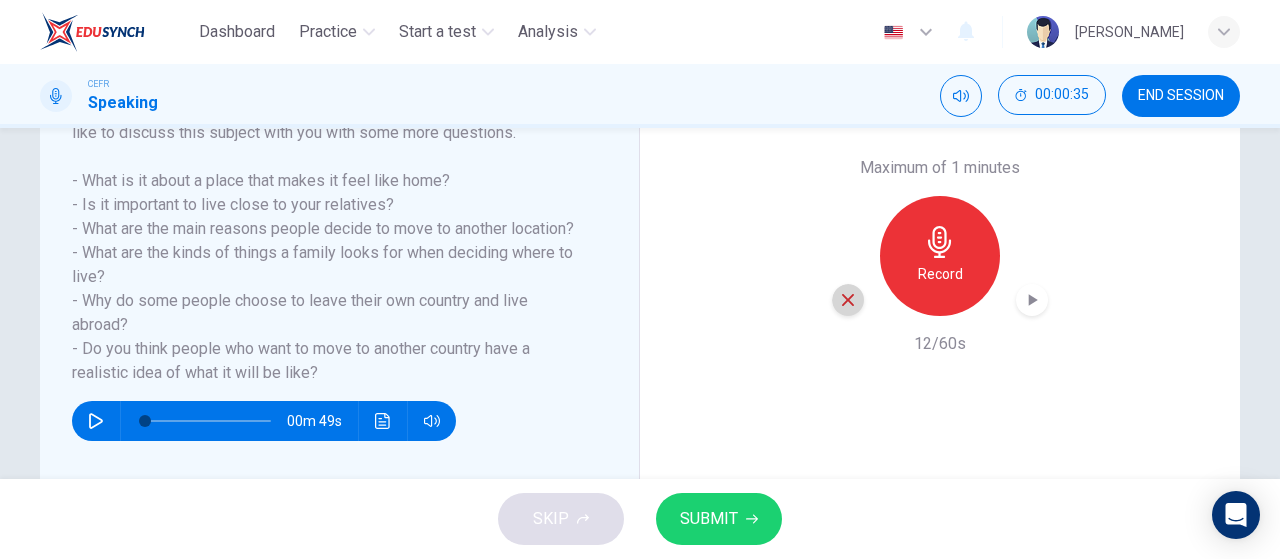 click 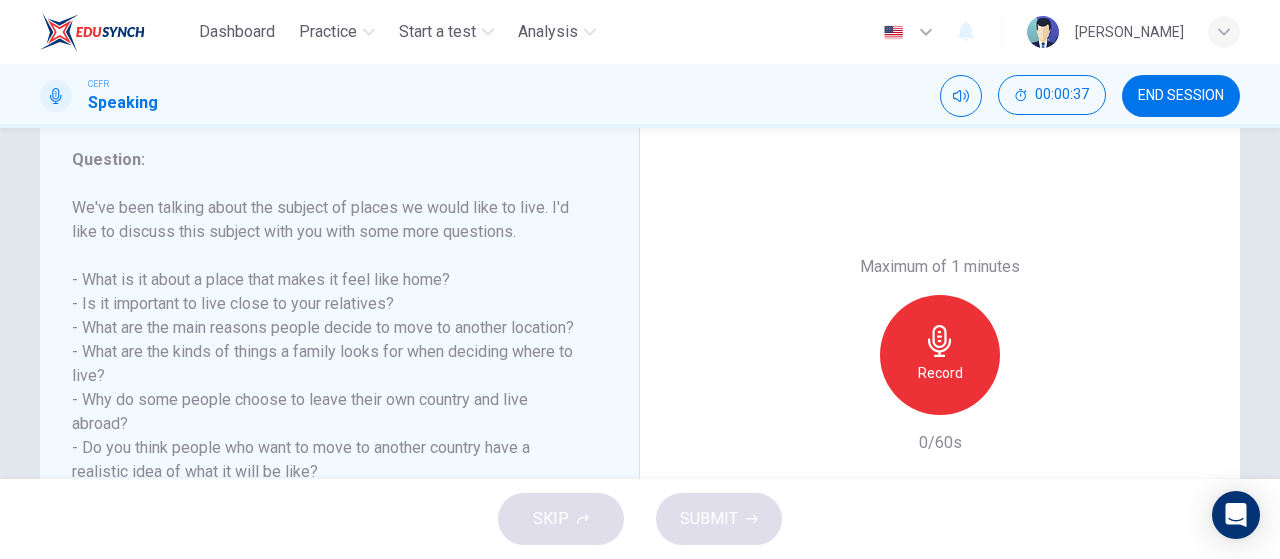 scroll, scrollTop: 258, scrollLeft: 0, axis: vertical 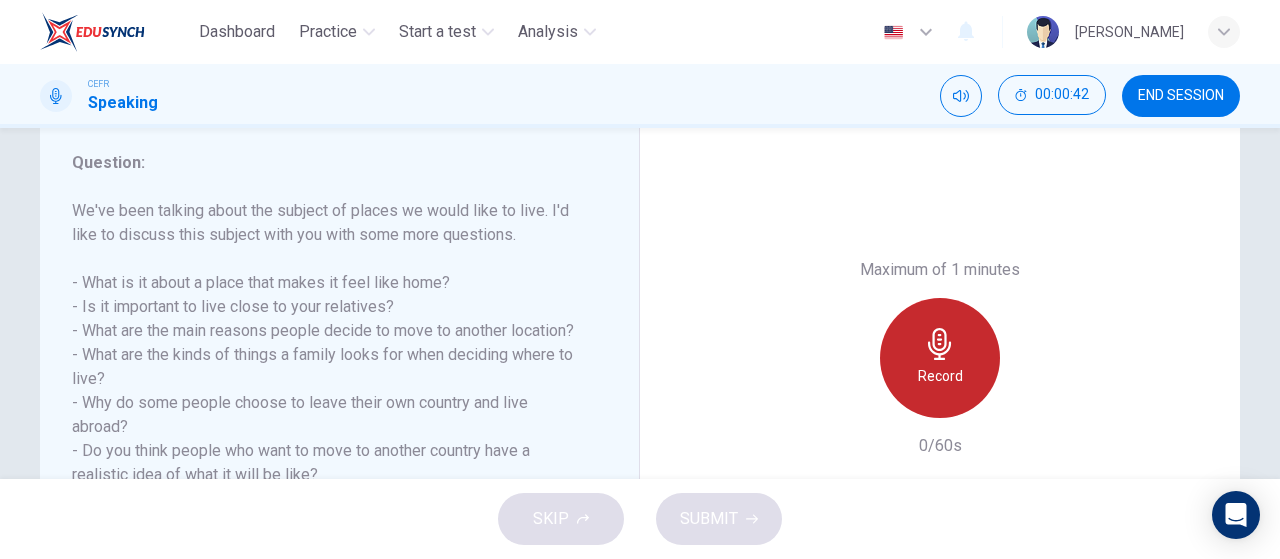 click 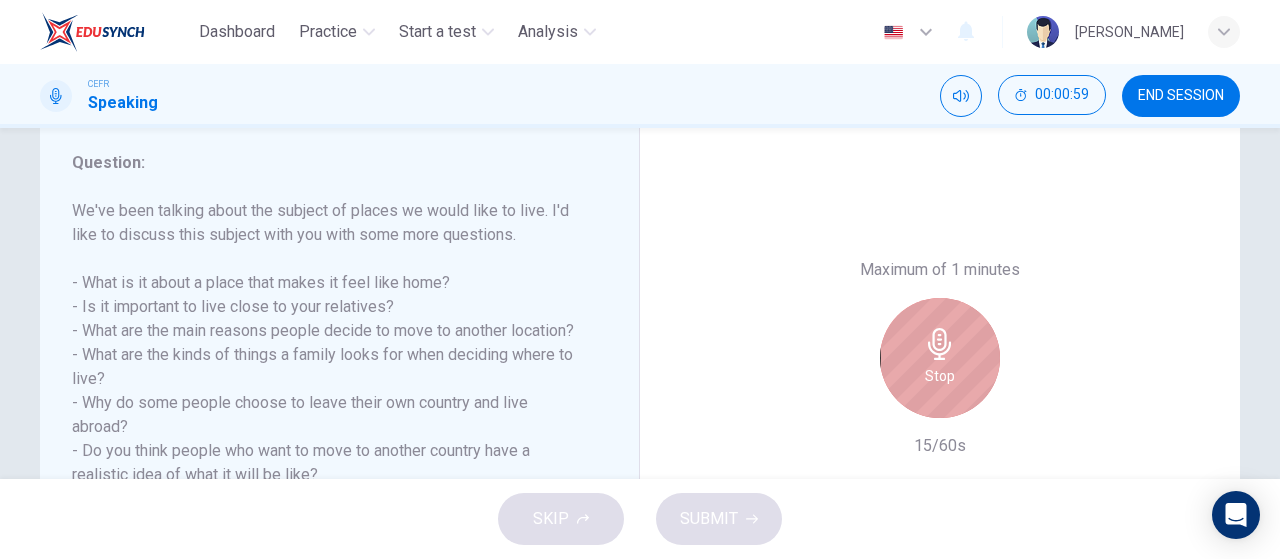 click 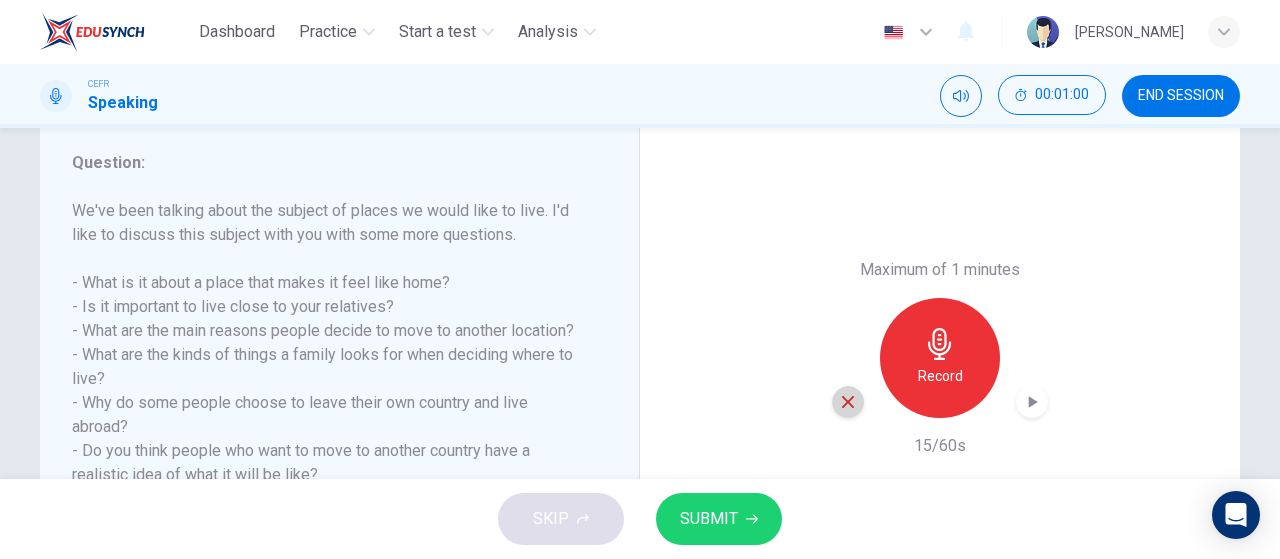 click at bounding box center [848, 402] 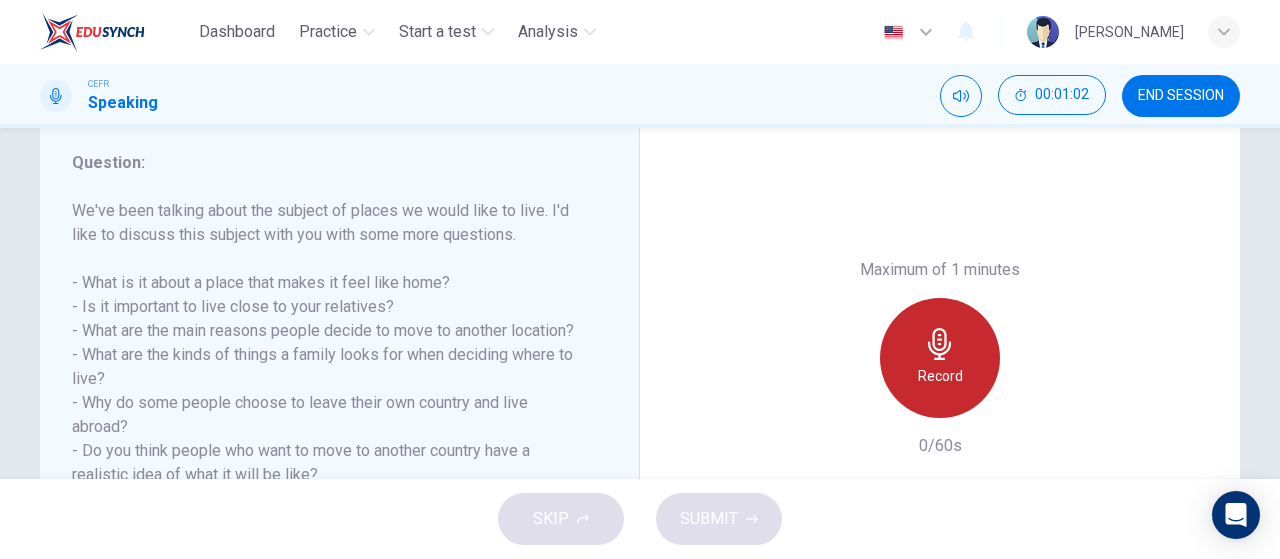 click on "Record" at bounding box center (940, 358) 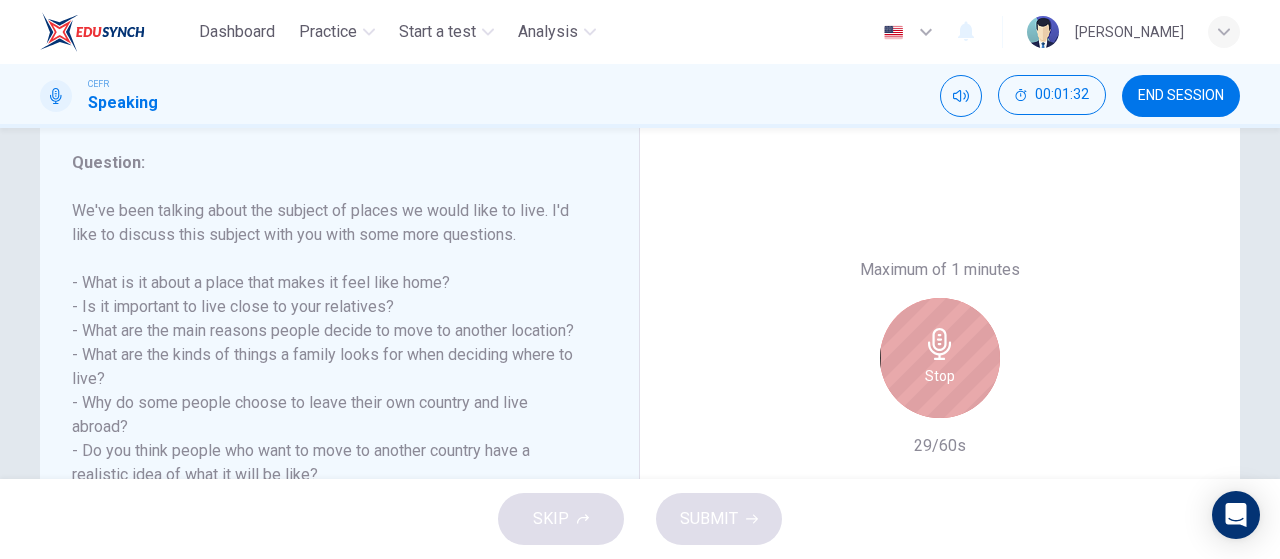click on "Stop" at bounding box center (940, 358) 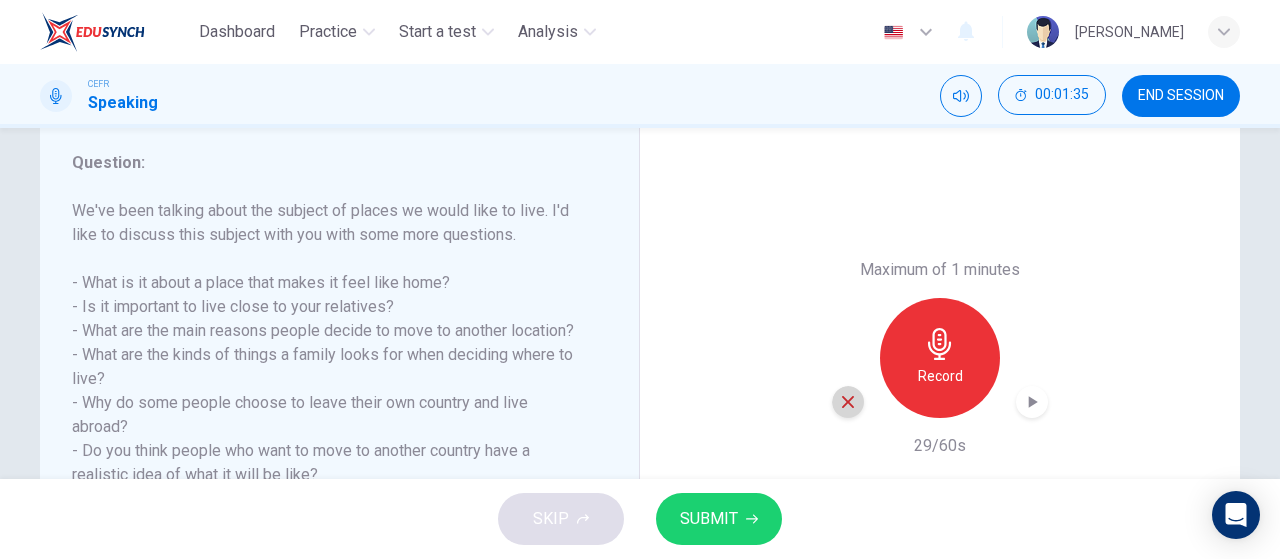click 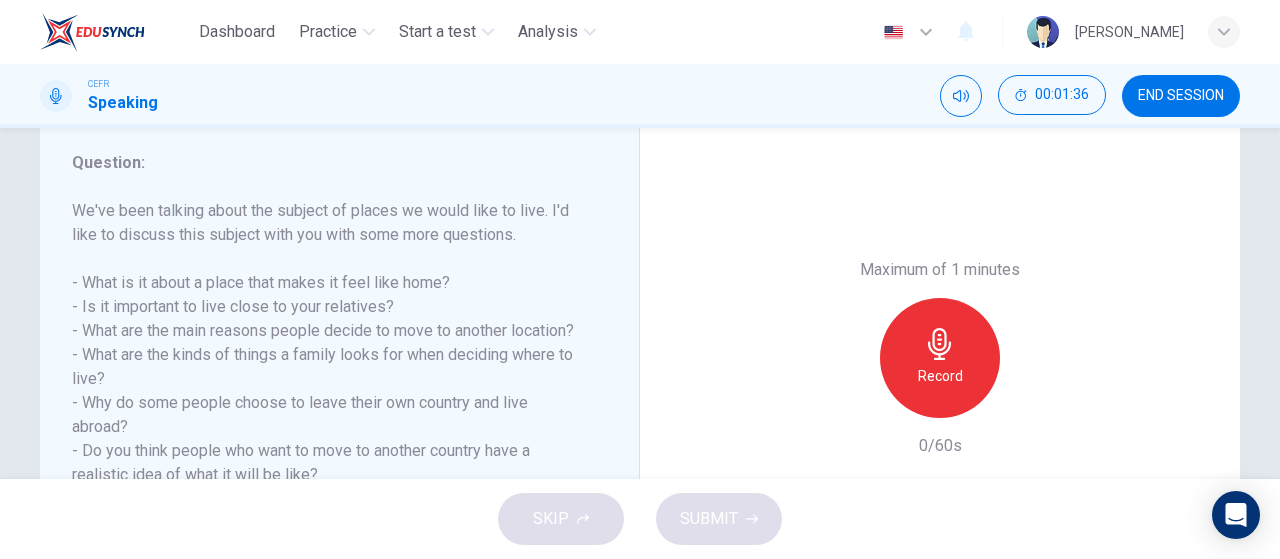 click 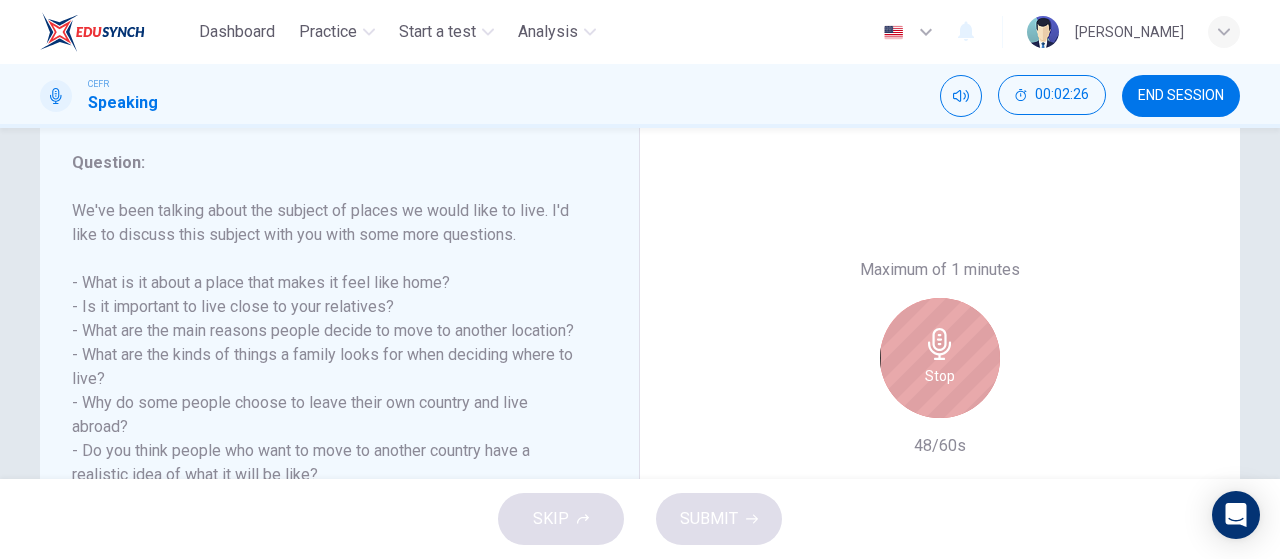 click 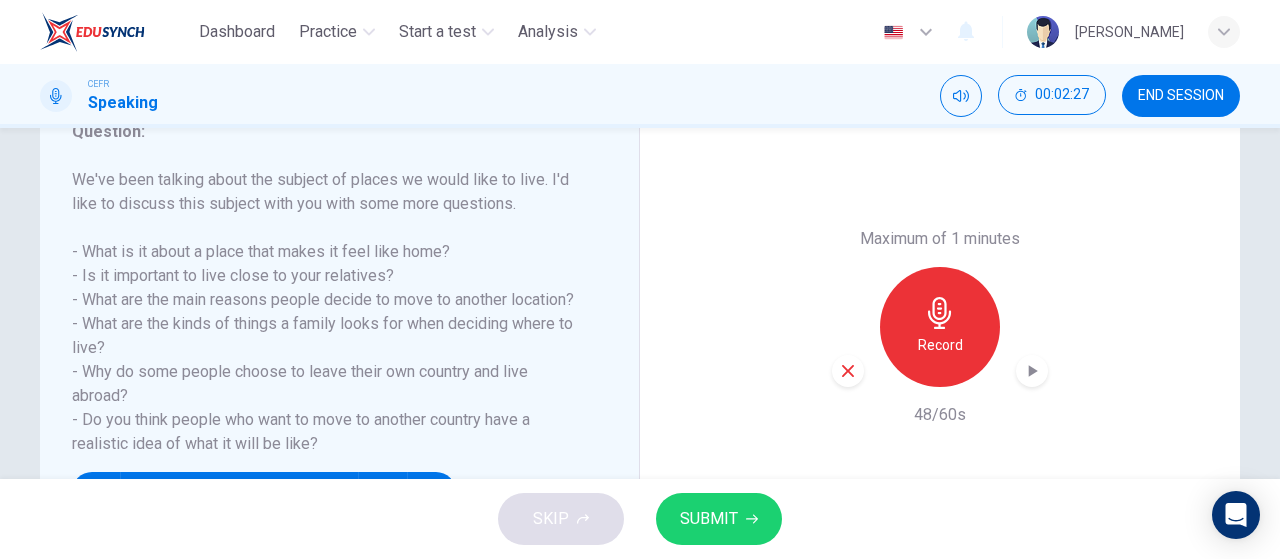 scroll, scrollTop: 280, scrollLeft: 0, axis: vertical 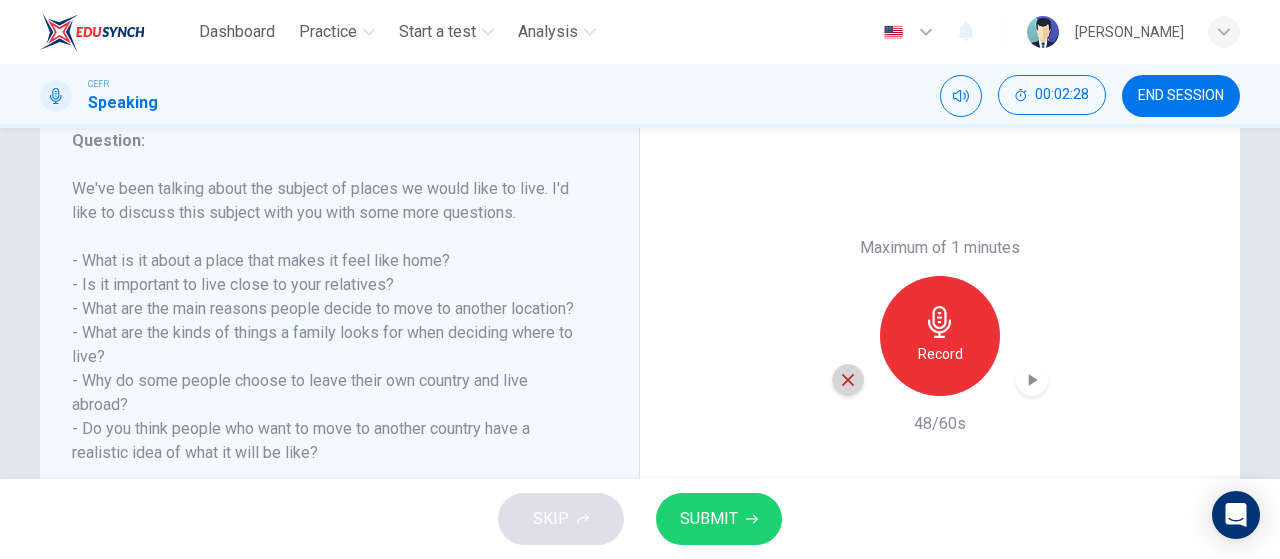 click 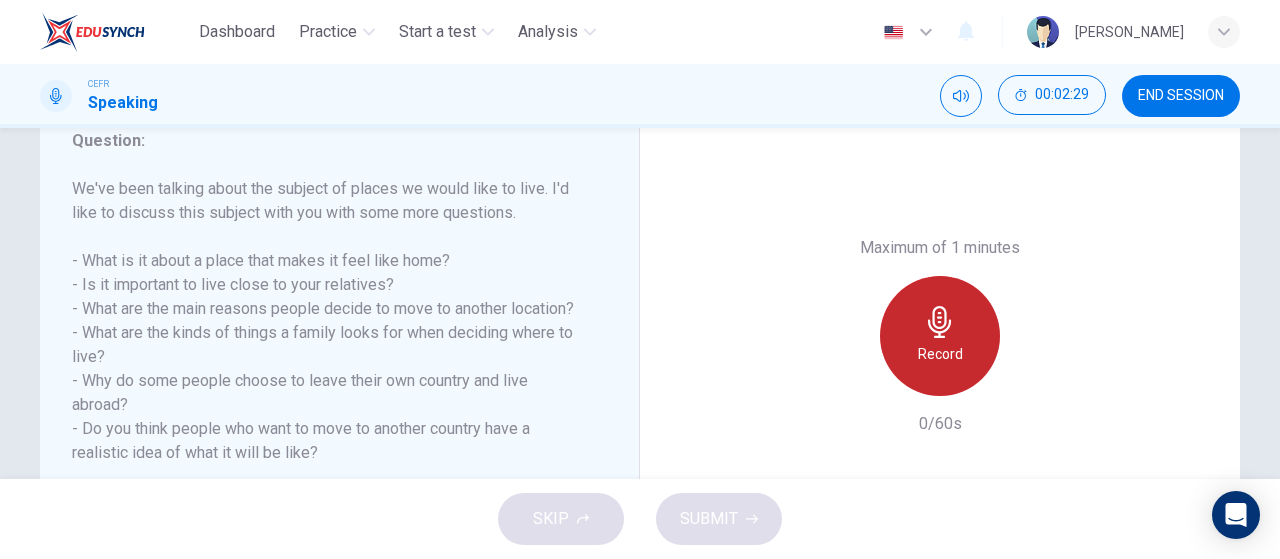 click on "Record" at bounding box center (940, 354) 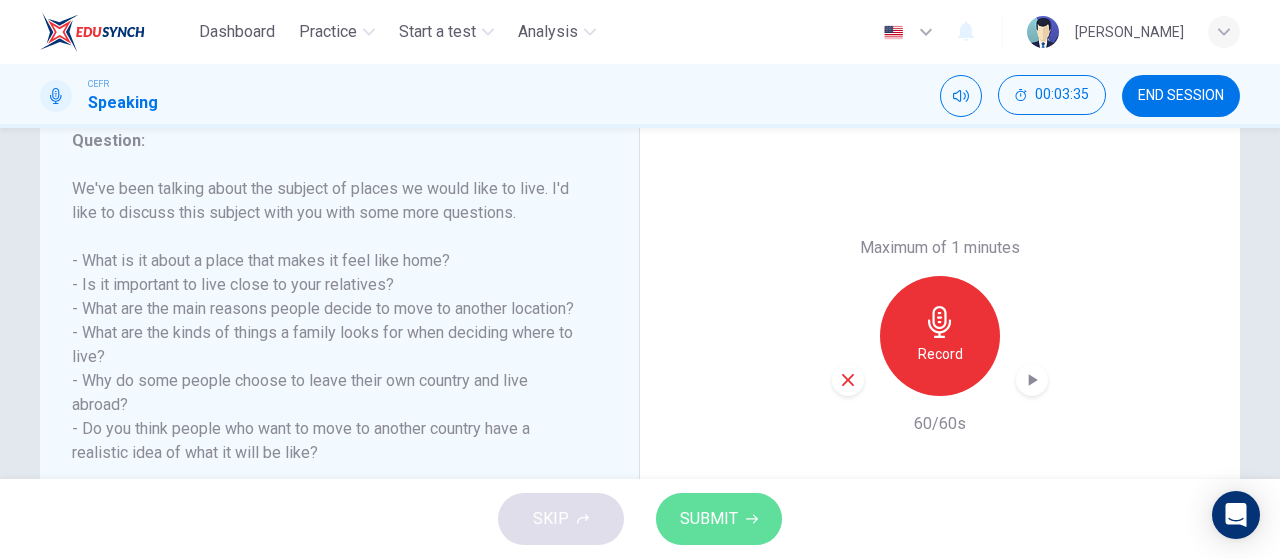 click on "SUBMIT" at bounding box center [709, 519] 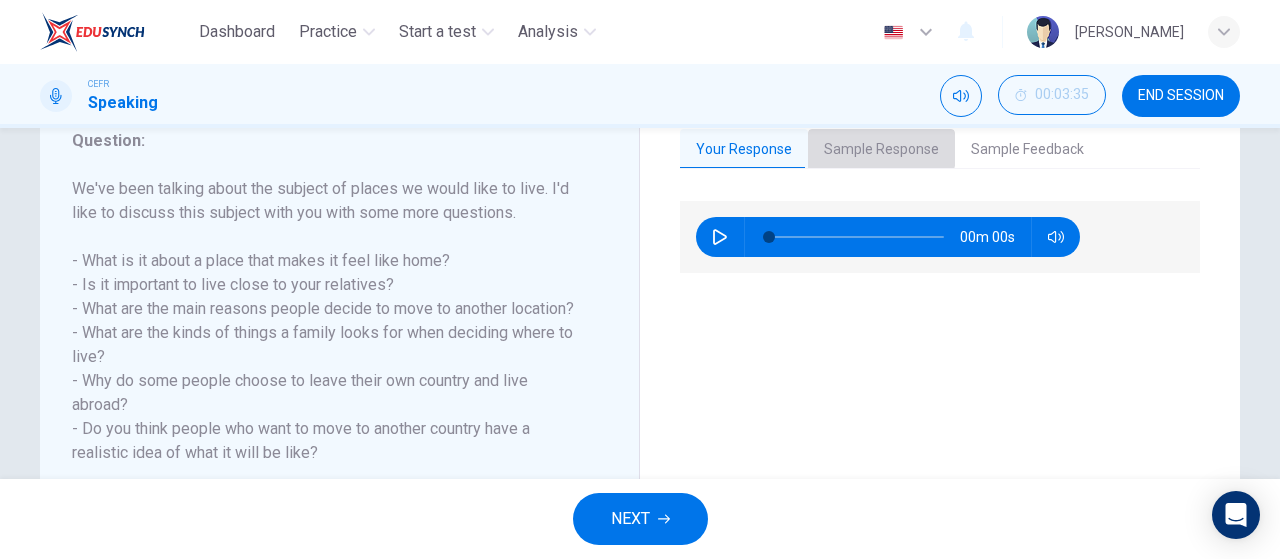 click on "Sample Response" at bounding box center (881, 150) 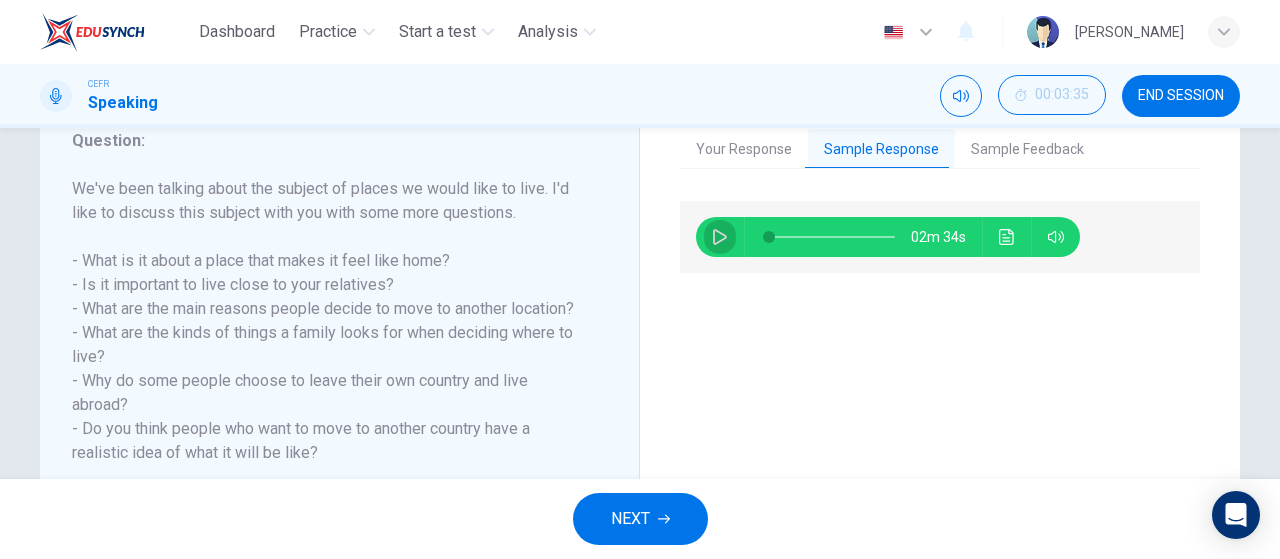 click 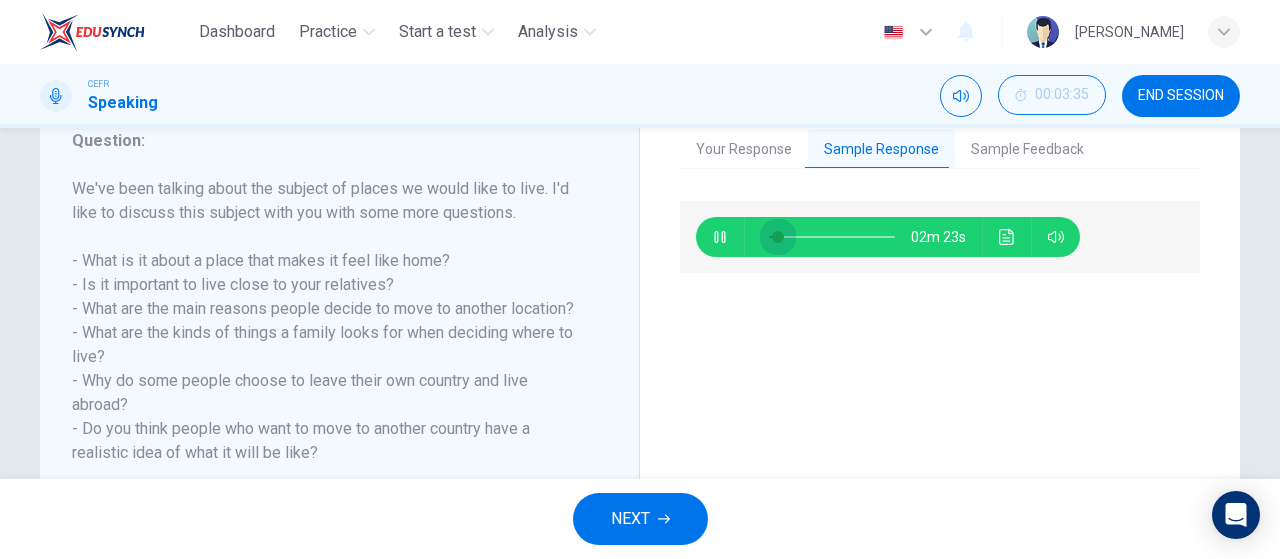 click at bounding box center [778, 237] 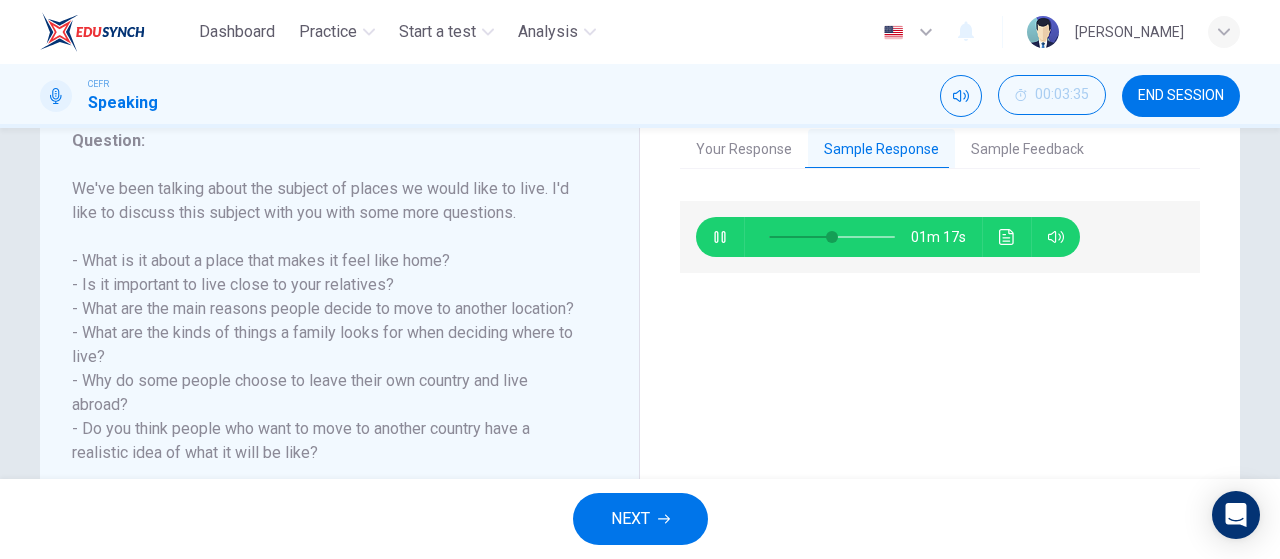 type on "50" 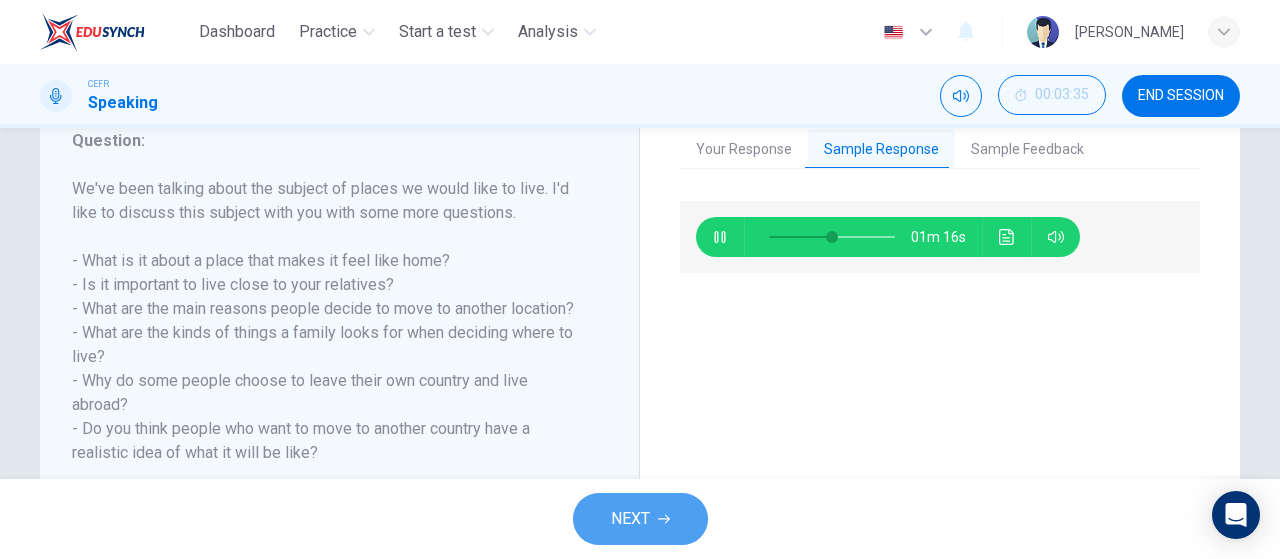 click on "NEXT" at bounding box center (640, 519) 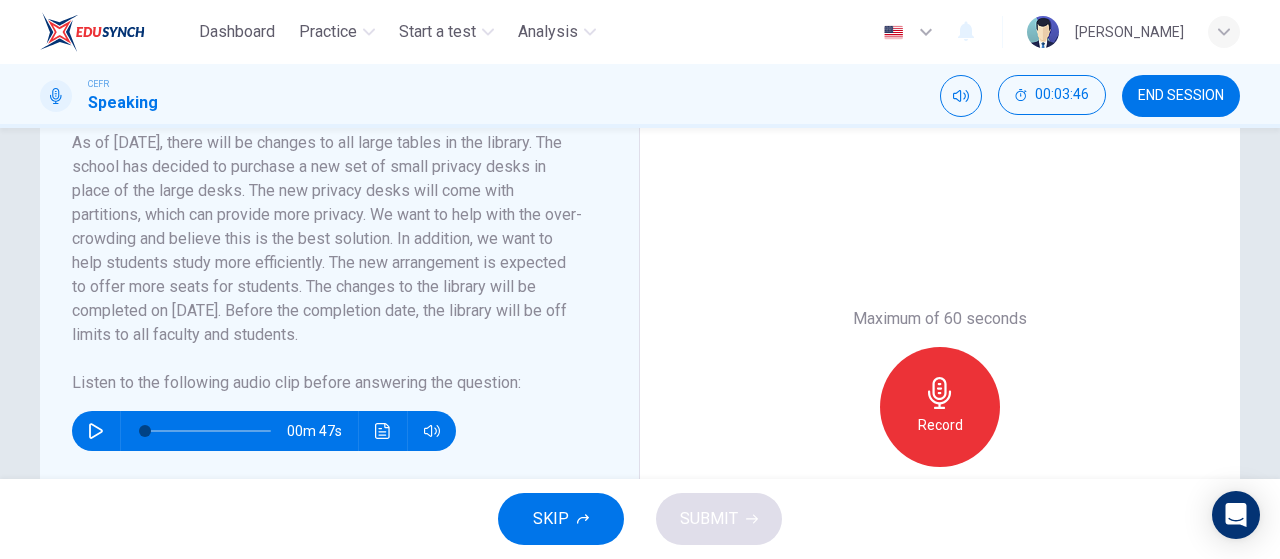 scroll, scrollTop: 391, scrollLeft: 0, axis: vertical 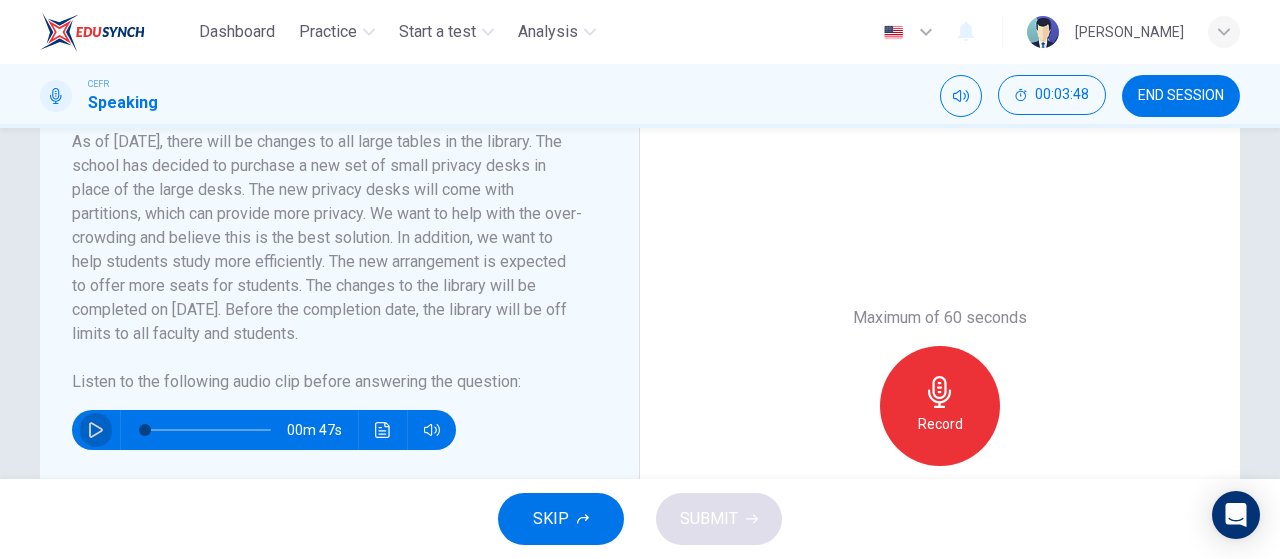 click 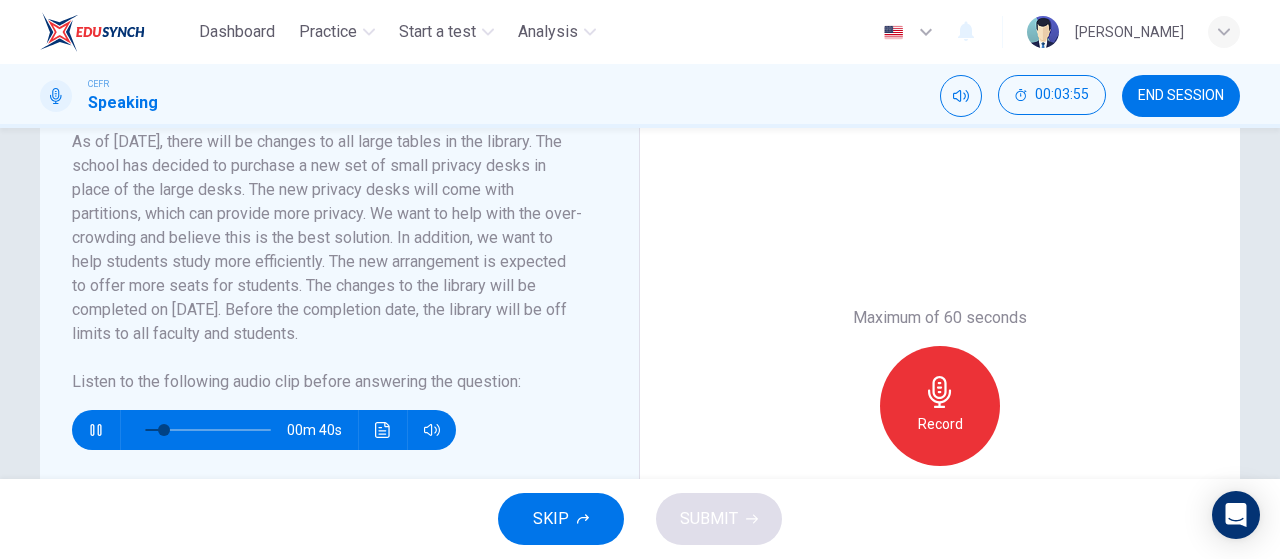 click on "New Privacy Desks As of [DATE], there will be changes to all large tables in the library. The school has decided to purchase a new set of small privacy desks in place of the large desks. The new privacy desks will come with partitions, which can provide more privacy. We want to help with the over-crowding and believe this is the best solution. In addition, we want to help students study more efficiently. The new arrangement is expected to offer more seats for students. The changes to the library will be completed on [DATE]. Before the completion date, the library will be off limits to all faculty and students. Listen to the following audio clip before answering the question : 00m 40s" at bounding box center [347, 406] 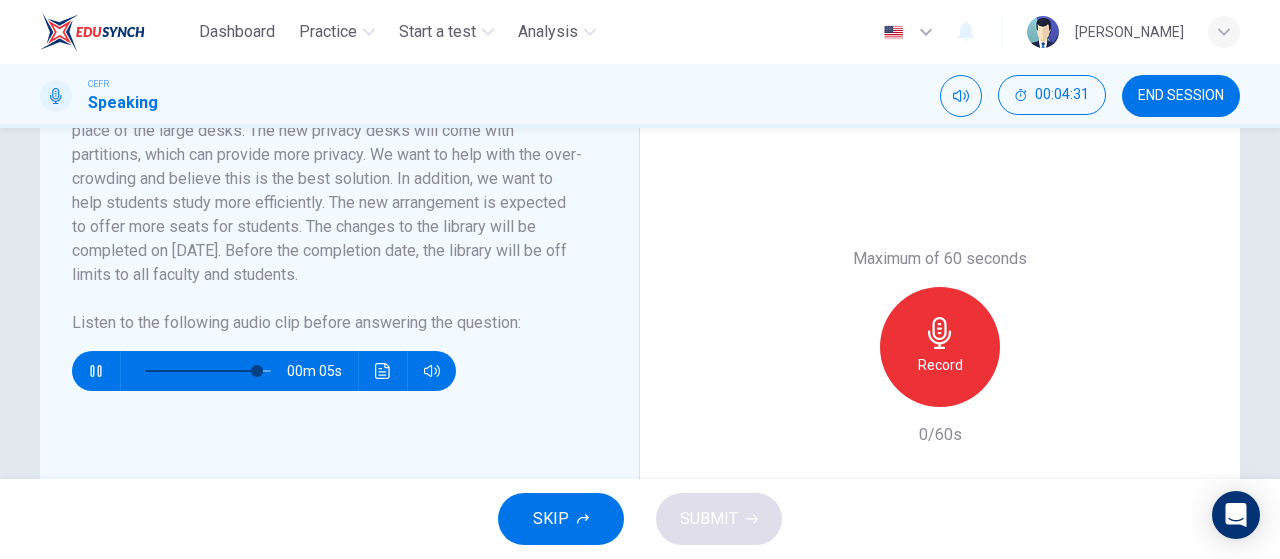 scroll, scrollTop: 401, scrollLeft: 0, axis: vertical 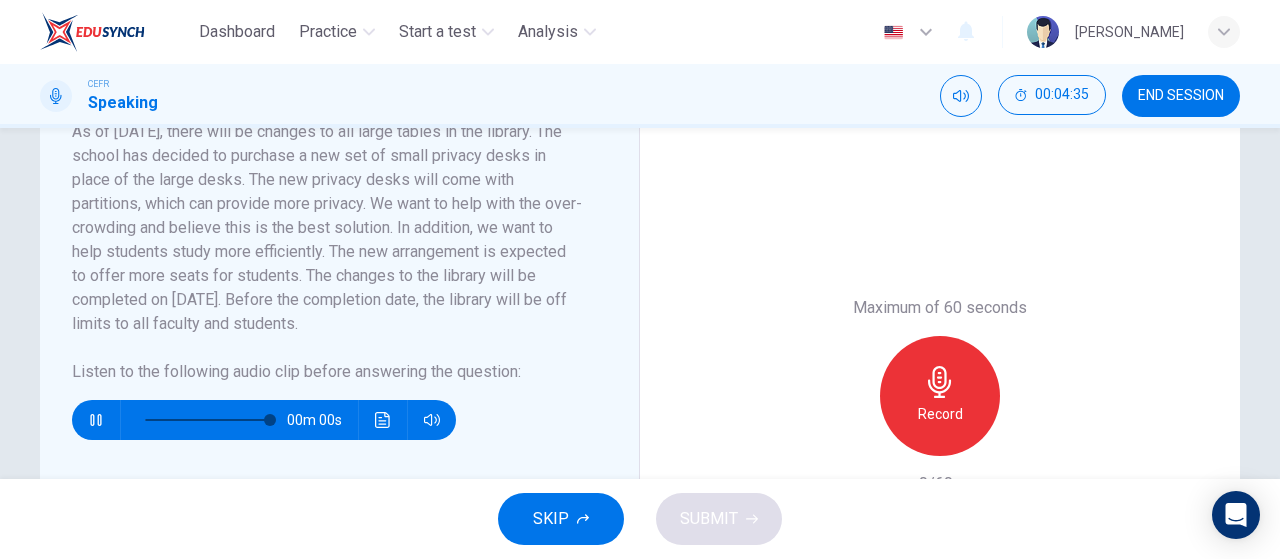 type on "0" 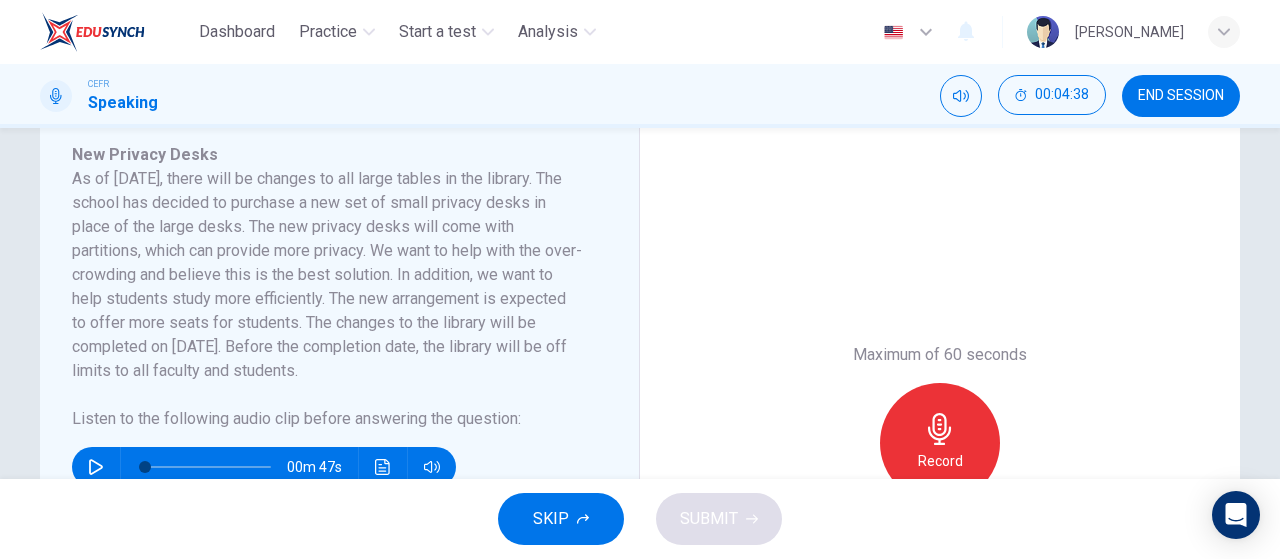 scroll, scrollTop: 355, scrollLeft: 0, axis: vertical 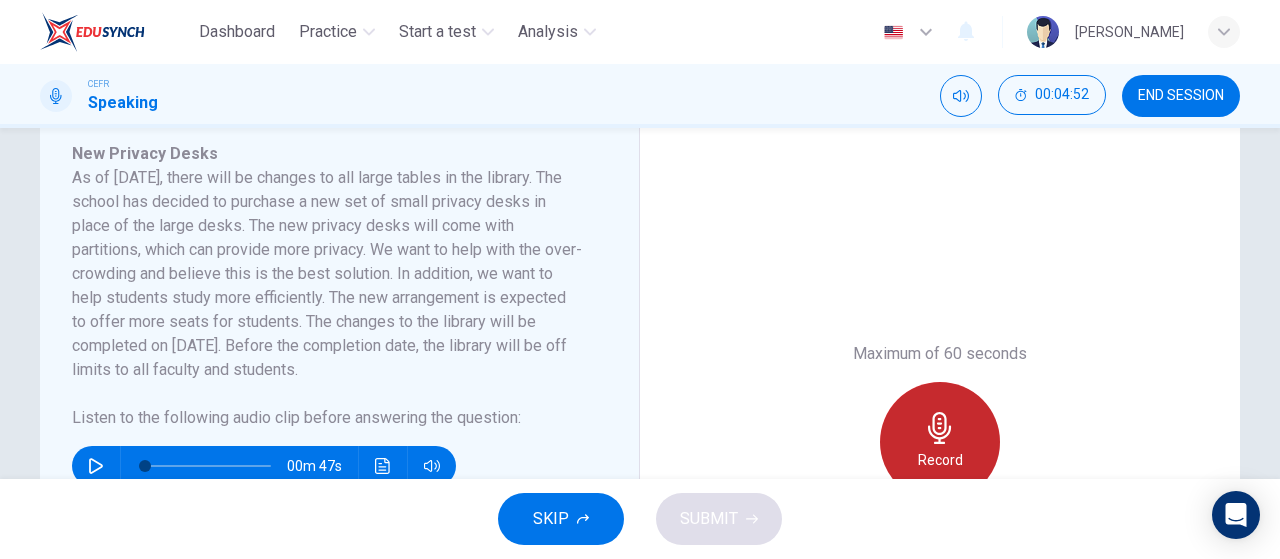 click 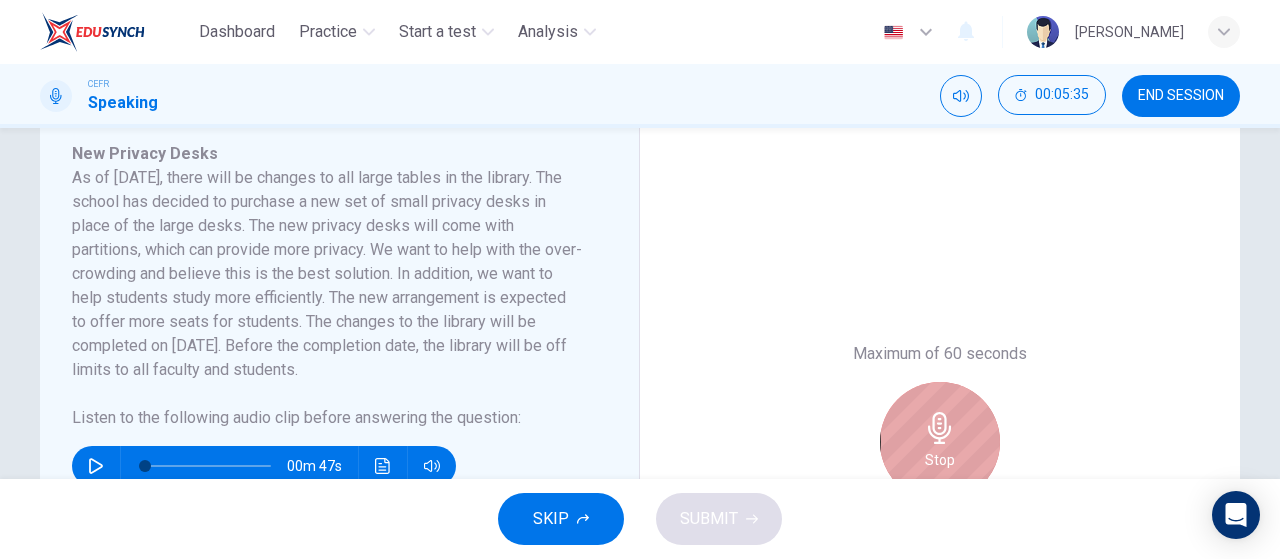 click 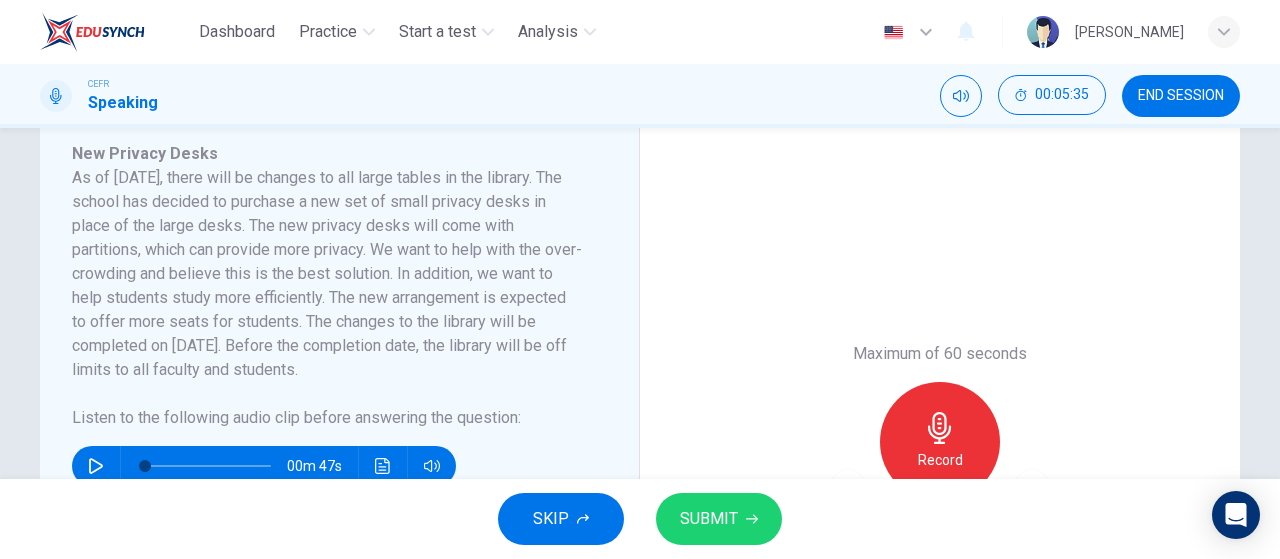 scroll, scrollTop: 604, scrollLeft: 0, axis: vertical 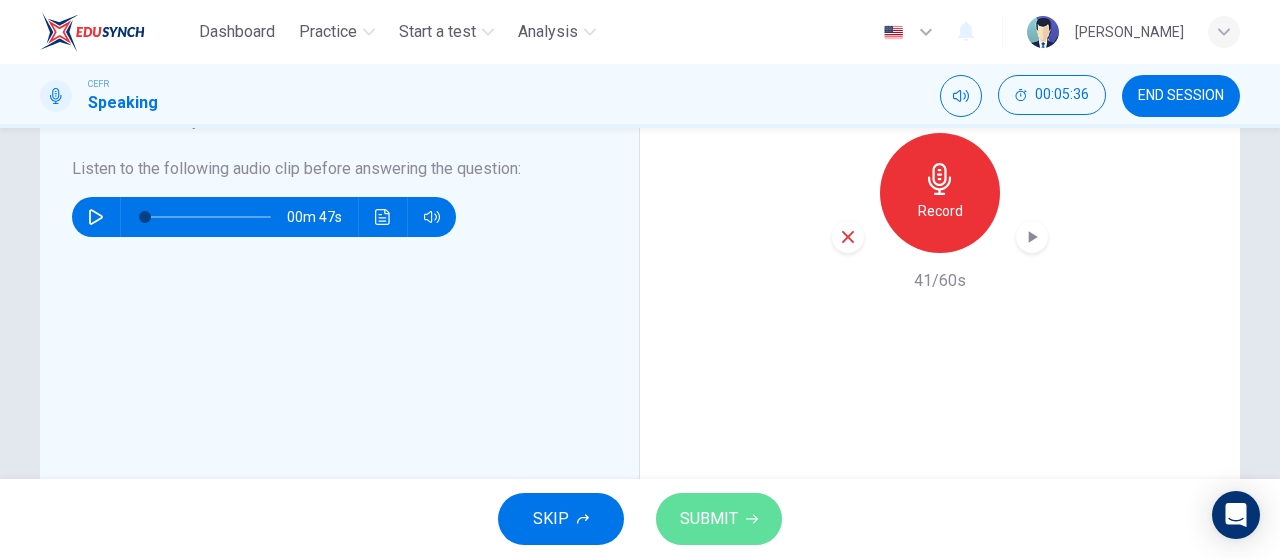 click on "SUBMIT" at bounding box center [719, 519] 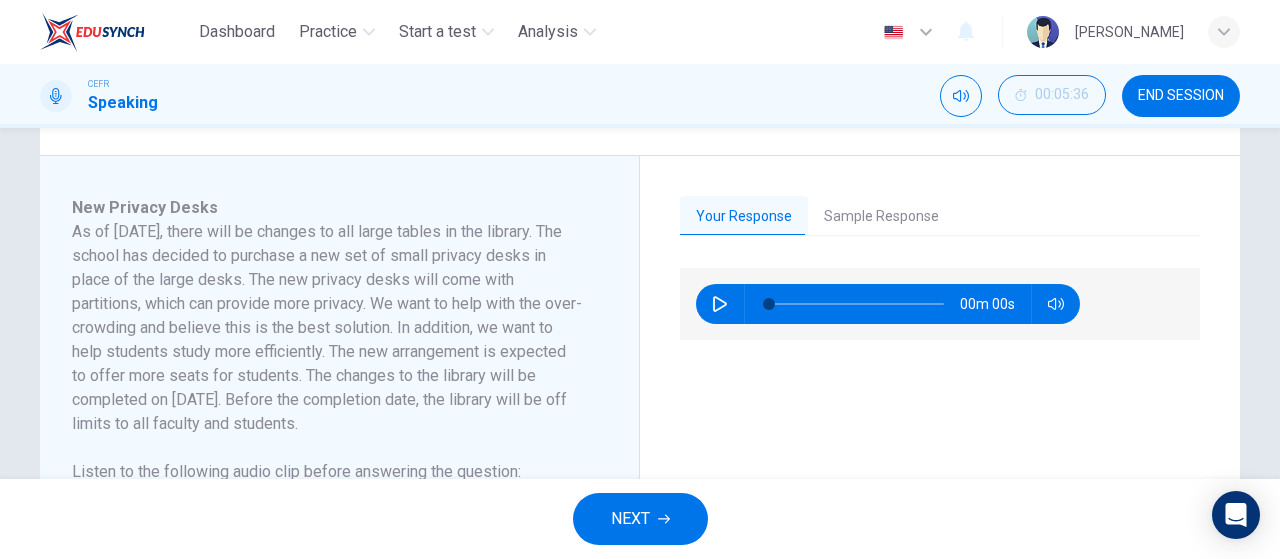 scroll, scrollTop: 296, scrollLeft: 0, axis: vertical 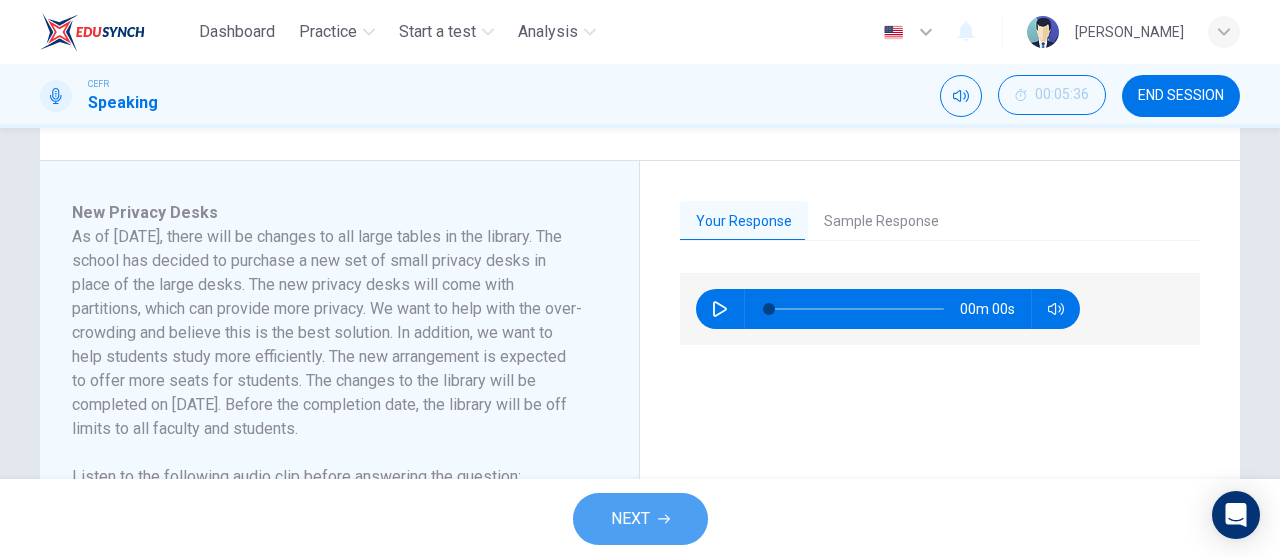 click on "NEXT" at bounding box center [640, 519] 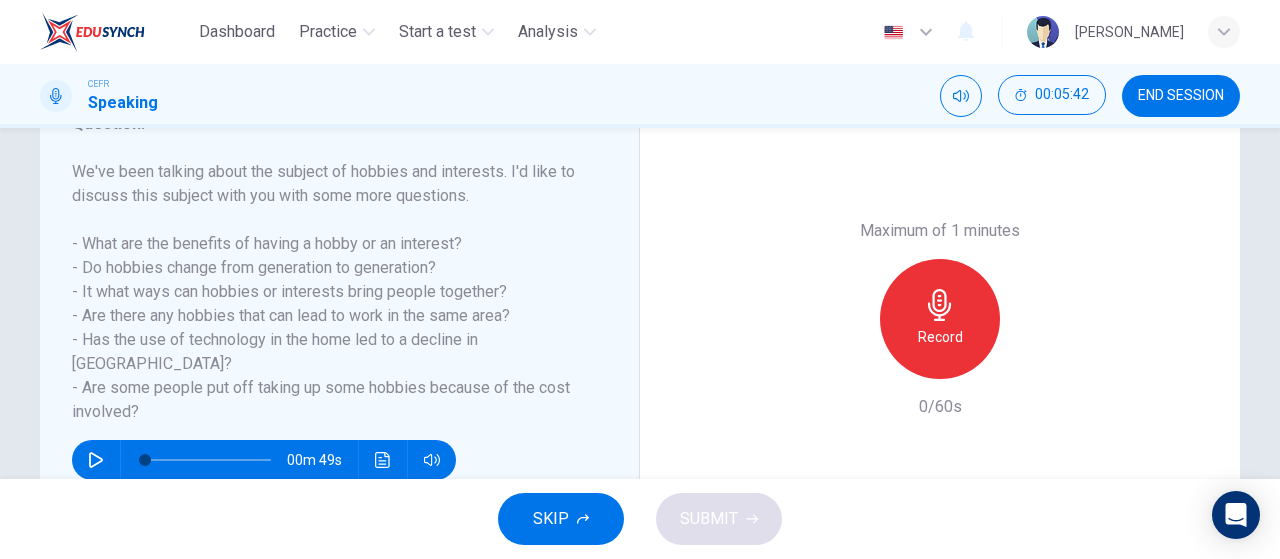 scroll, scrollTop: 298, scrollLeft: 0, axis: vertical 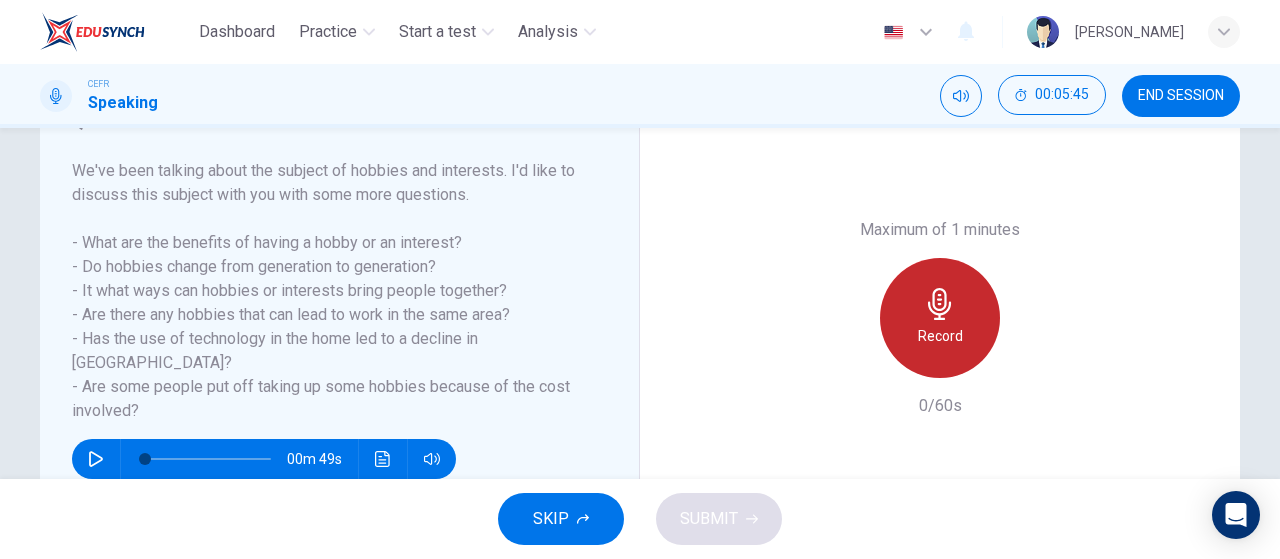click on "Record" at bounding box center (940, 318) 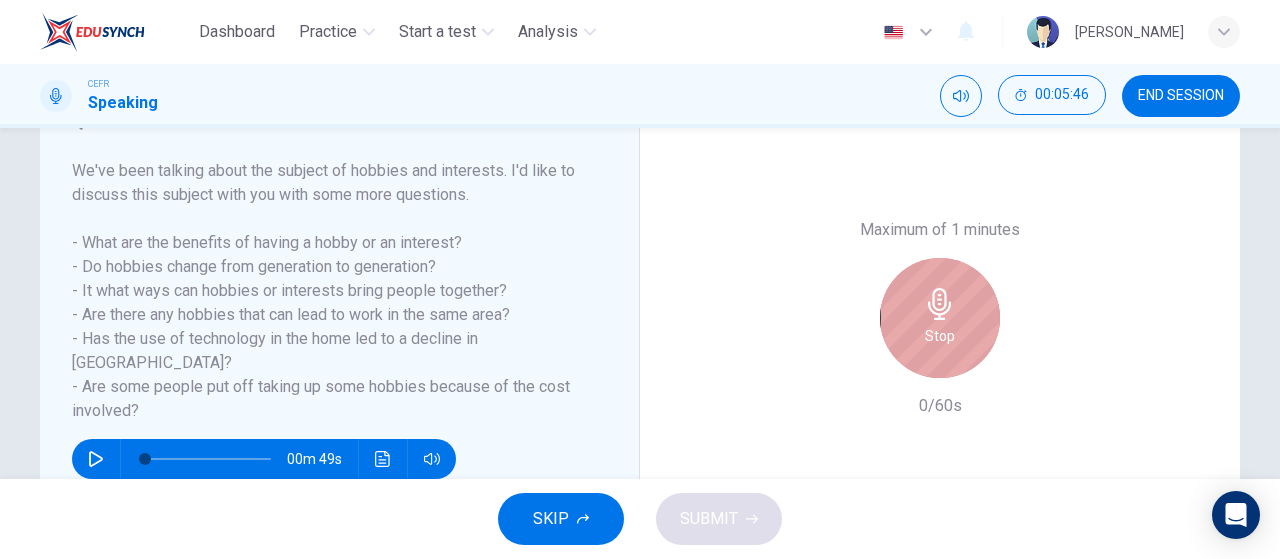click on "Stop" at bounding box center (940, 318) 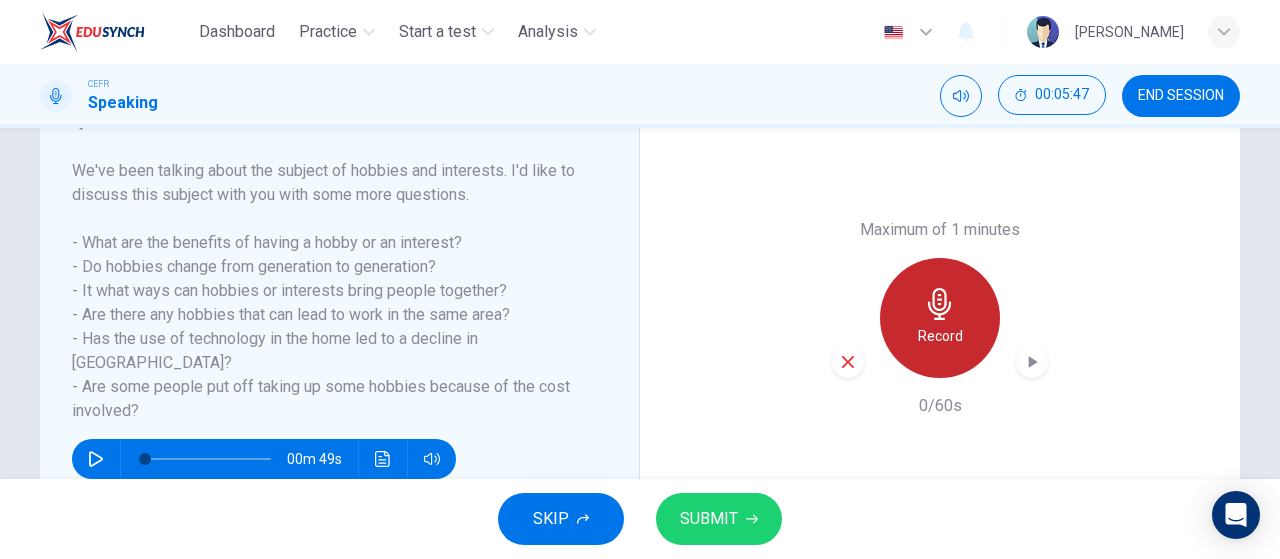 click on "Record" at bounding box center (940, 318) 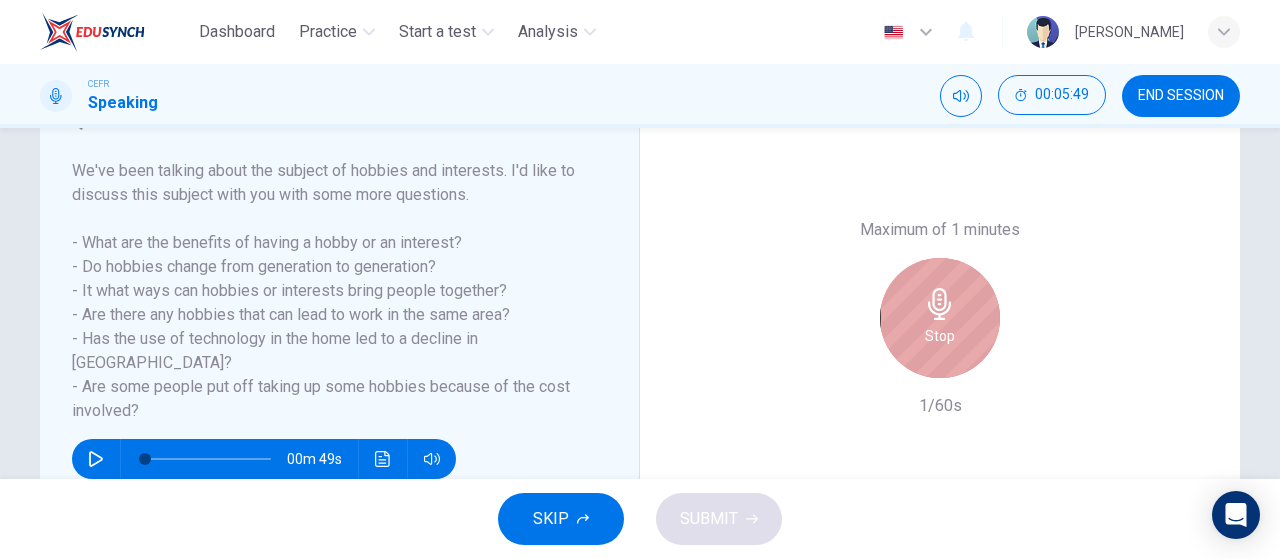 click on "Stop" at bounding box center (940, 318) 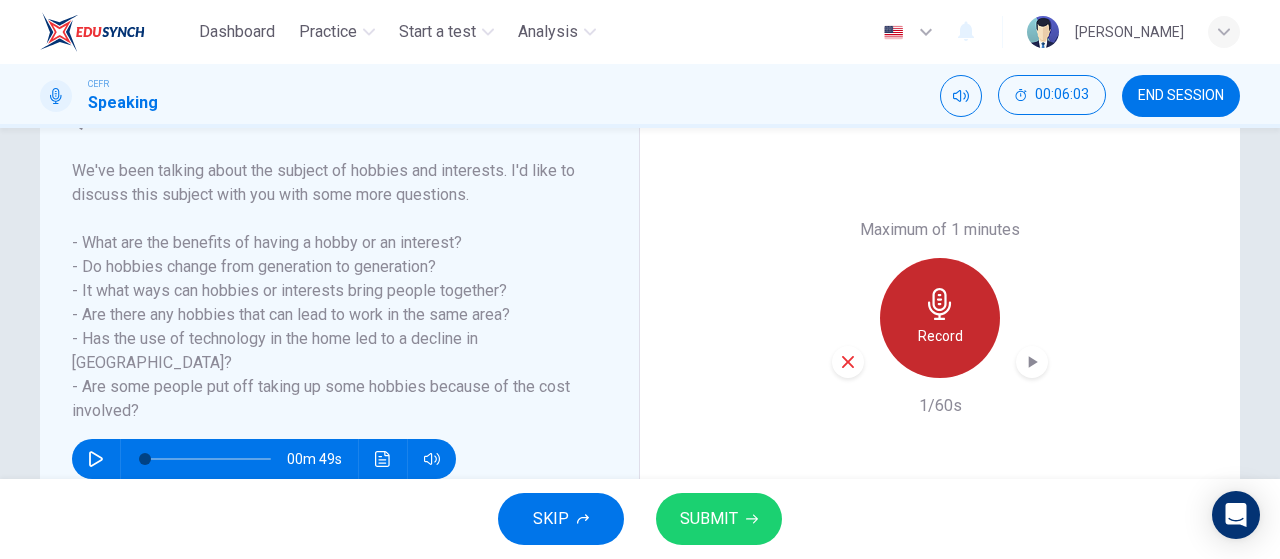 click on "Record" at bounding box center (940, 318) 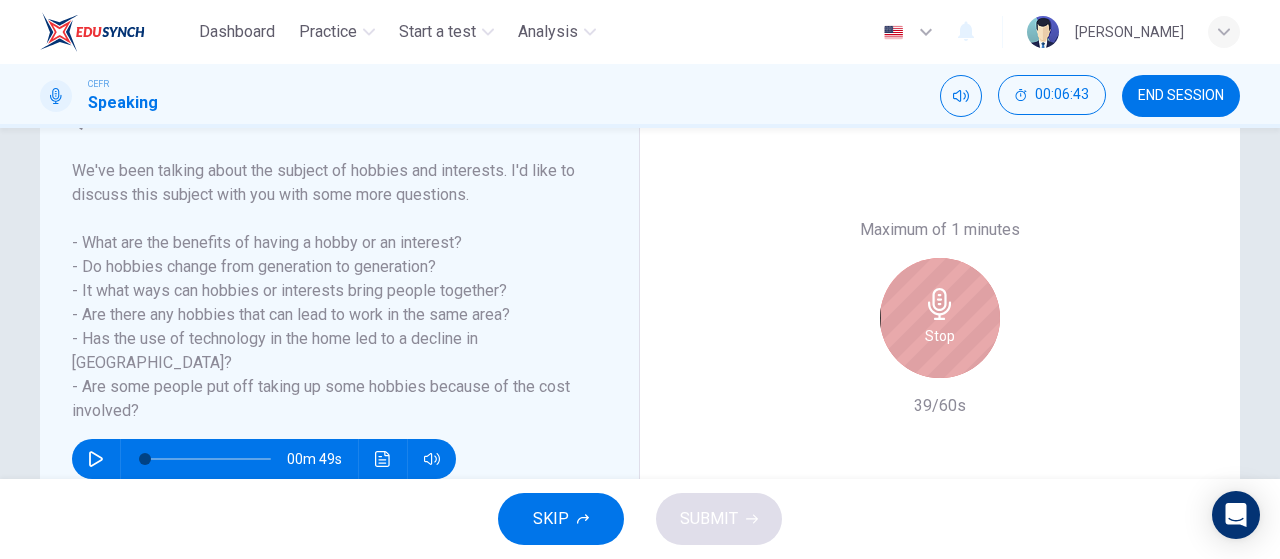 click on "Stop" at bounding box center (940, 318) 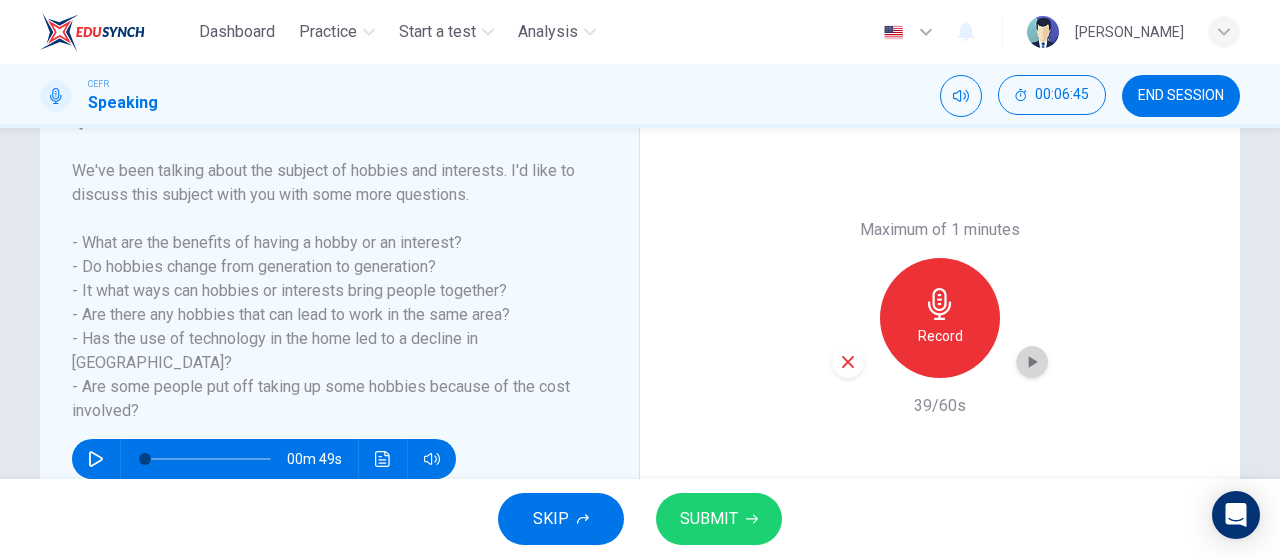 click 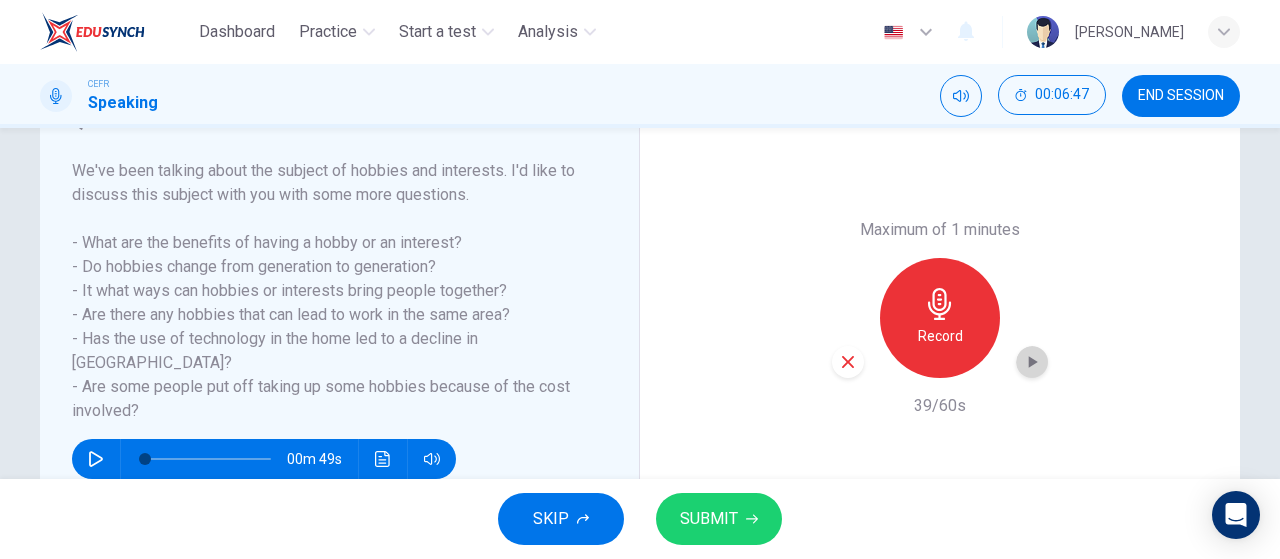 click 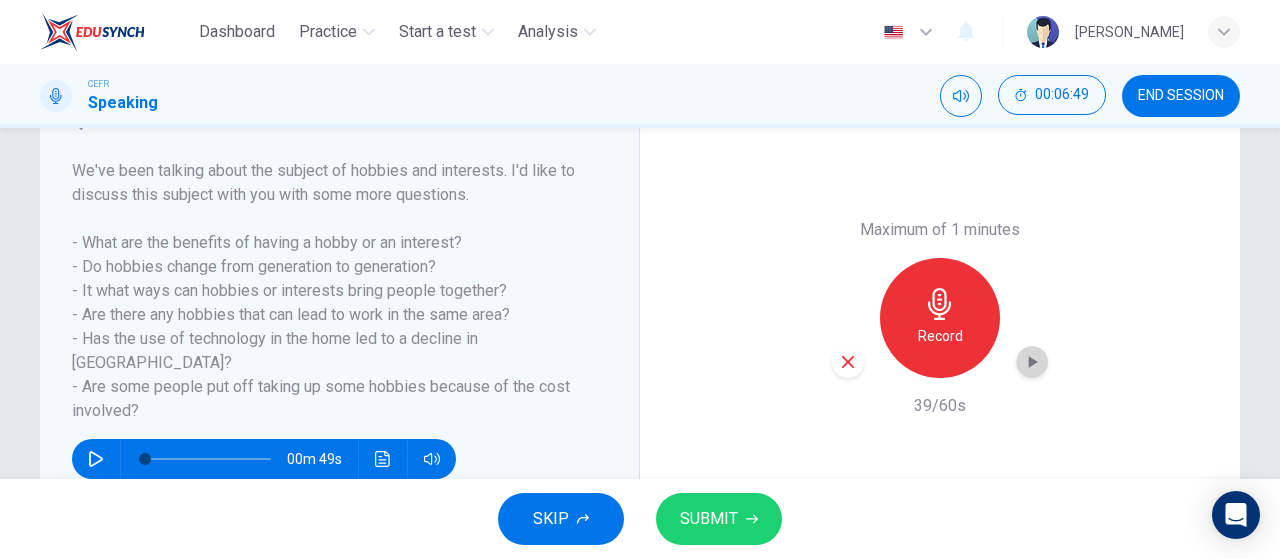 click 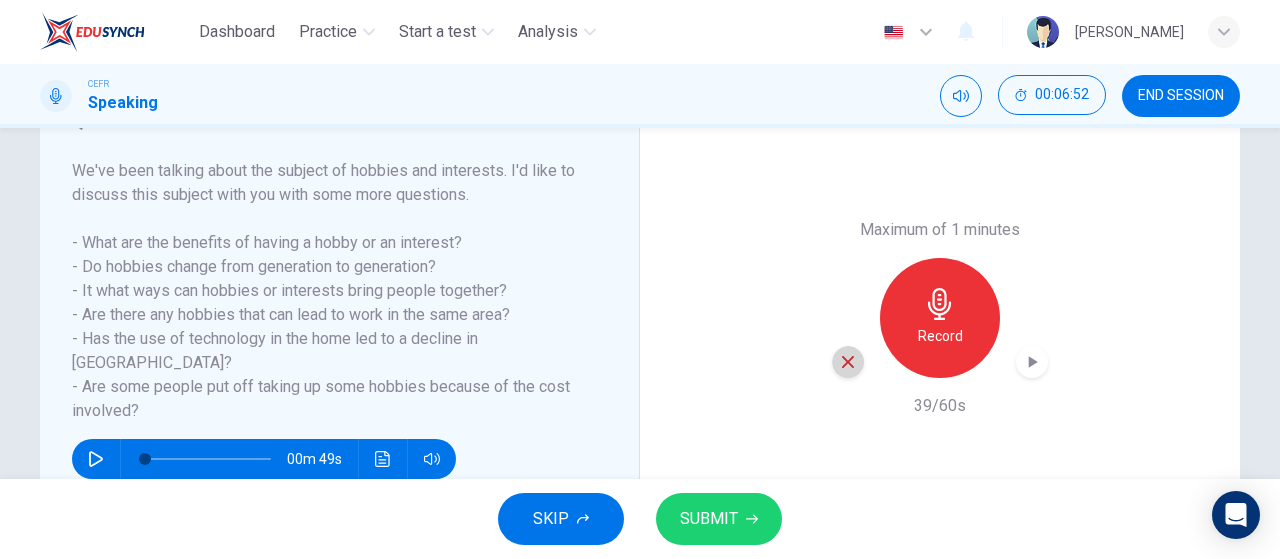click 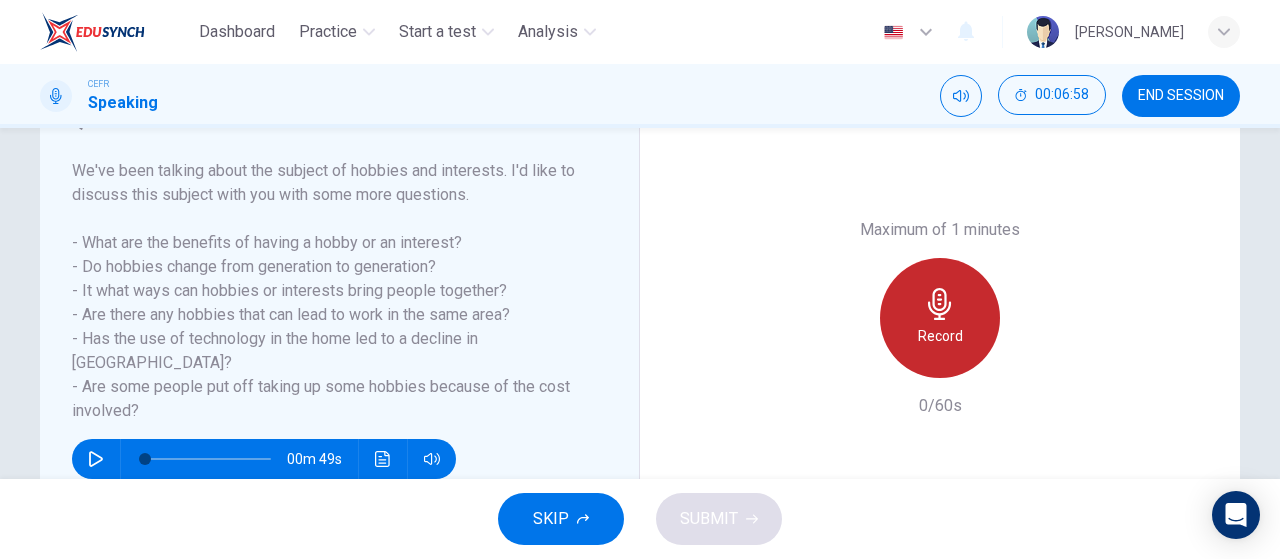 click on "Record" at bounding box center (940, 336) 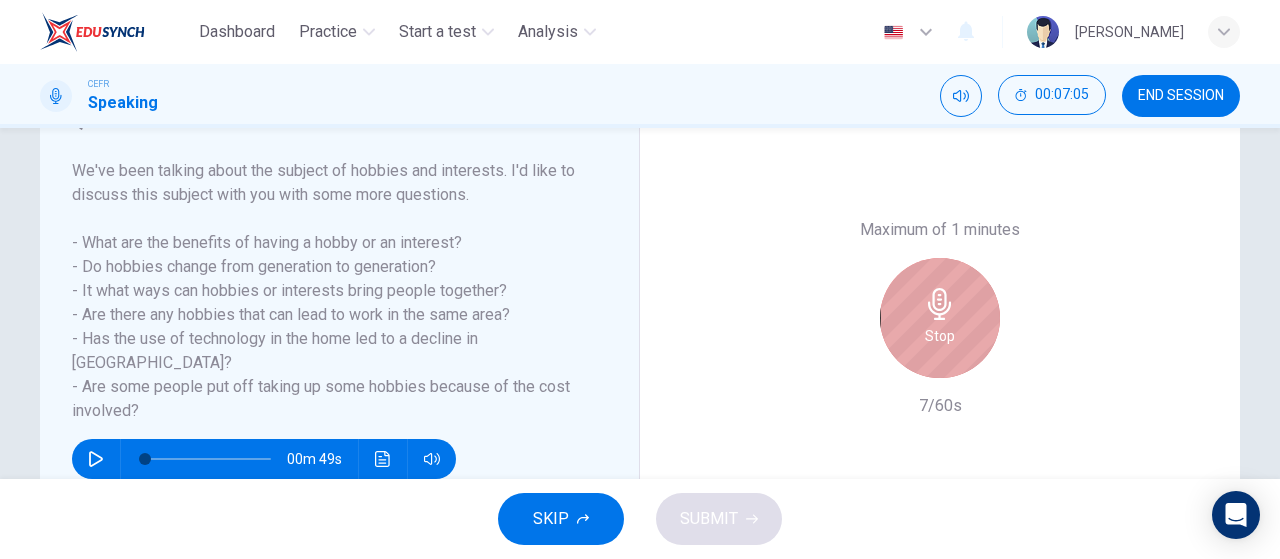 click on "Stop" at bounding box center [940, 336] 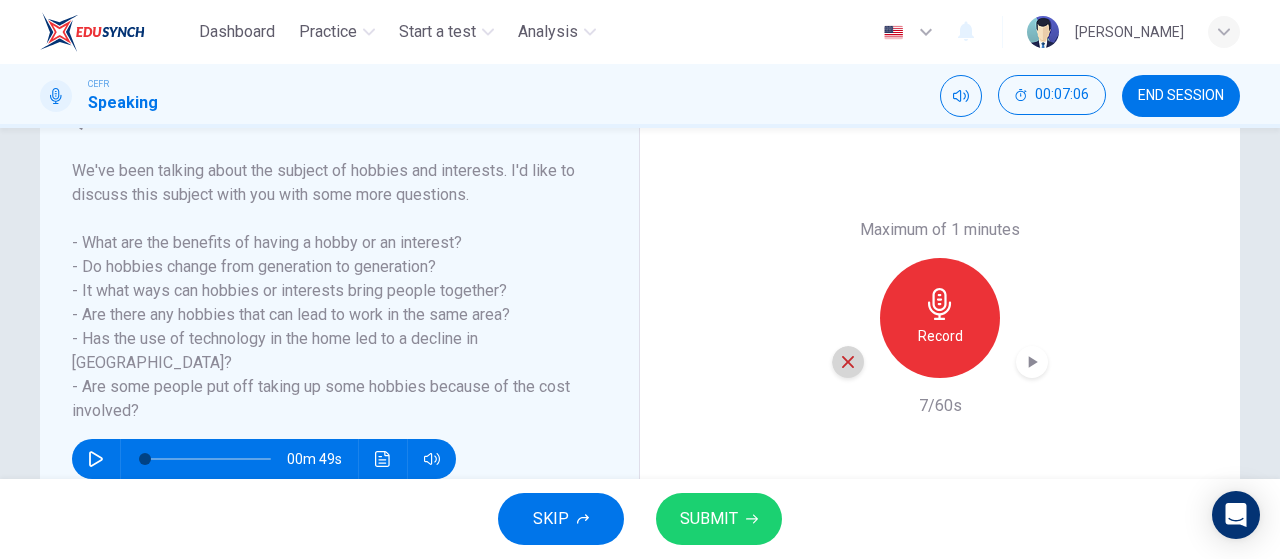 click 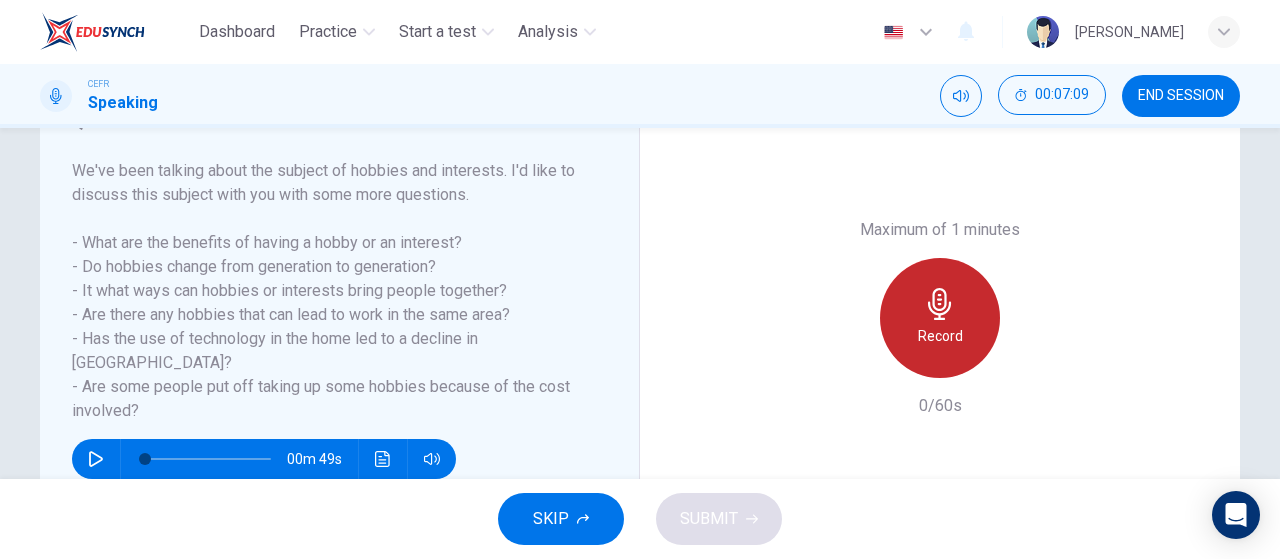click on "Record" at bounding box center (940, 318) 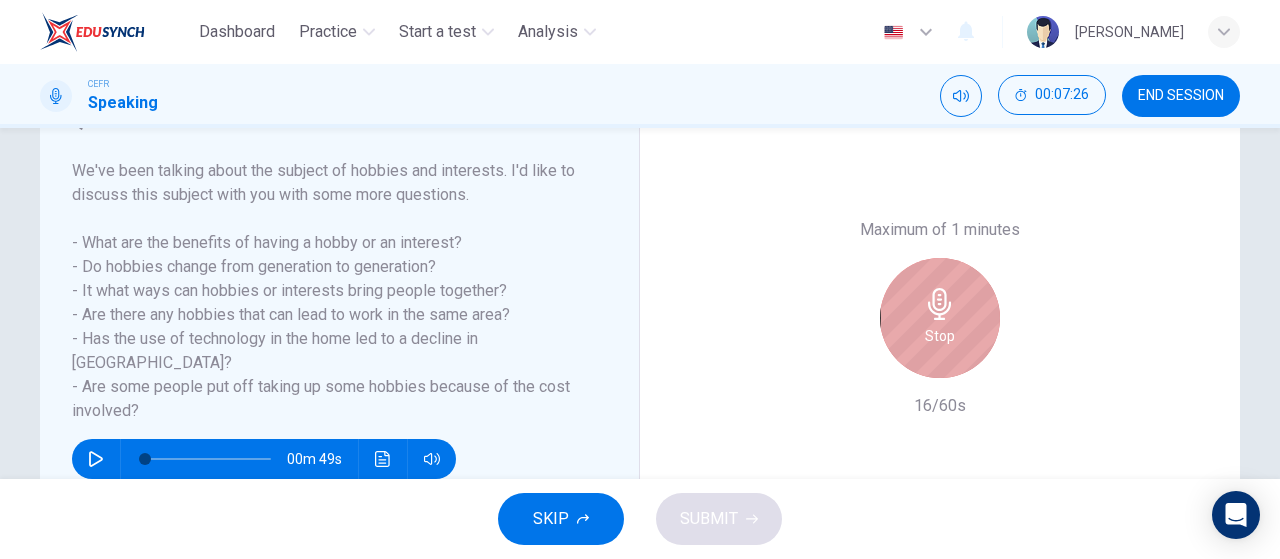 click on "Stop" at bounding box center (940, 318) 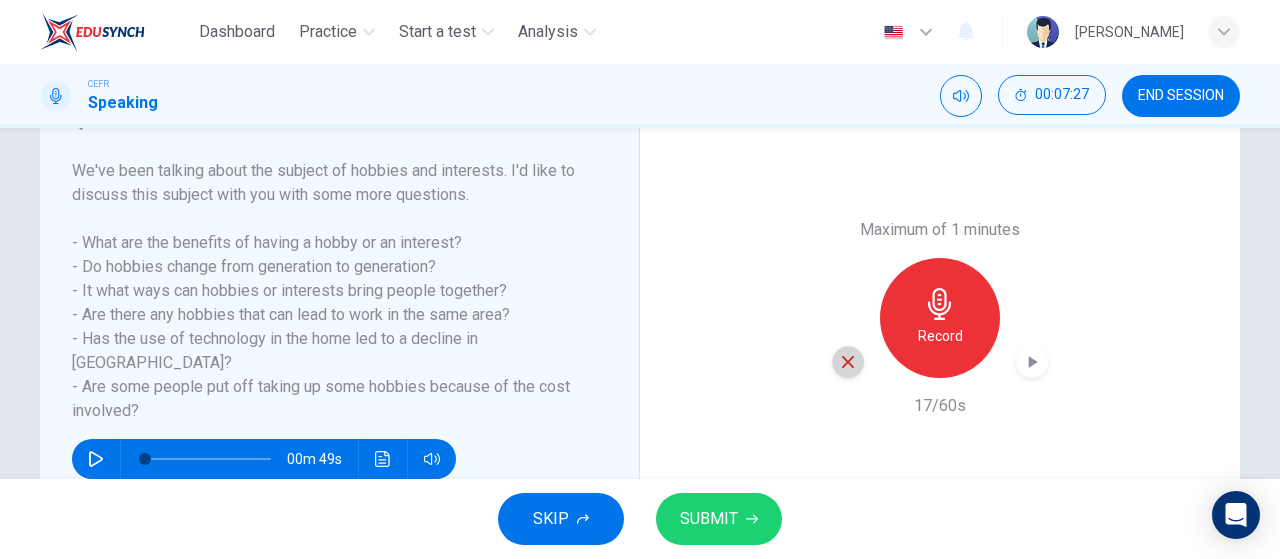 click 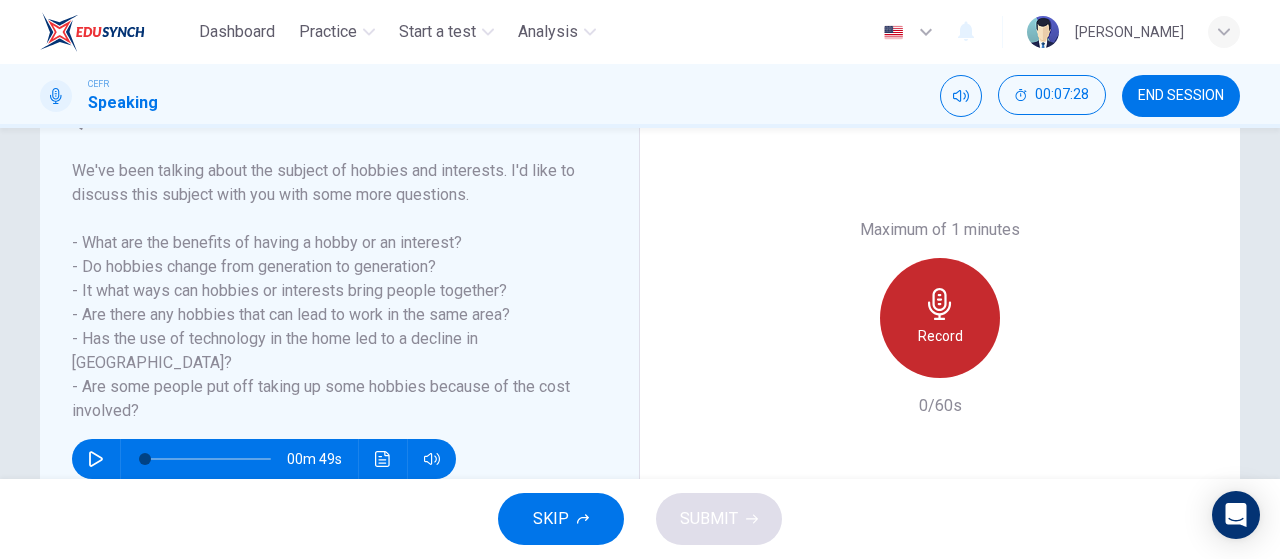 click on "Record" at bounding box center (940, 336) 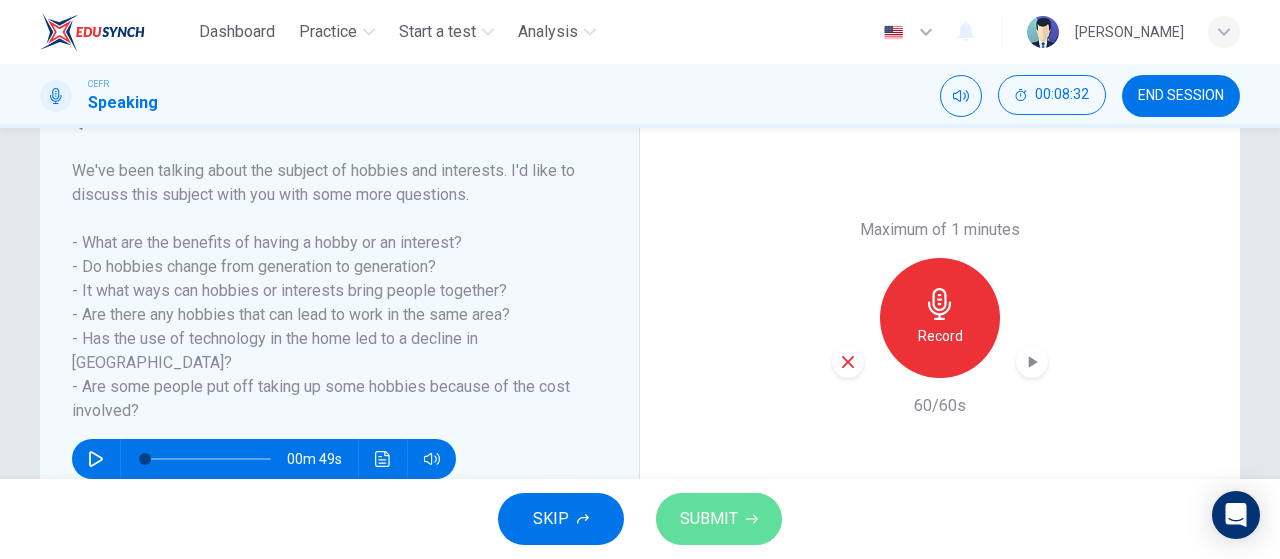 click on "SUBMIT" at bounding box center (719, 519) 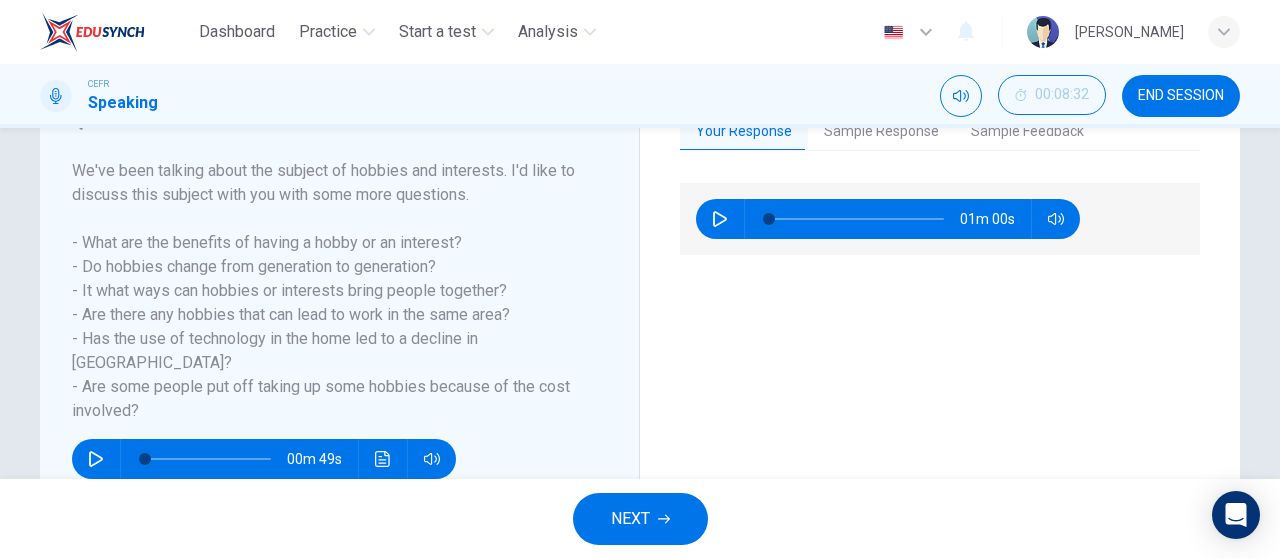 click on "NEXT" at bounding box center (640, 519) 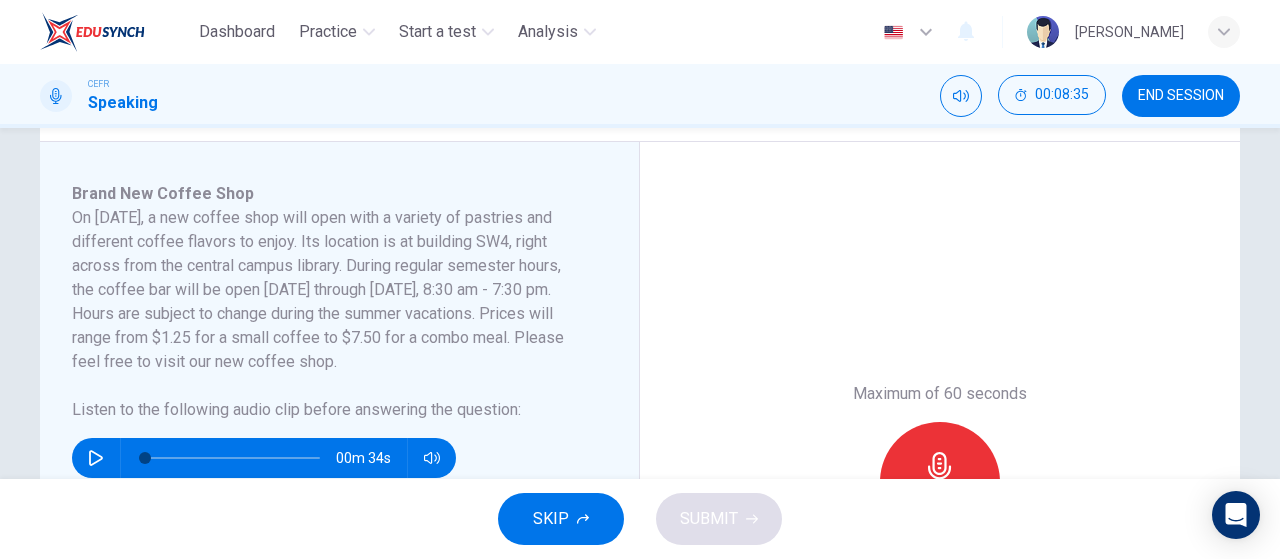 scroll, scrollTop: 316, scrollLeft: 0, axis: vertical 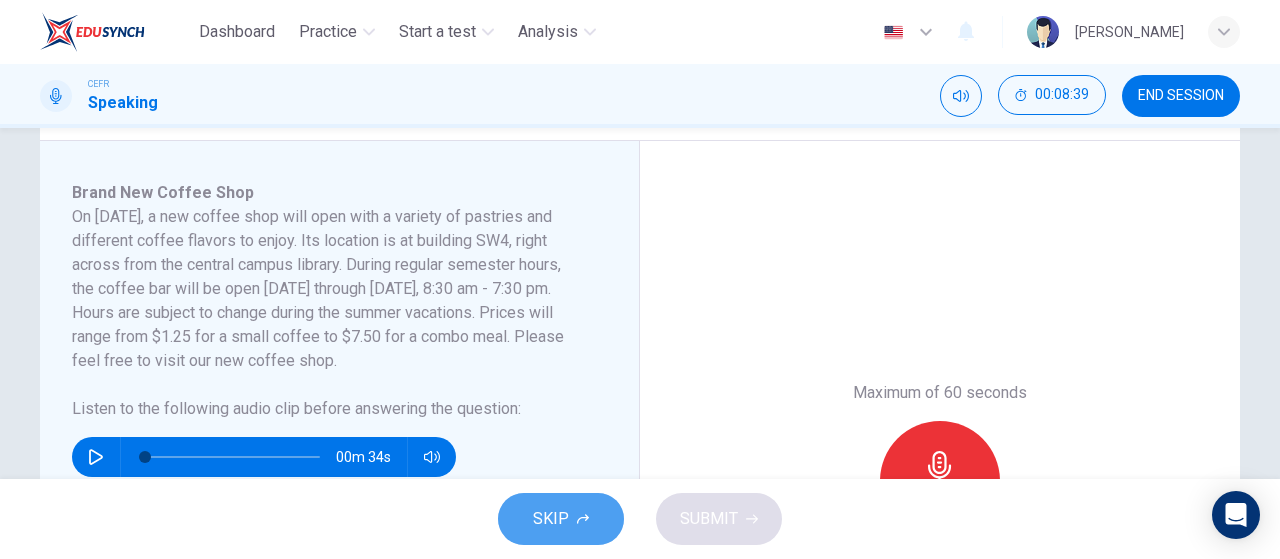 click on "SKIP" at bounding box center (561, 519) 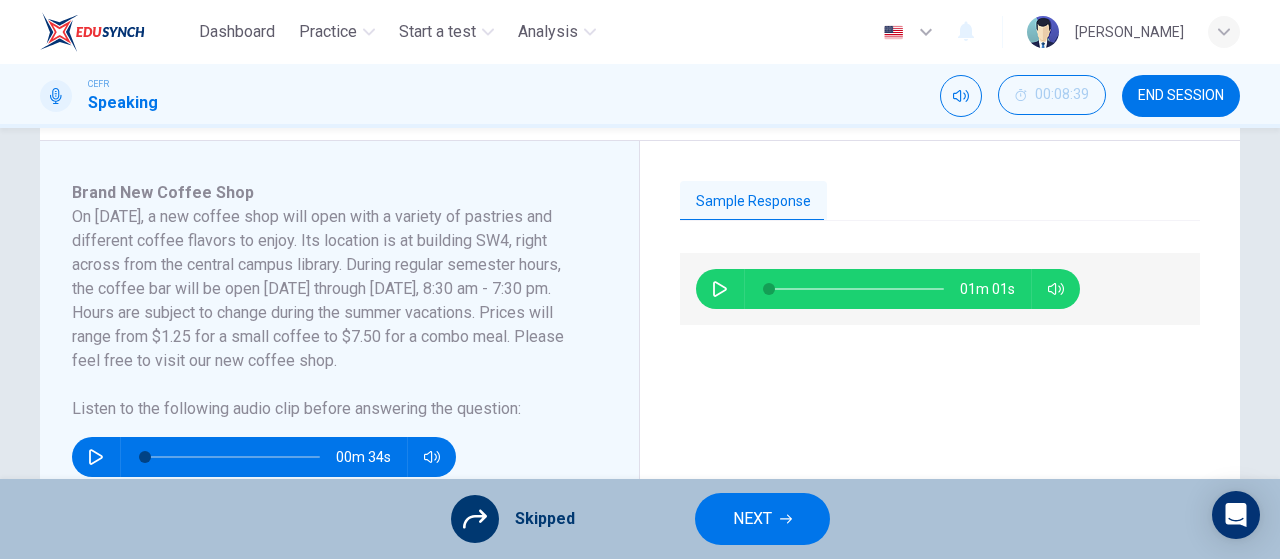 click on "NEXT" at bounding box center (752, 519) 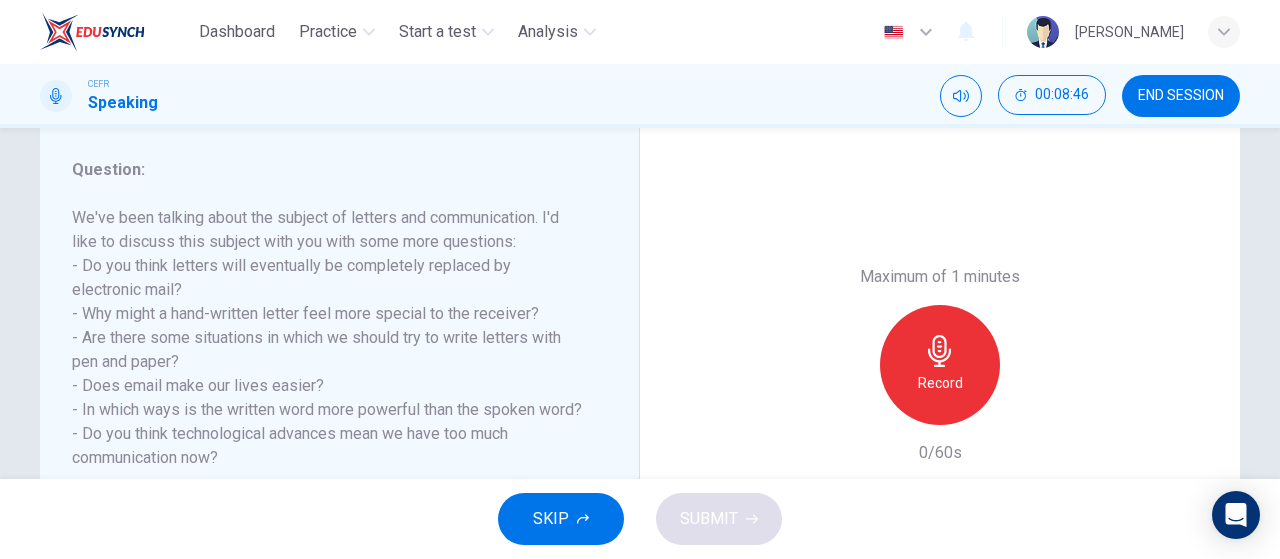scroll, scrollTop: 250, scrollLeft: 0, axis: vertical 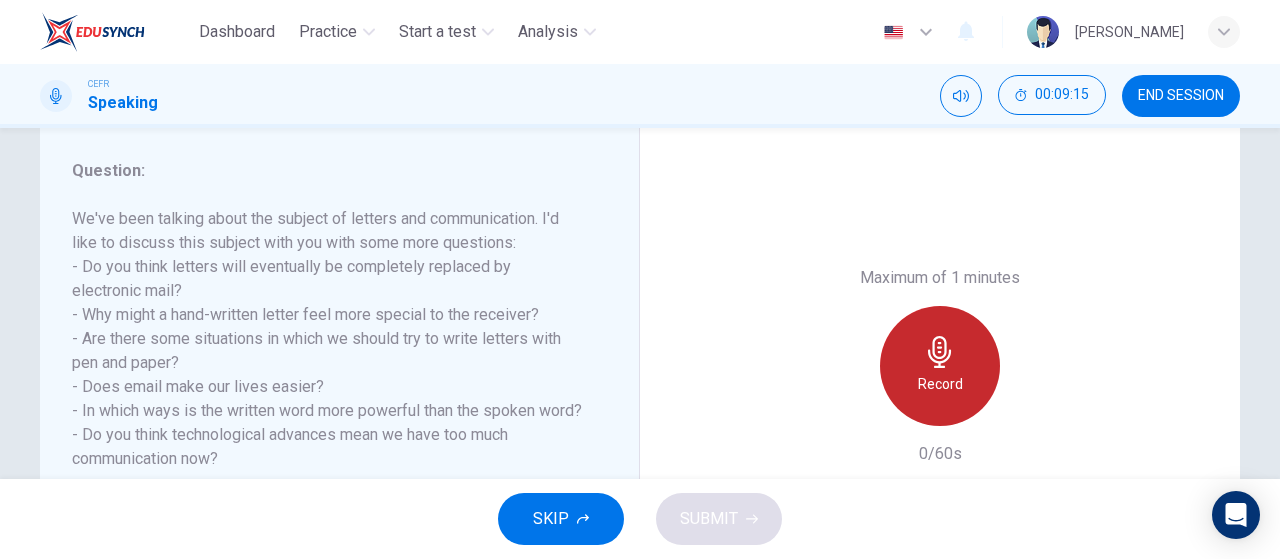 click on "Record" at bounding box center [940, 384] 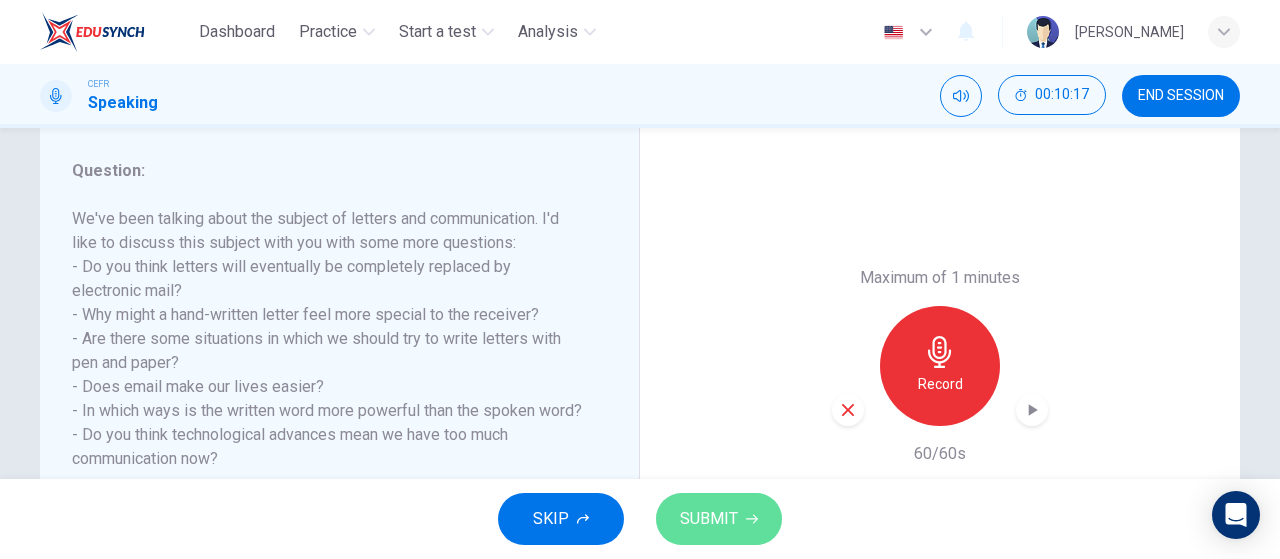 click 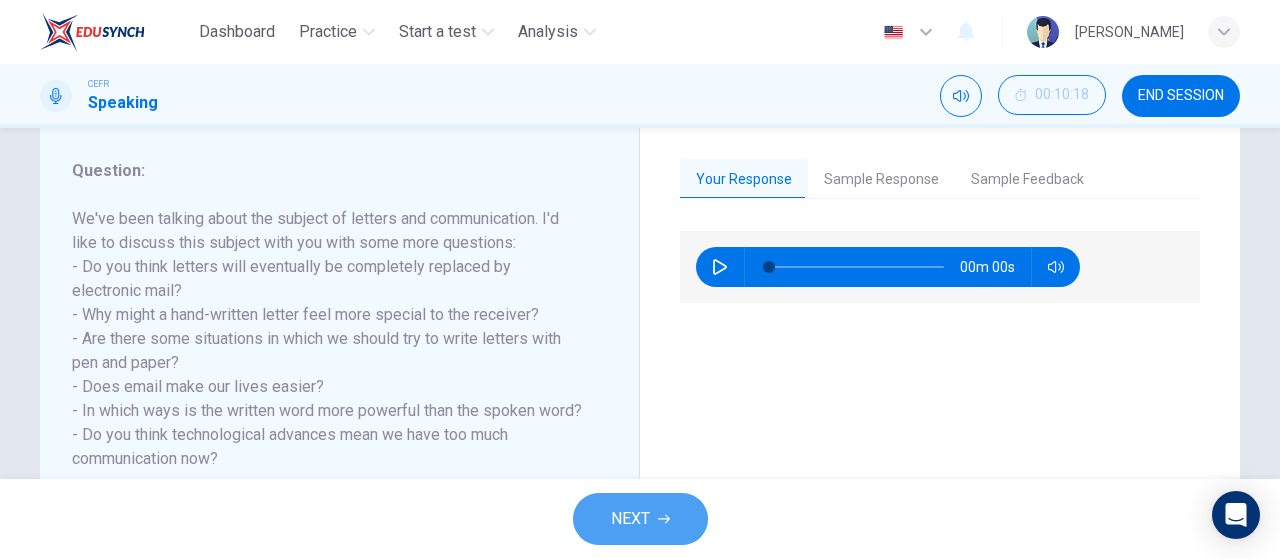 click on "NEXT" at bounding box center (640, 519) 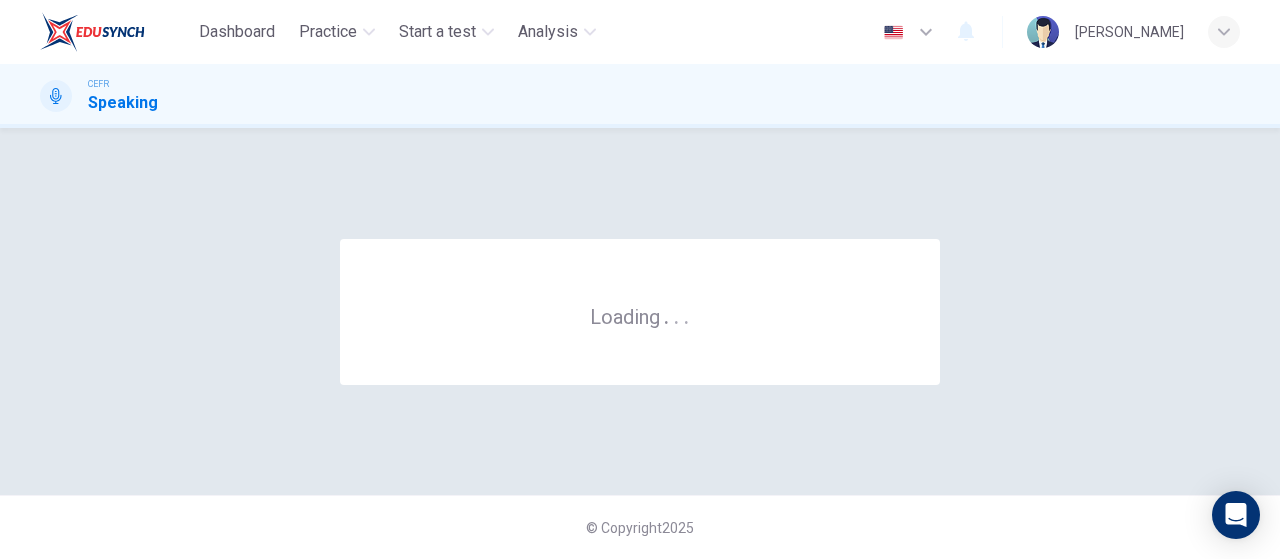 scroll, scrollTop: 0, scrollLeft: 0, axis: both 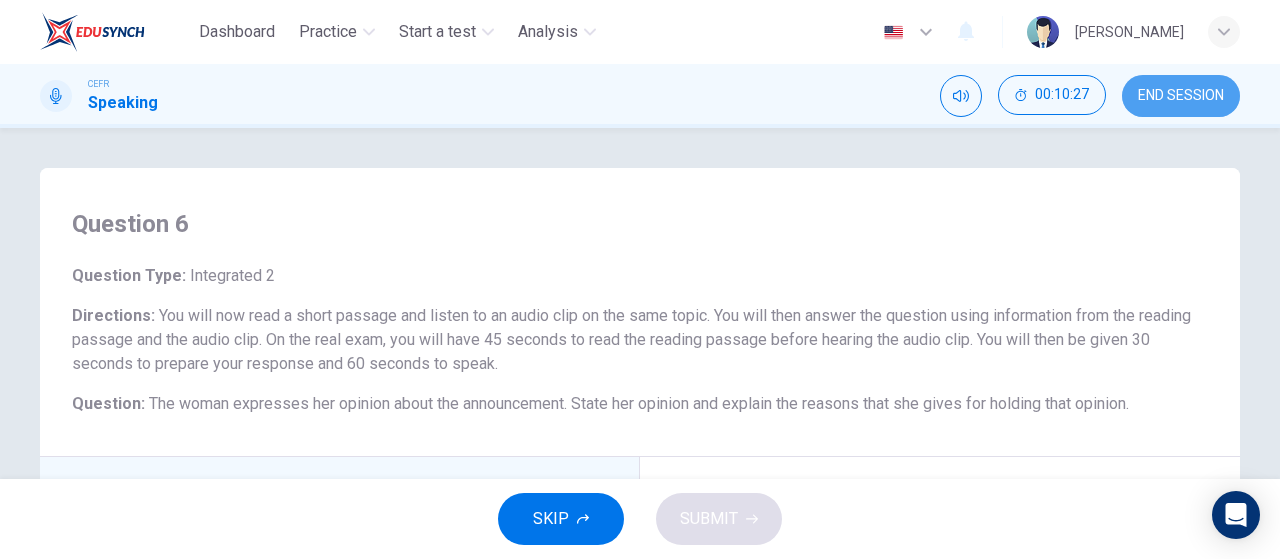 click on "END SESSION" at bounding box center [1181, 96] 